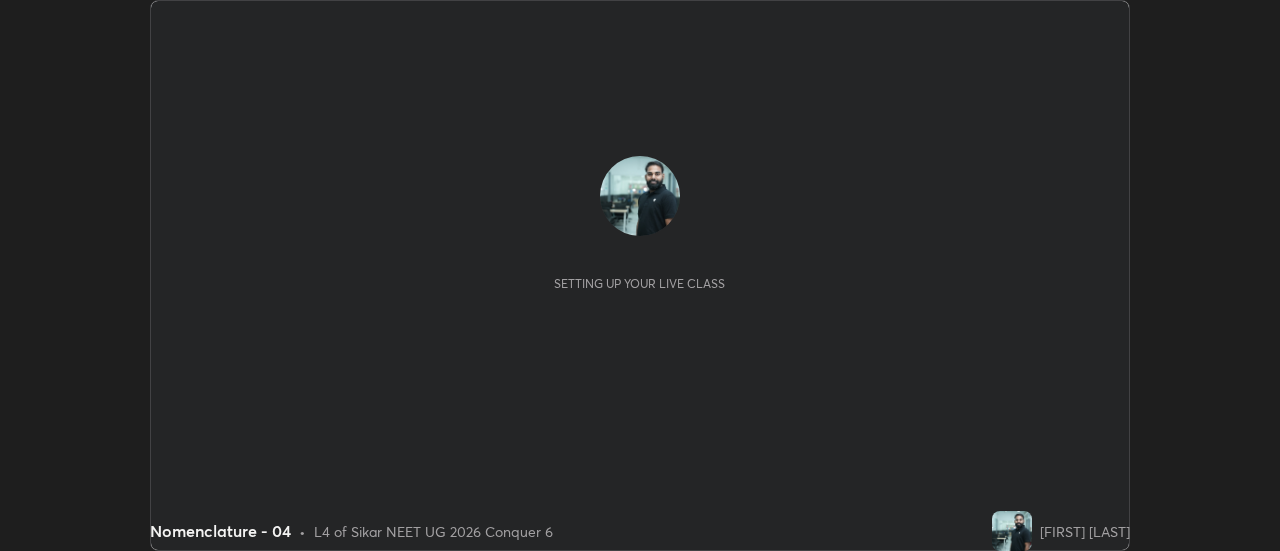scroll, scrollTop: 0, scrollLeft: 0, axis: both 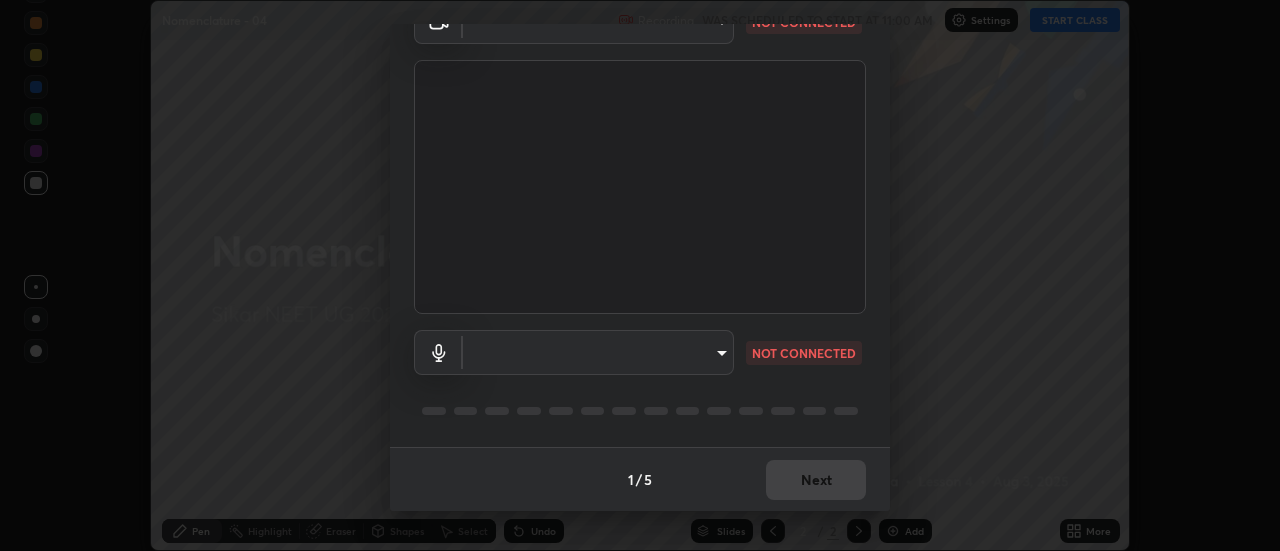 type on "28859c64a8e3d58139daa62c4cbb3a58b4059ef2bfed964700f789928c4fc7db" 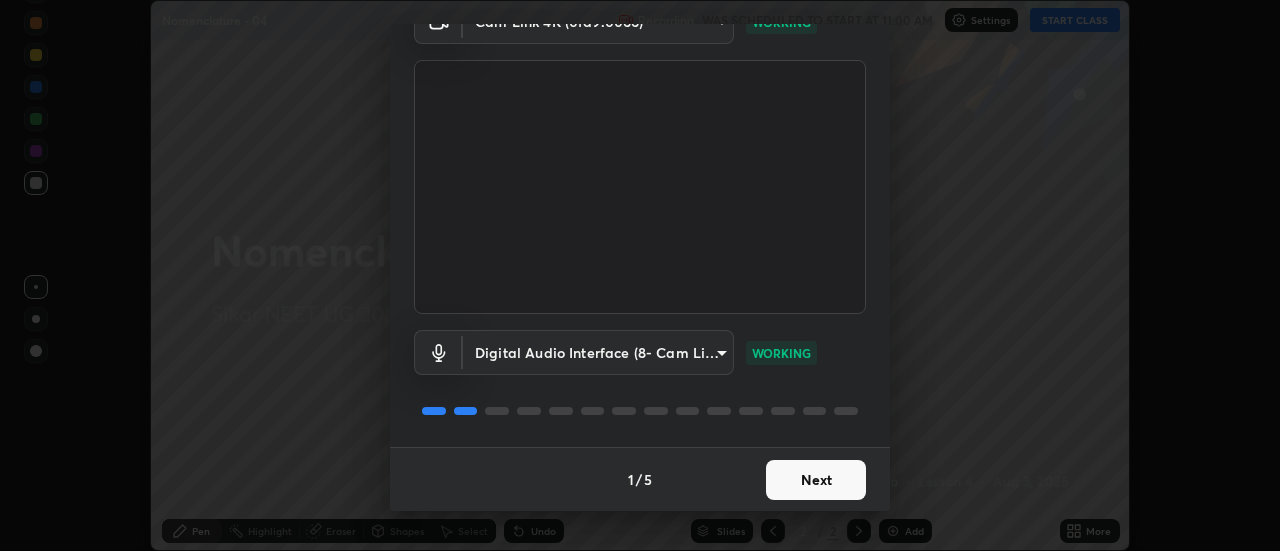 click on "Next" at bounding box center [816, 480] 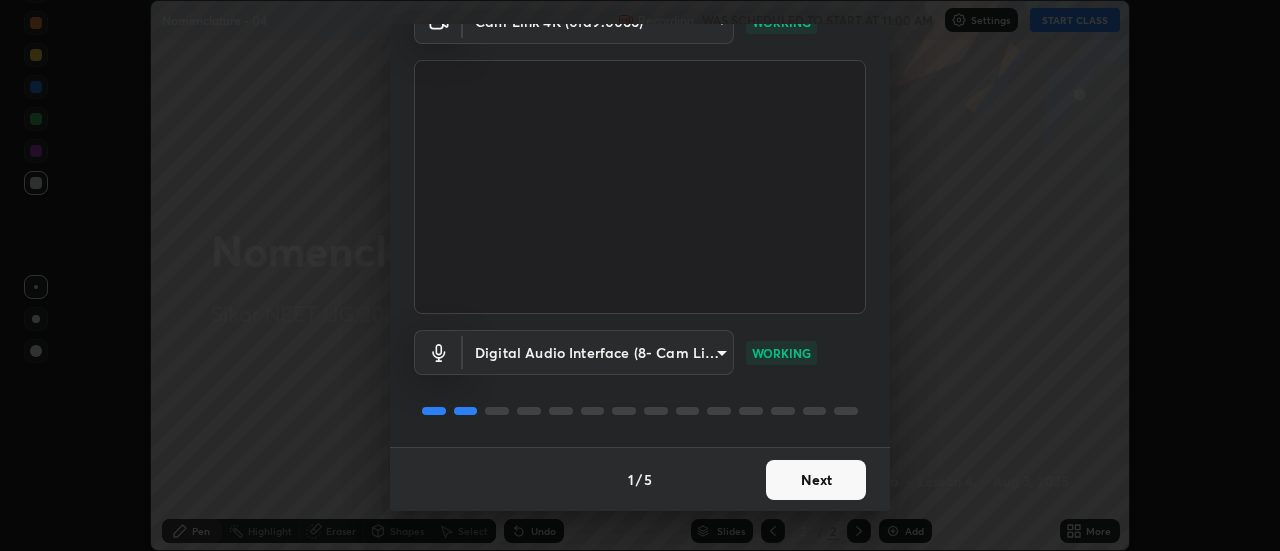 scroll, scrollTop: 0, scrollLeft: 0, axis: both 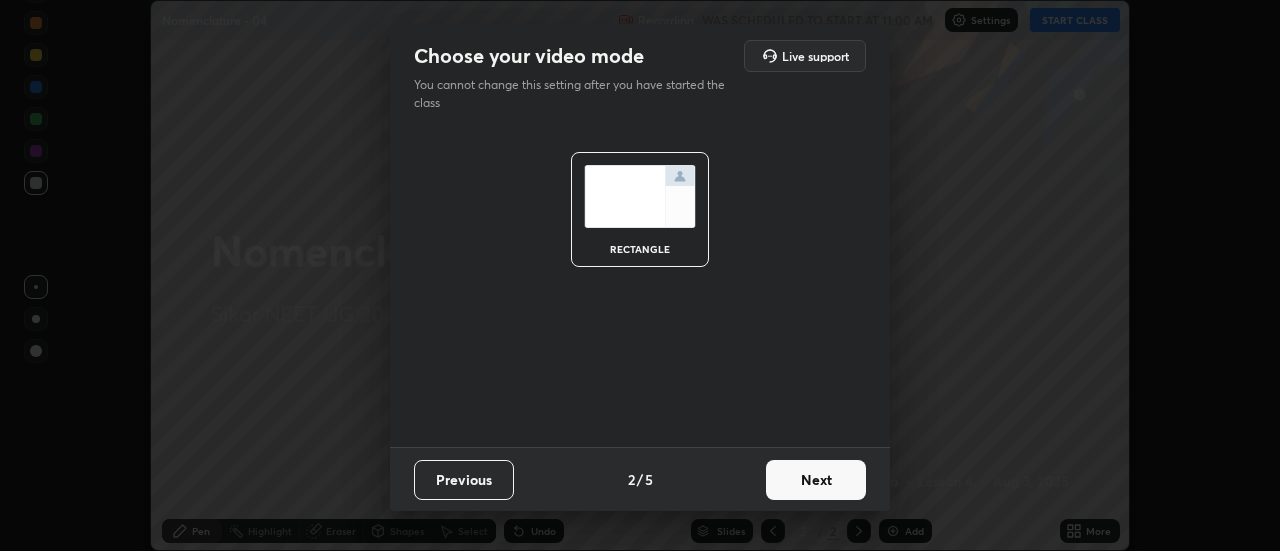 click on "Next" at bounding box center [816, 480] 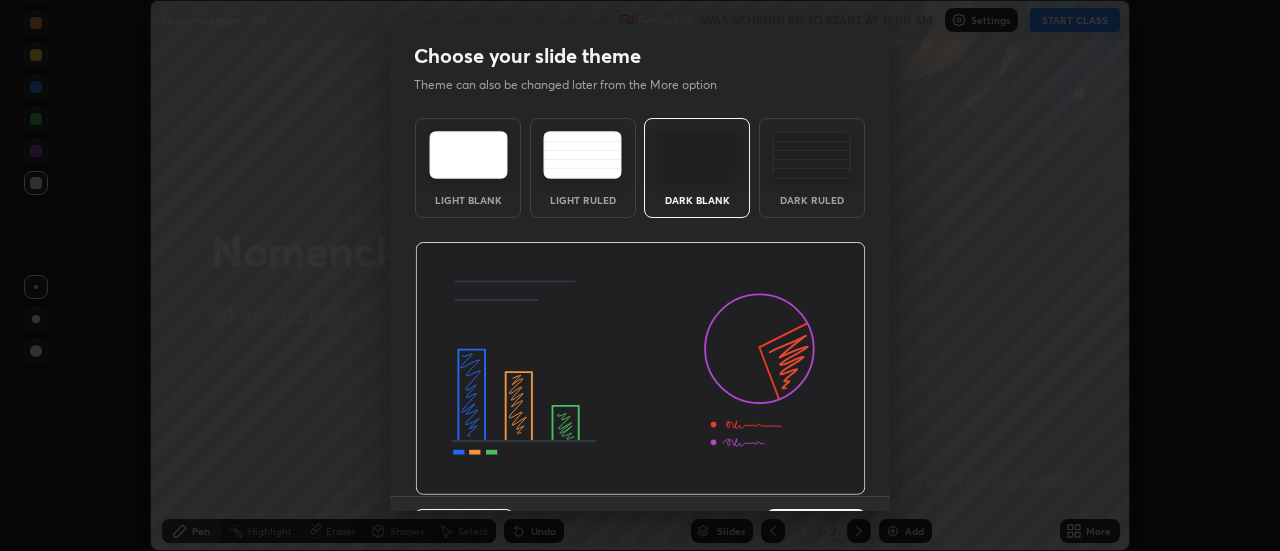 click at bounding box center (640, 369) 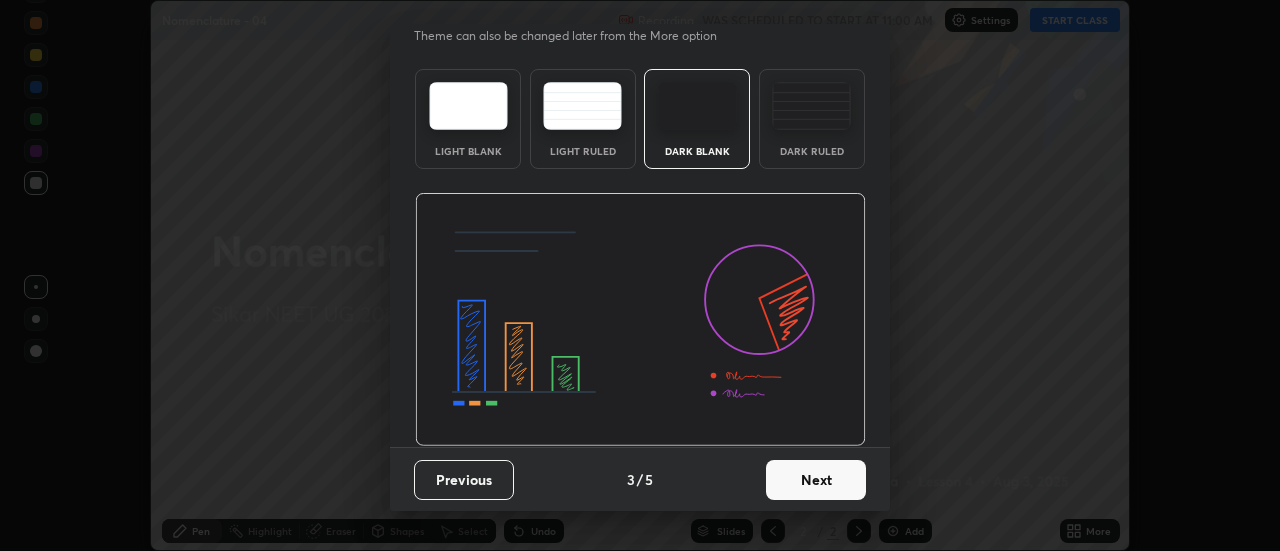 click on "Next" at bounding box center (816, 480) 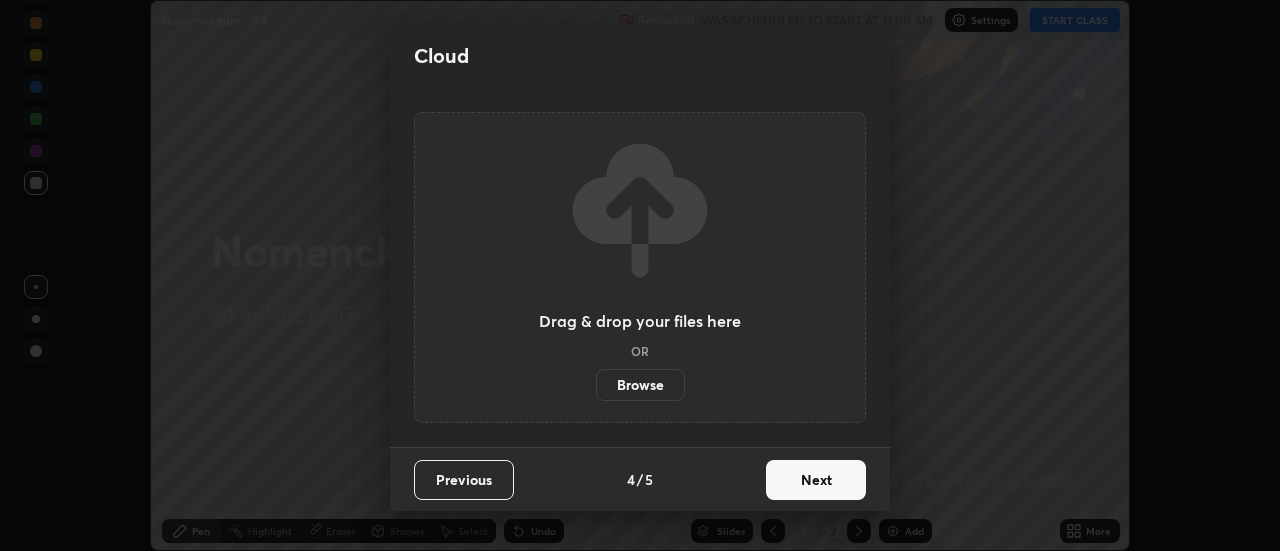 click on "Next" at bounding box center (816, 480) 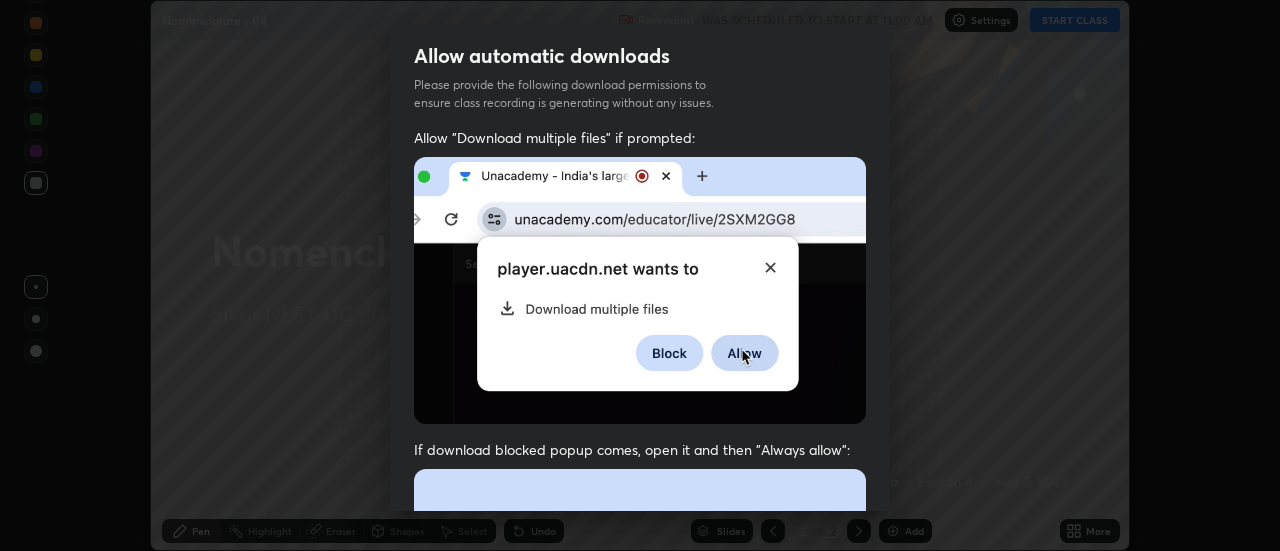 click at bounding box center (640, 687) 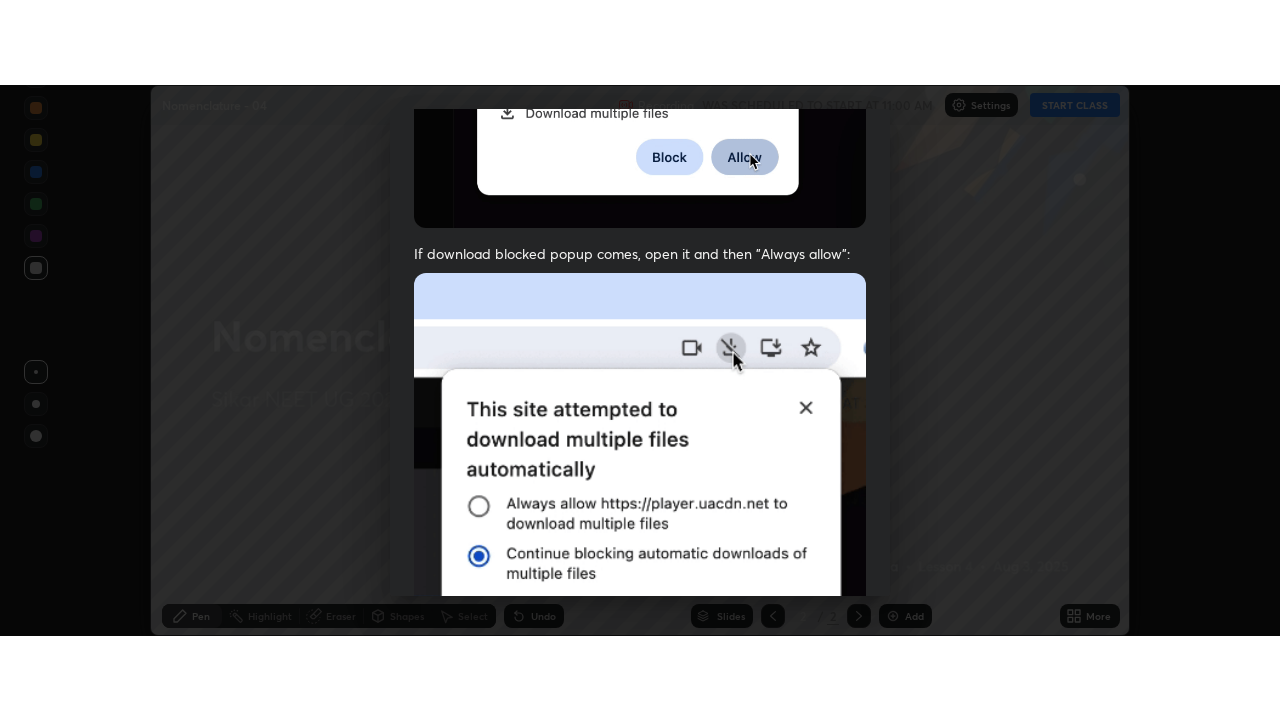 scroll, scrollTop: 513, scrollLeft: 0, axis: vertical 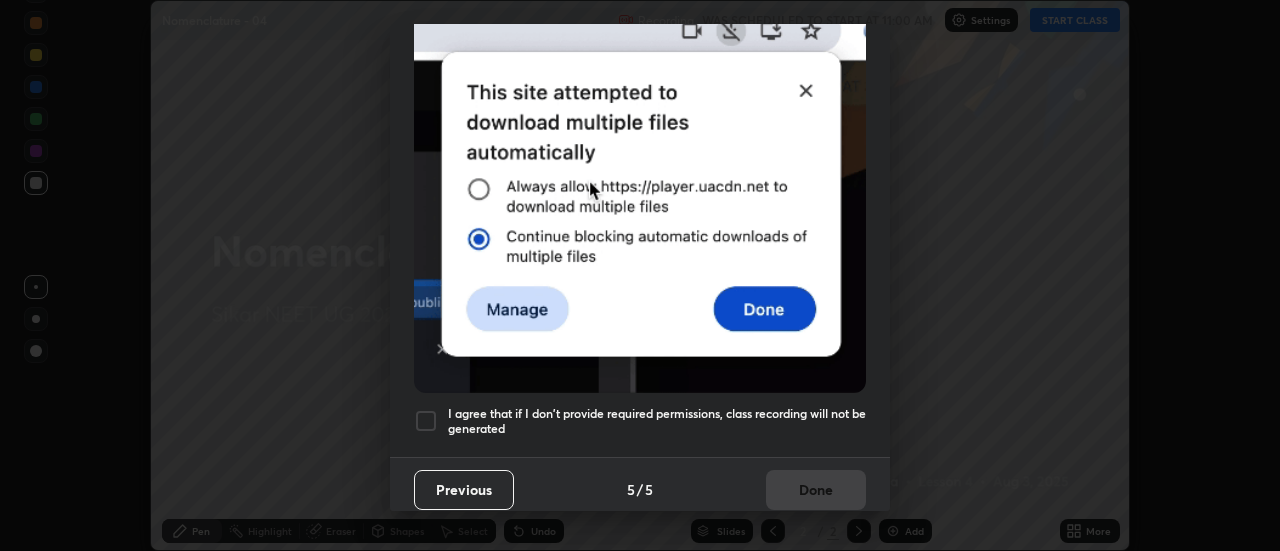 click on "I agree that if I don't provide required permissions, class recording will not be generated" at bounding box center [657, 421] 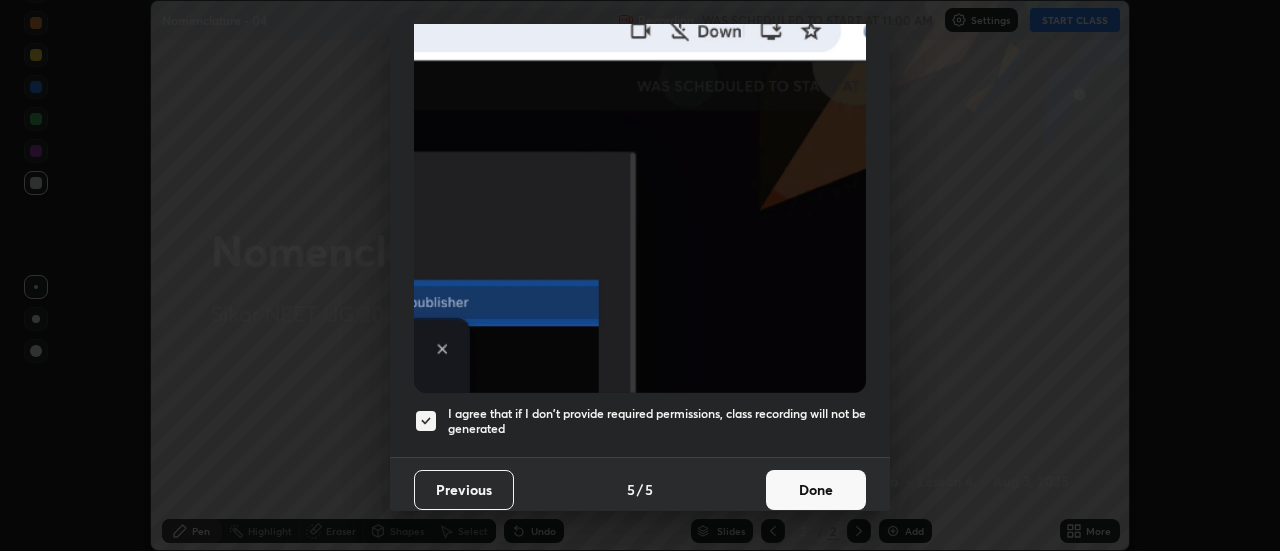 click on "Done" at bounding box center (816, 490) 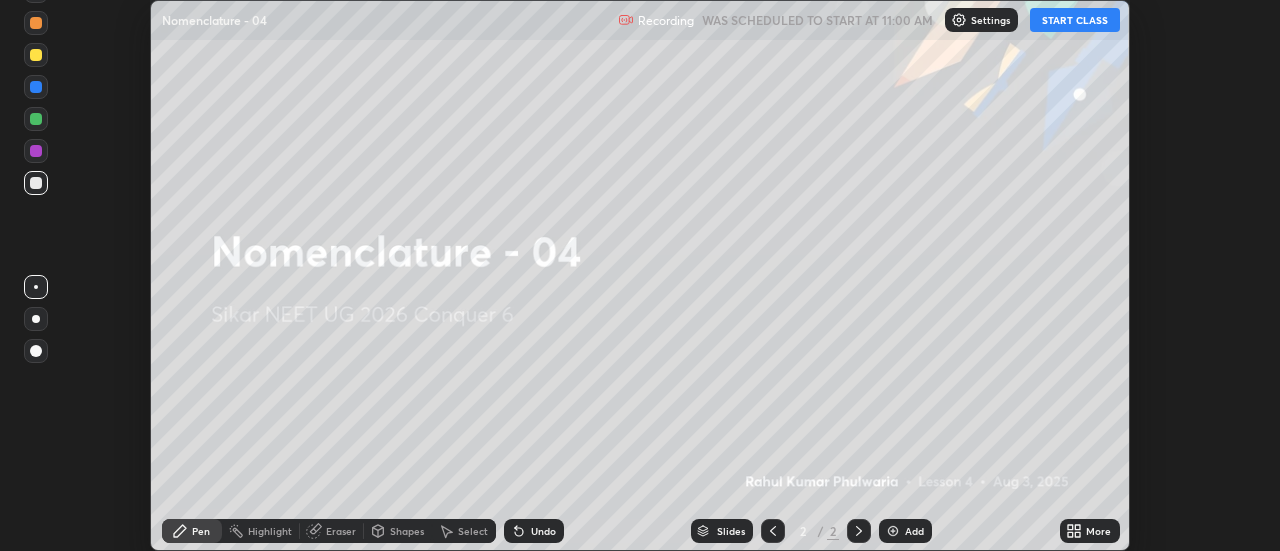 click on "More" at bounding box center [1090, 531] 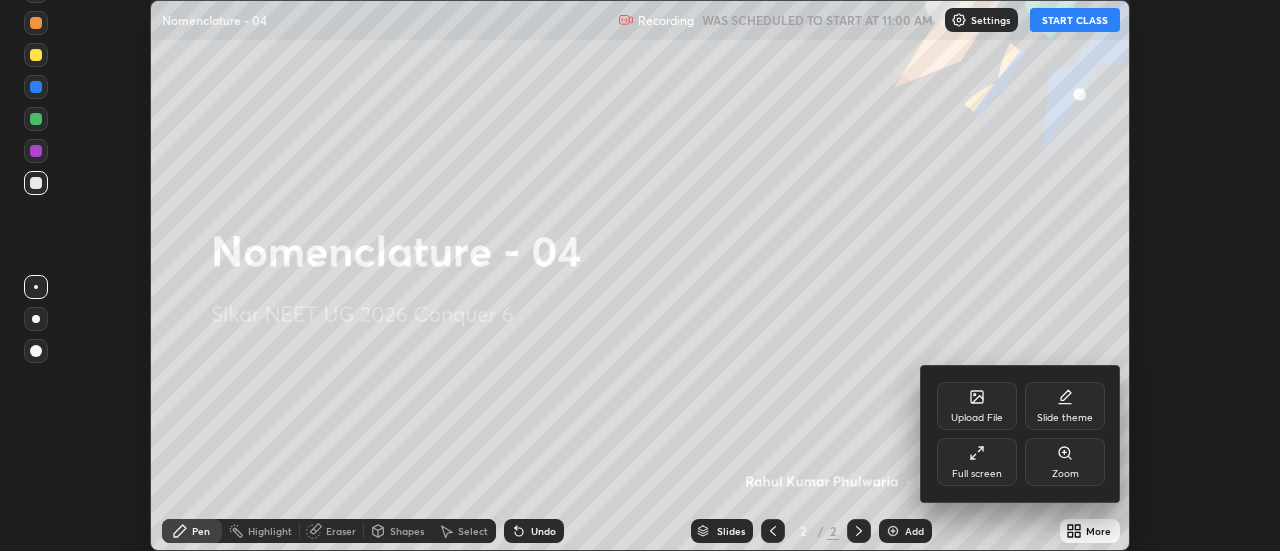 click on "Full screen" at bounding box center (977, 462) 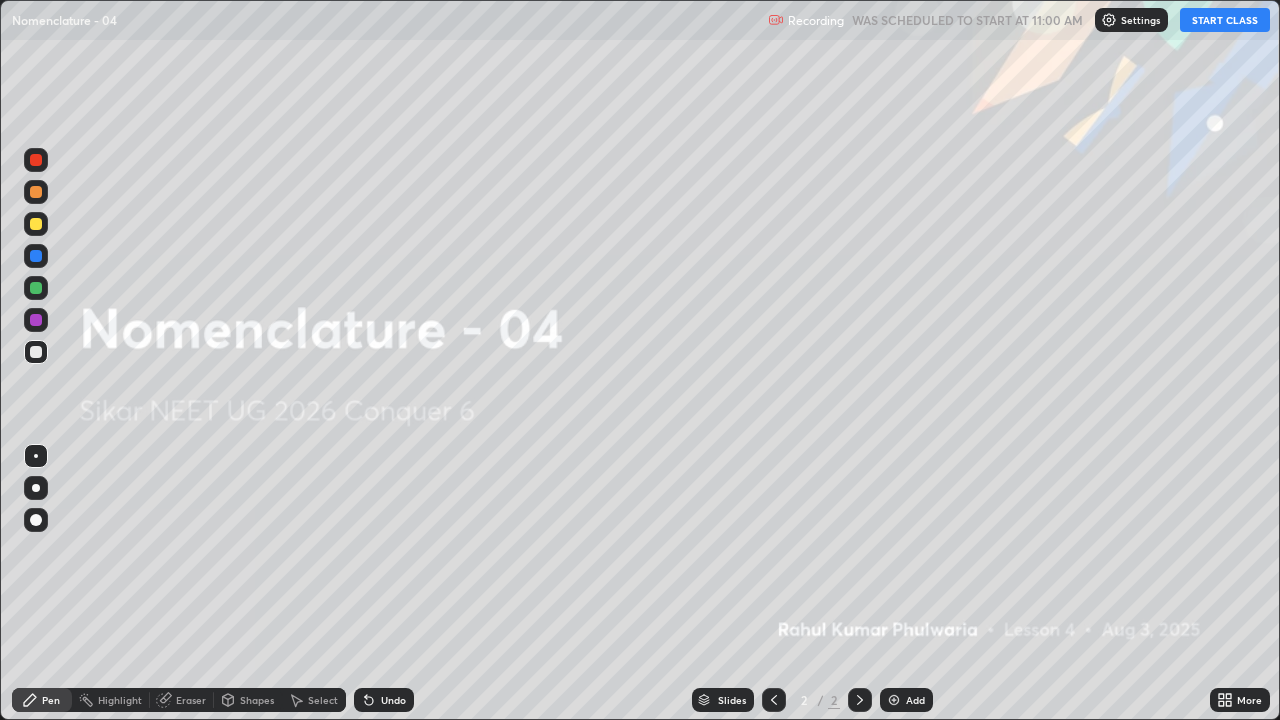 scroll, scrollTop: 99280, scrollLeft: 98720, axis: both 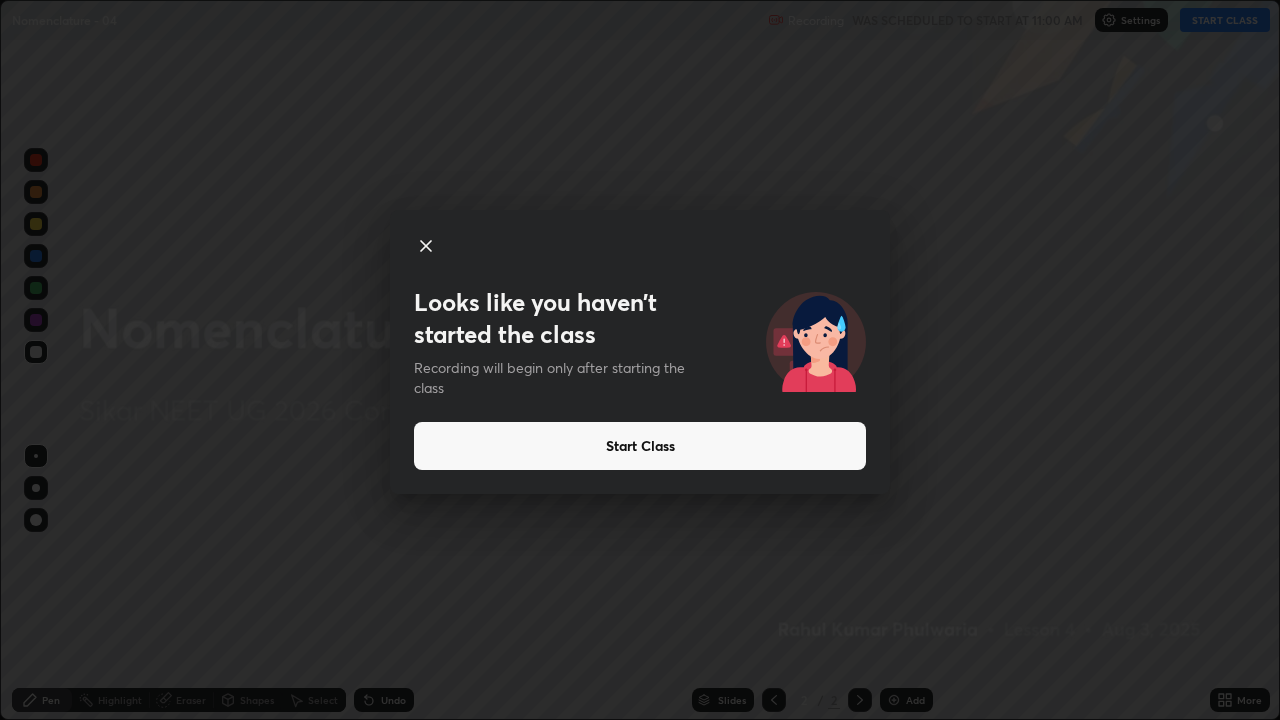 click on "Start Class" at bounding box center (640, 446) 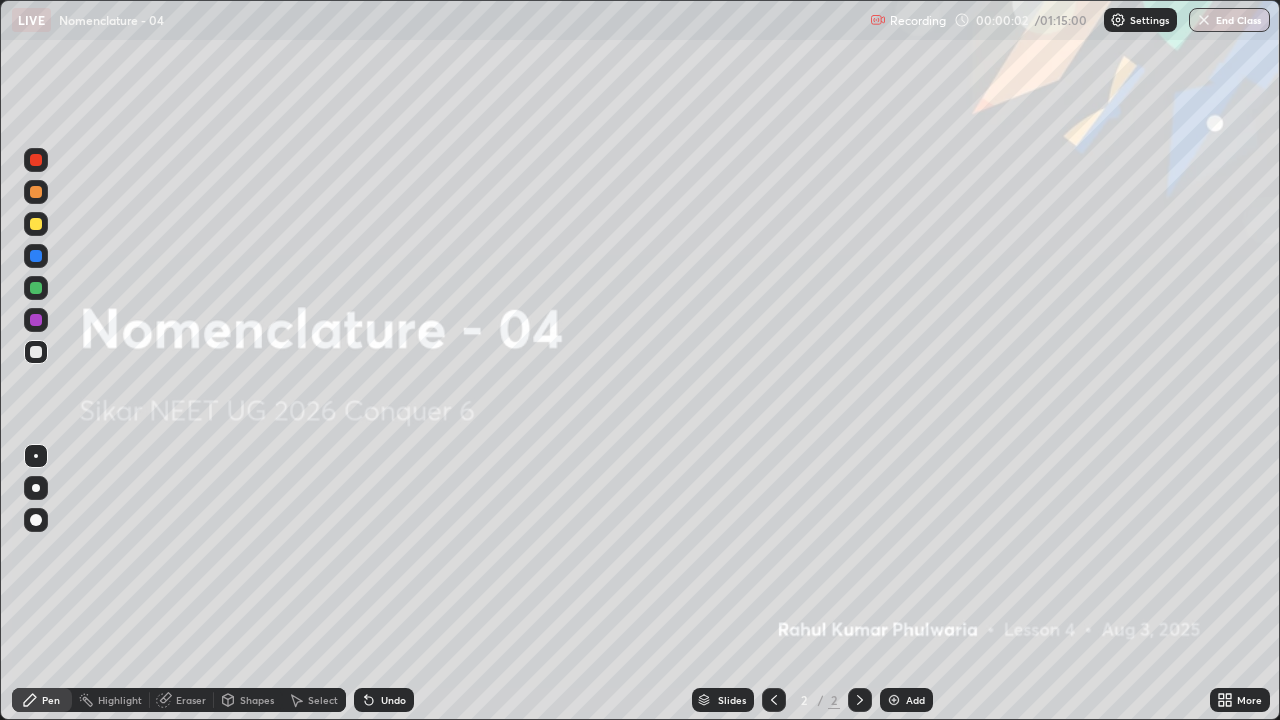 click at bounding box center [894, 700] 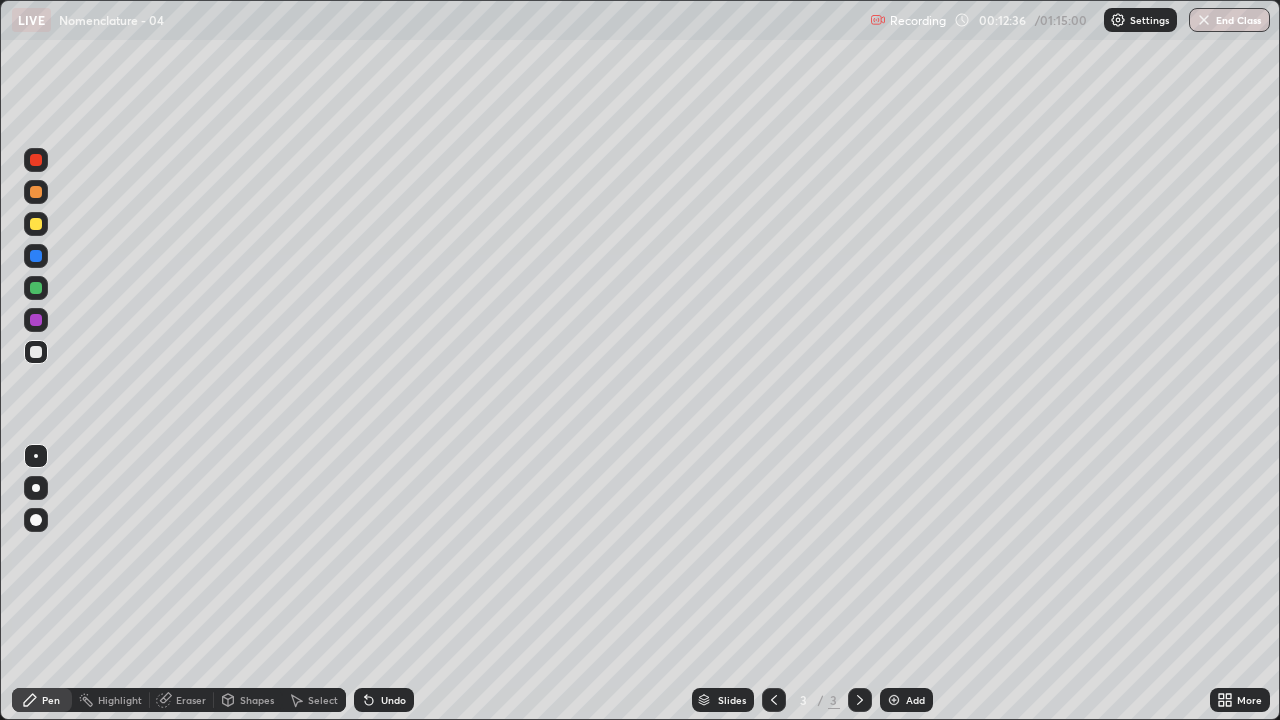 click at bounding box center [894, 700] 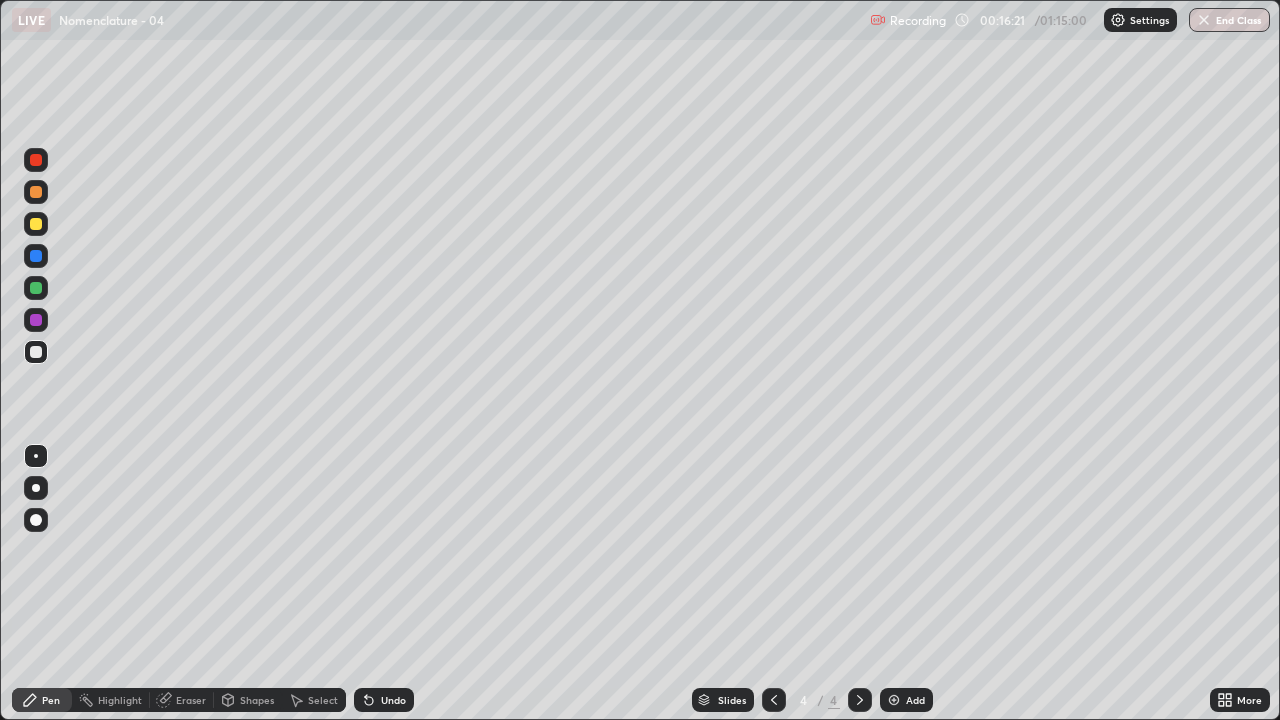 click on "Eraser" at bounding box center [182, 700] 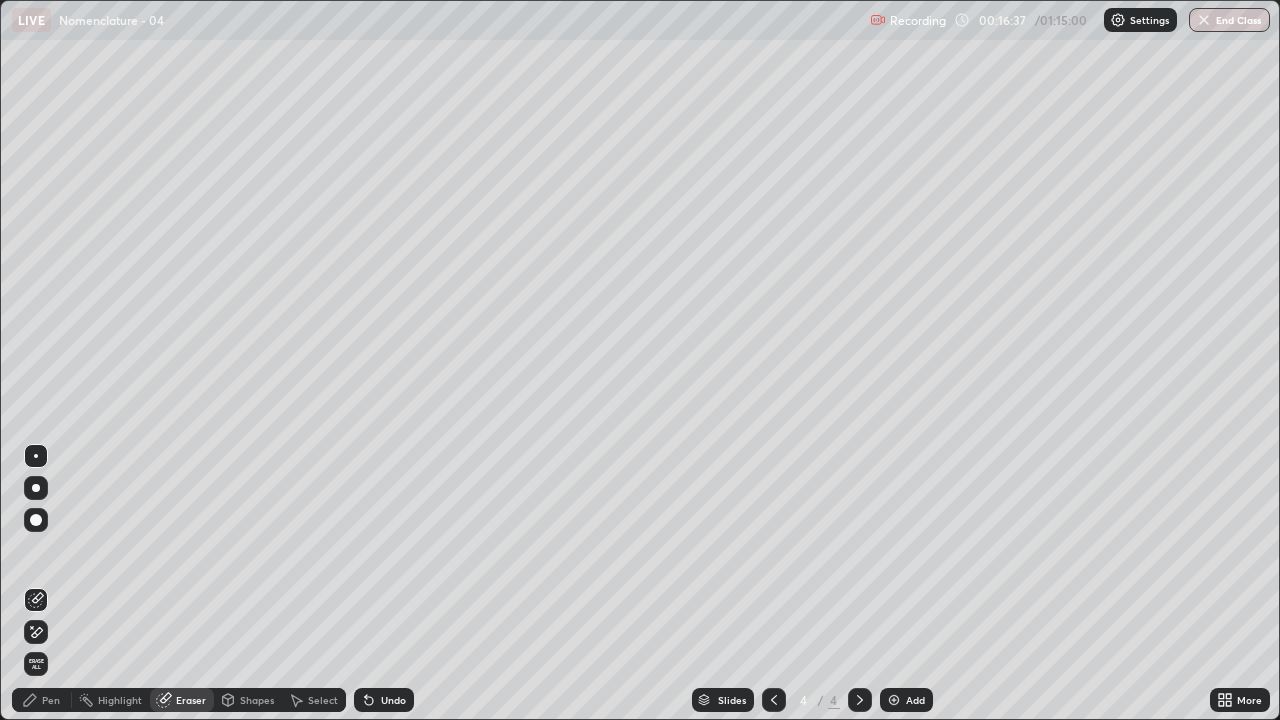 click on "Pen" at bounding box center (51, 700) 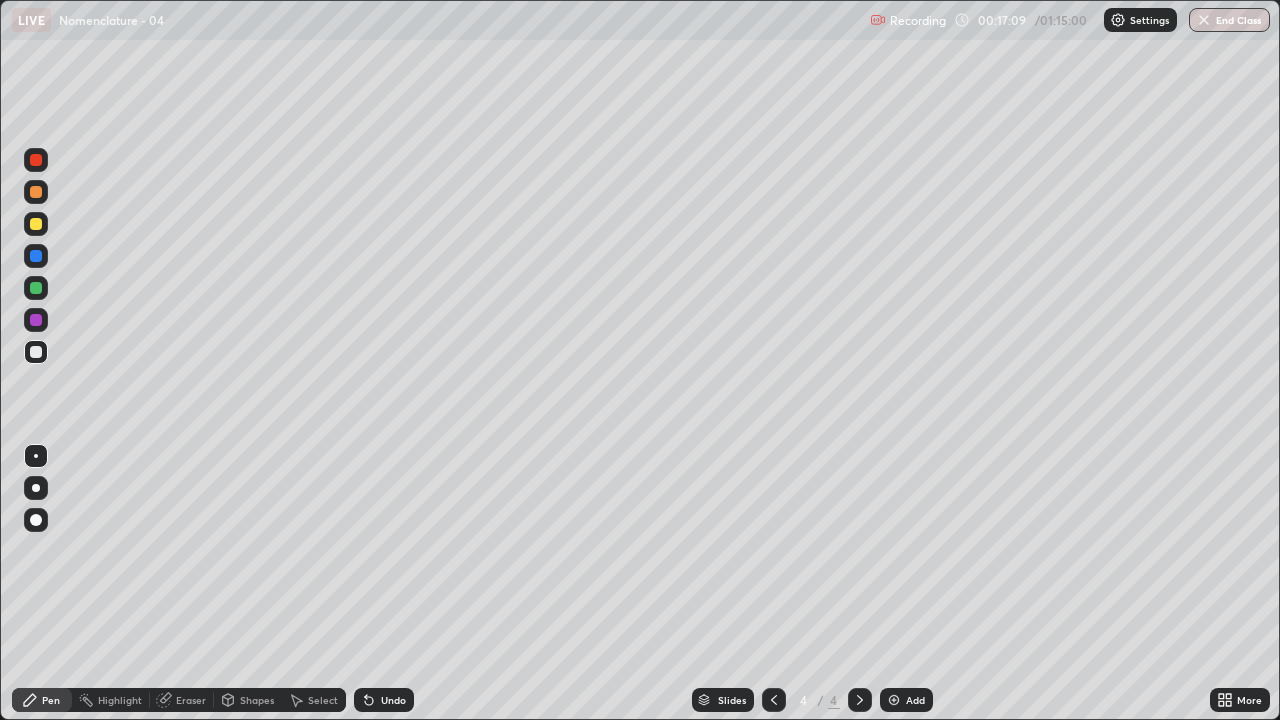 click on "Eraser" at bounding box center [191, 700] 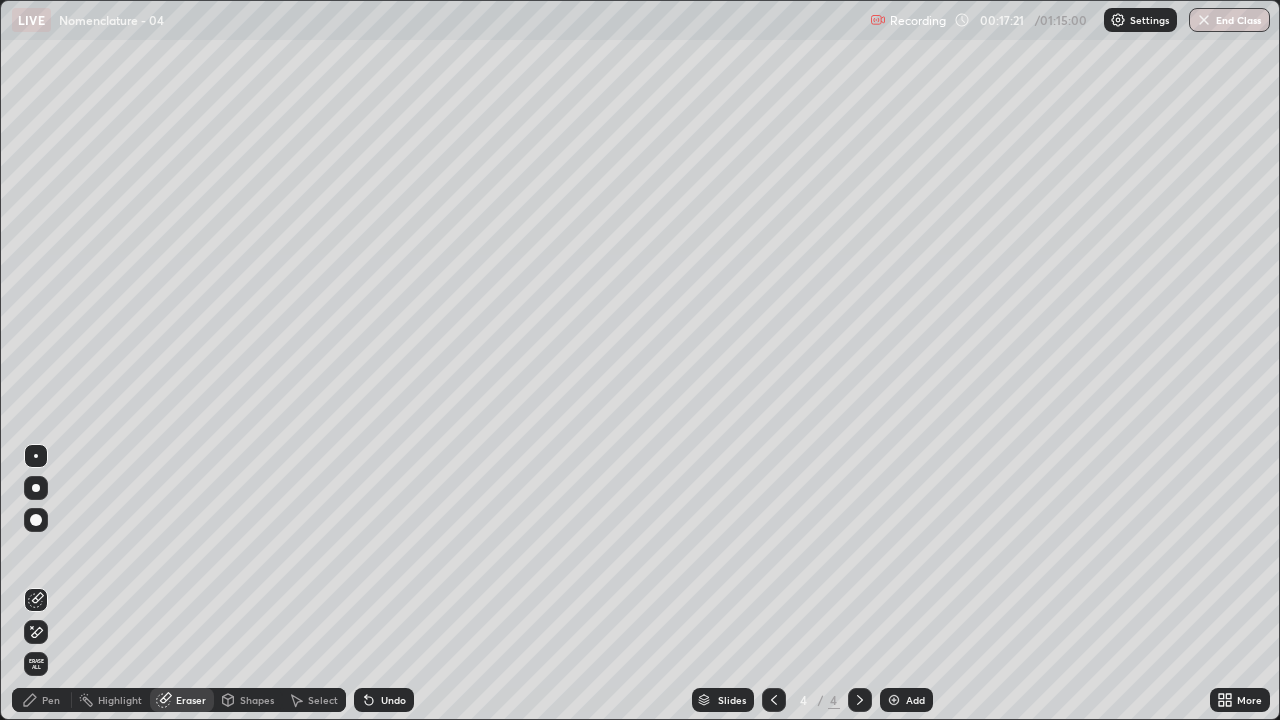 click on "Pen" at bounding box center [51, 700] 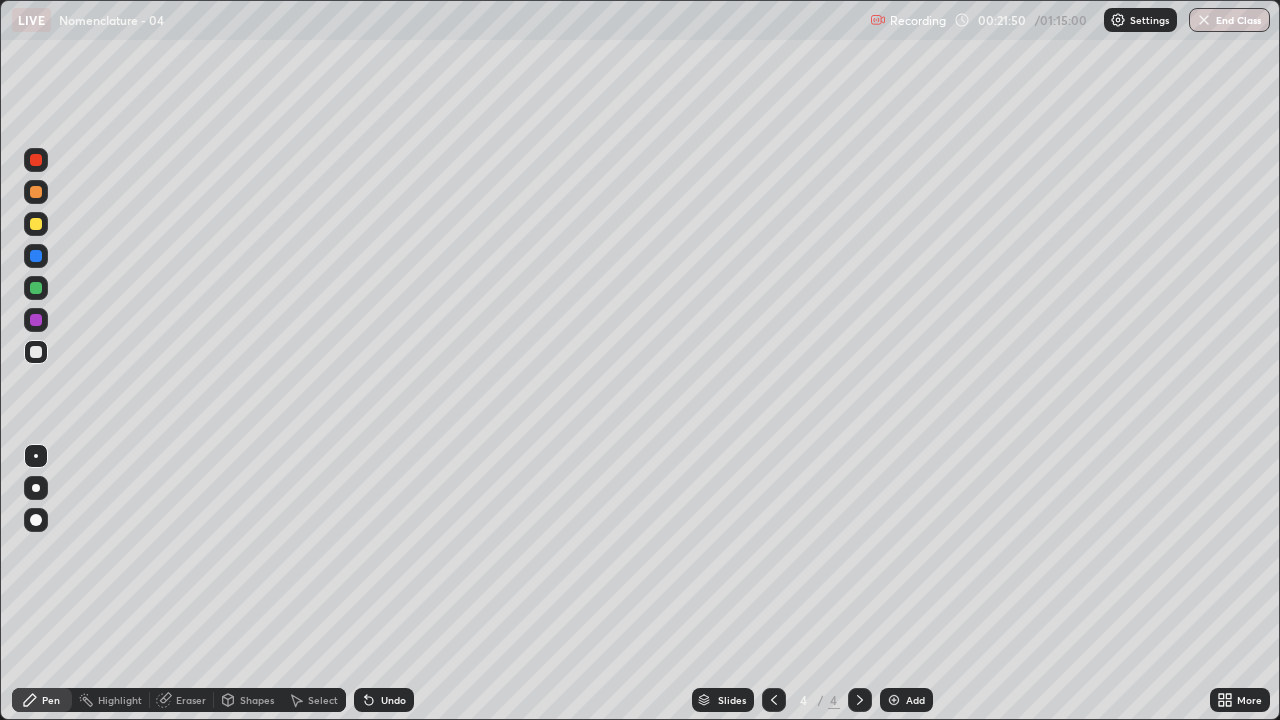 click on "Eraser" at bounding box center (191, 700) 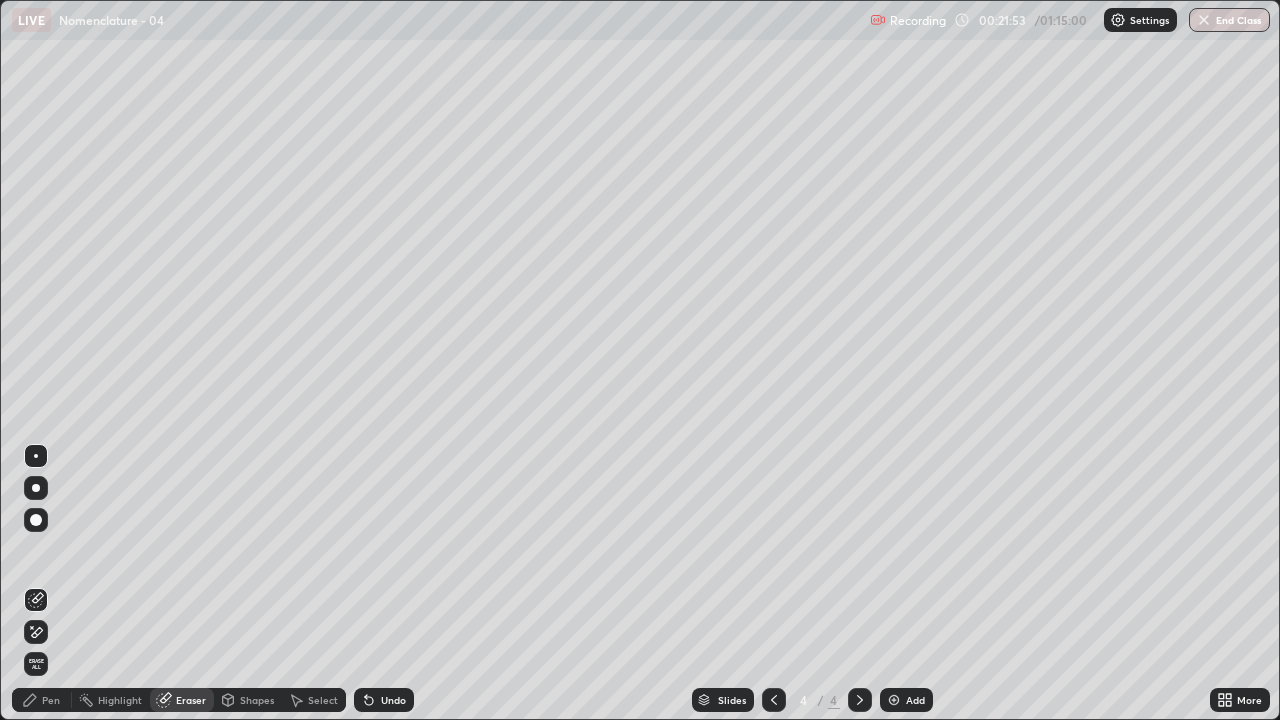 click on "Pen" at bounding box center [51, 700] 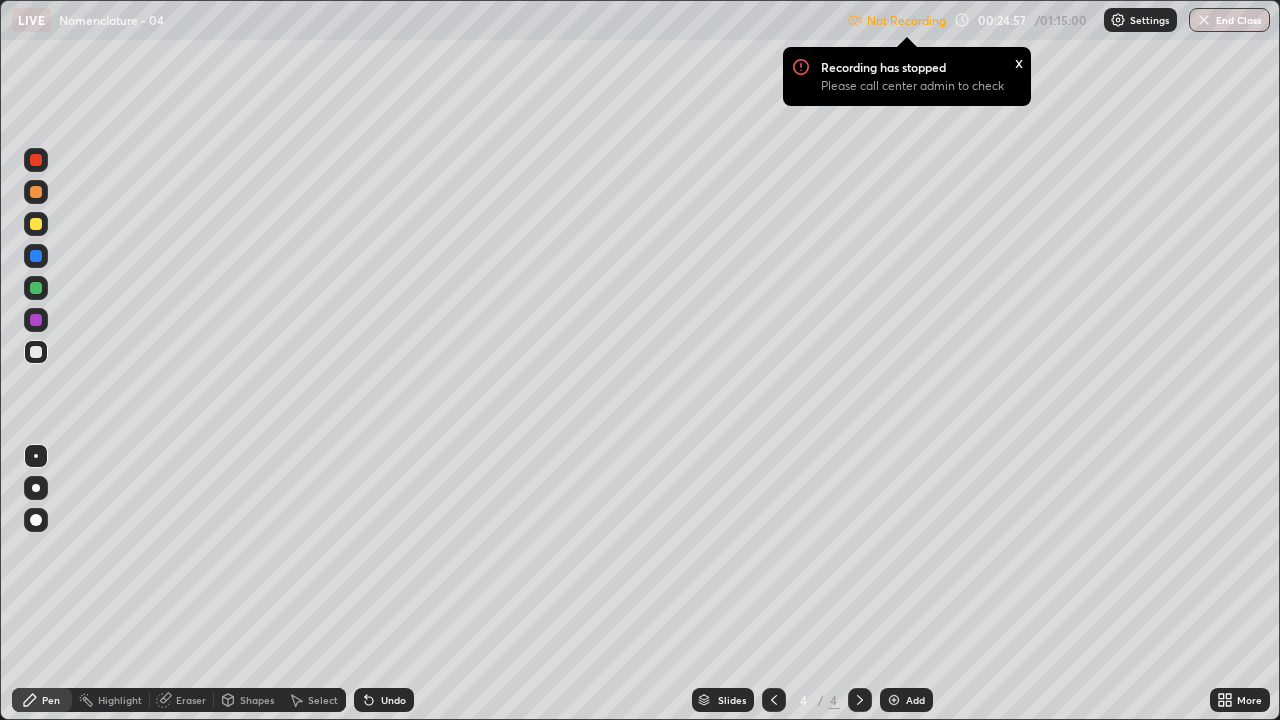 click on "Eraser" at bounding box center (191, 700) 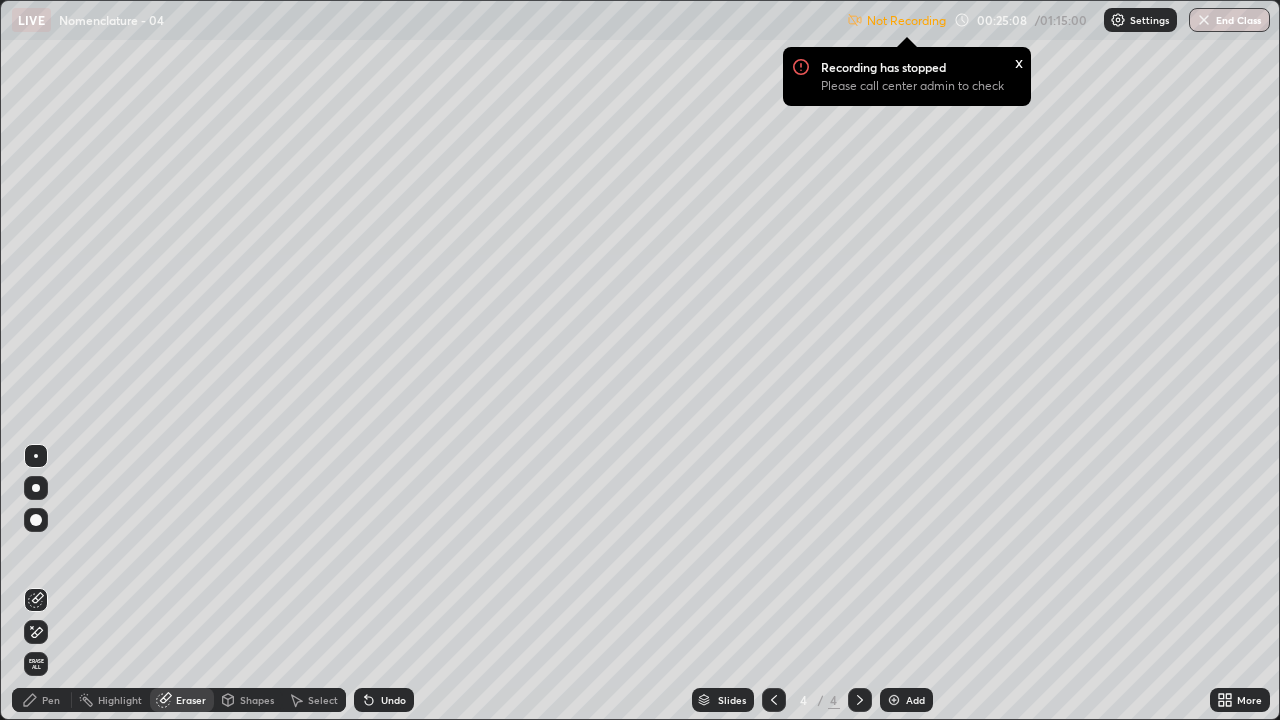click on "Pen" at bounding box center (51, 700) 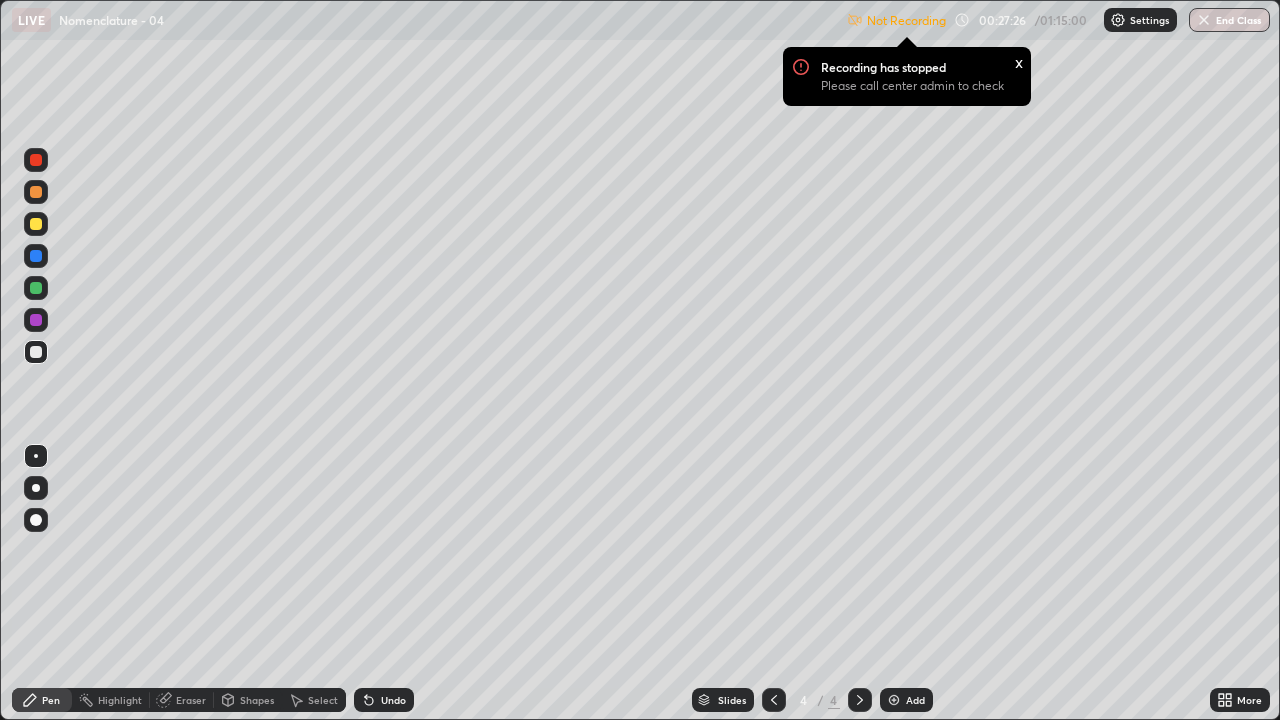 click on "Eraser" at bounding box center [191, 700] 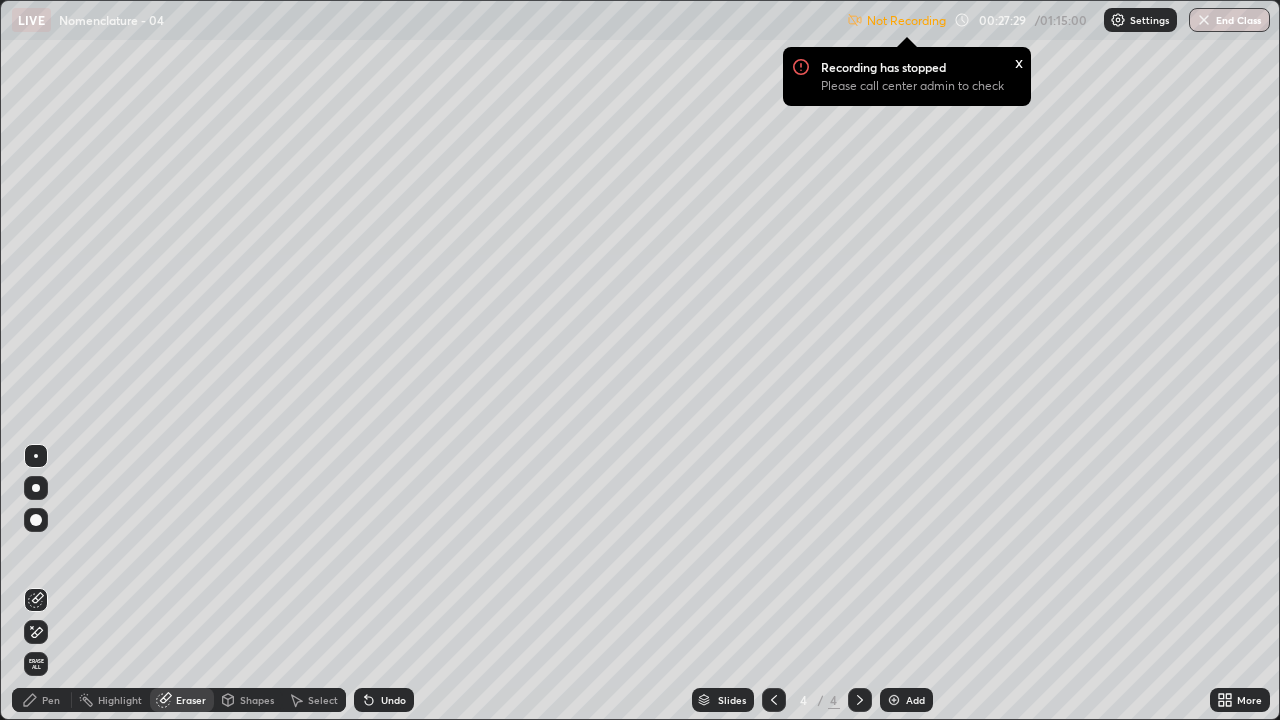 click on "Pen" at bounding box center (42, 700) 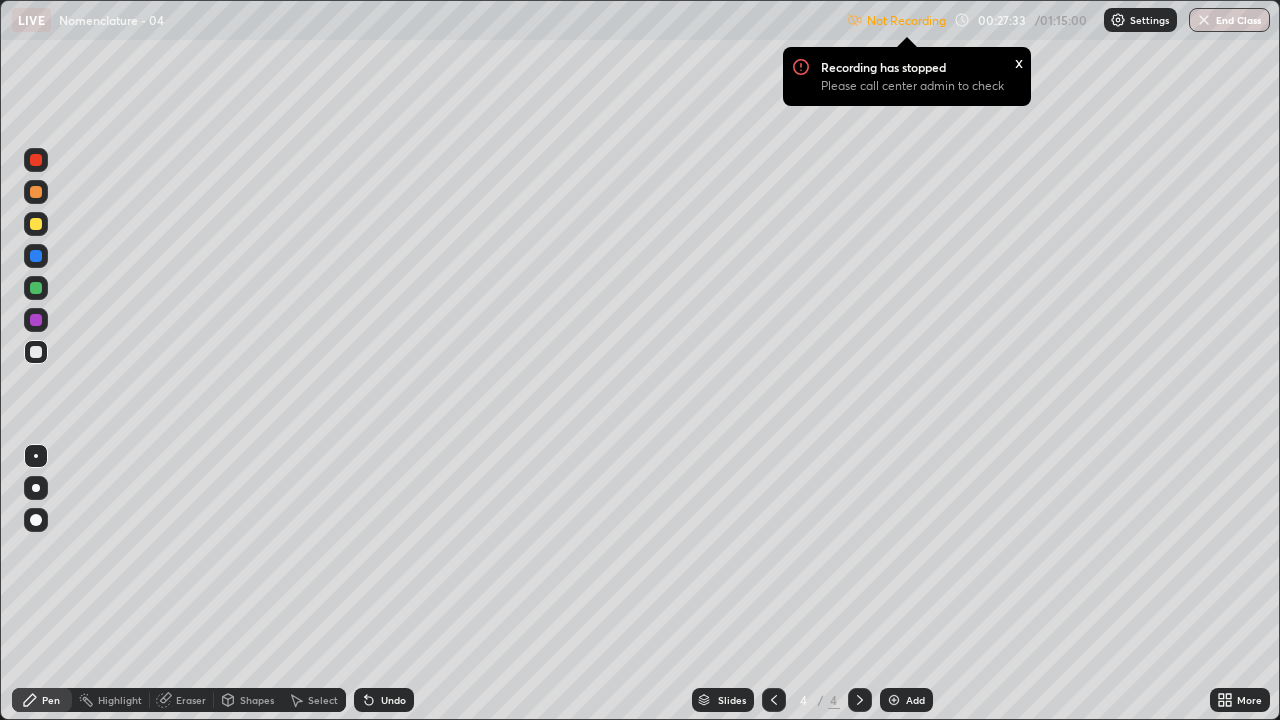 click 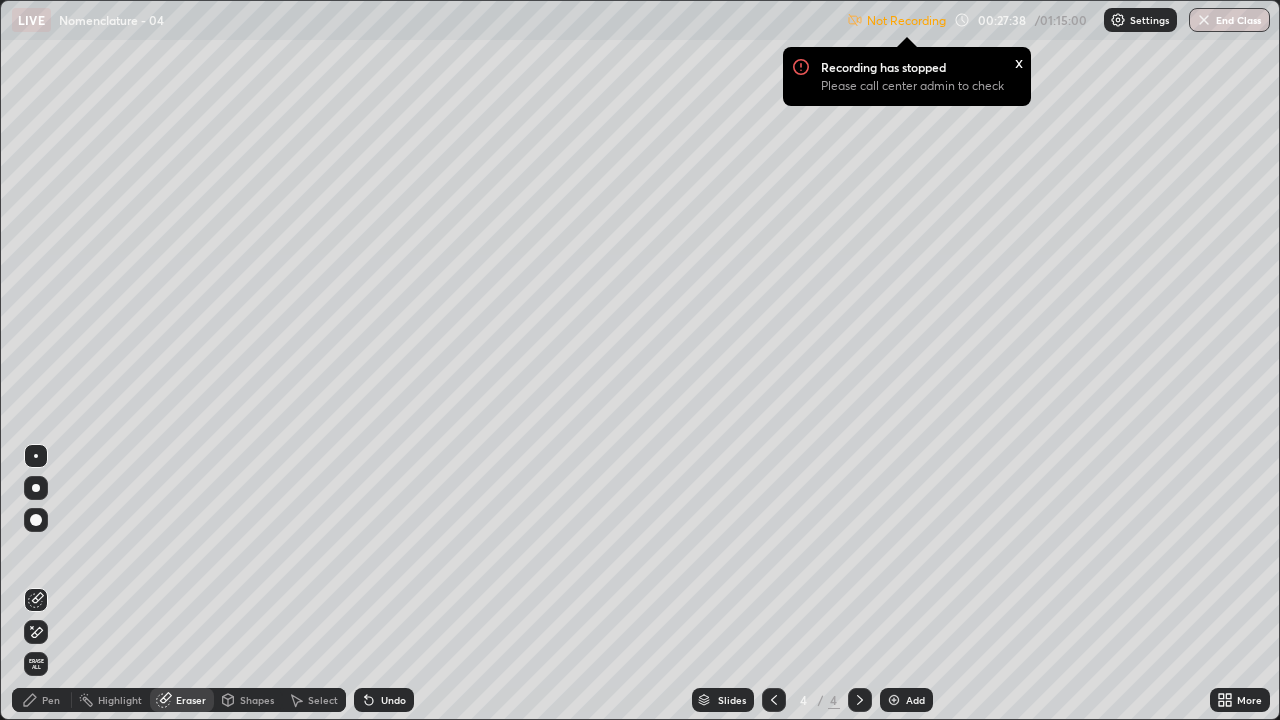 click on "Pen" at bounding box center [42, 700] 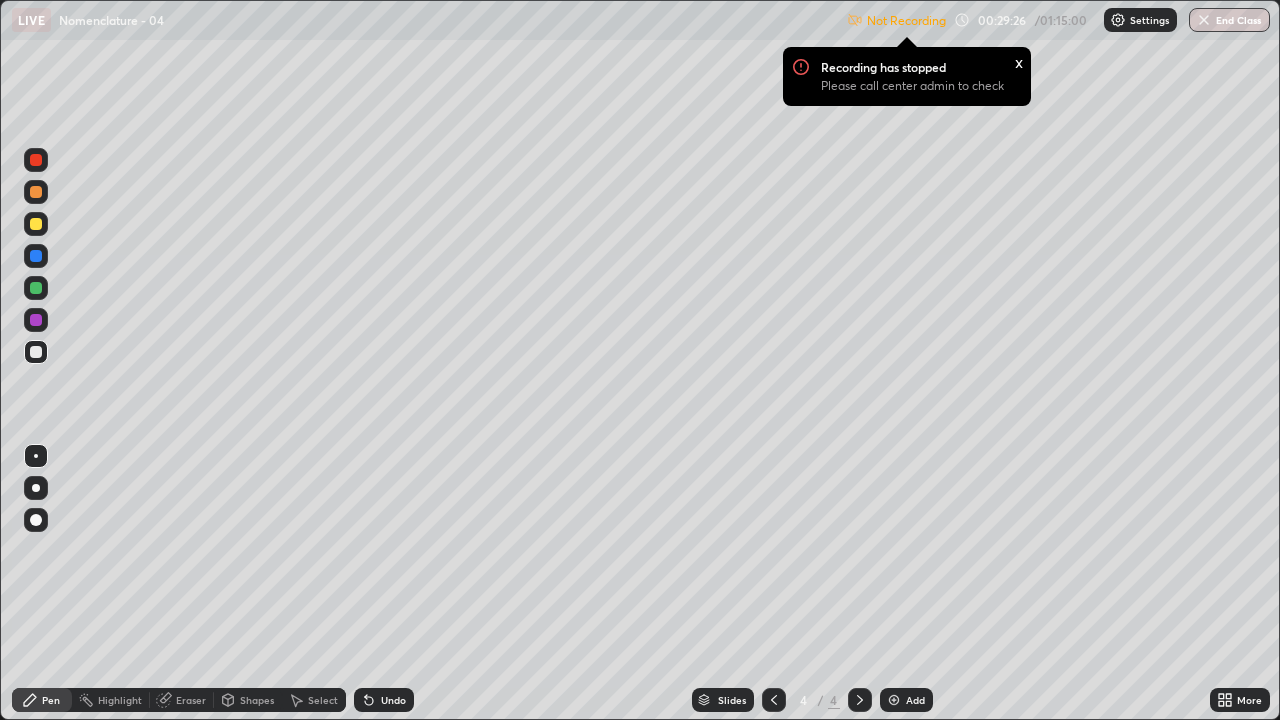 click on "Eraser" at bounding box center [191, 700] 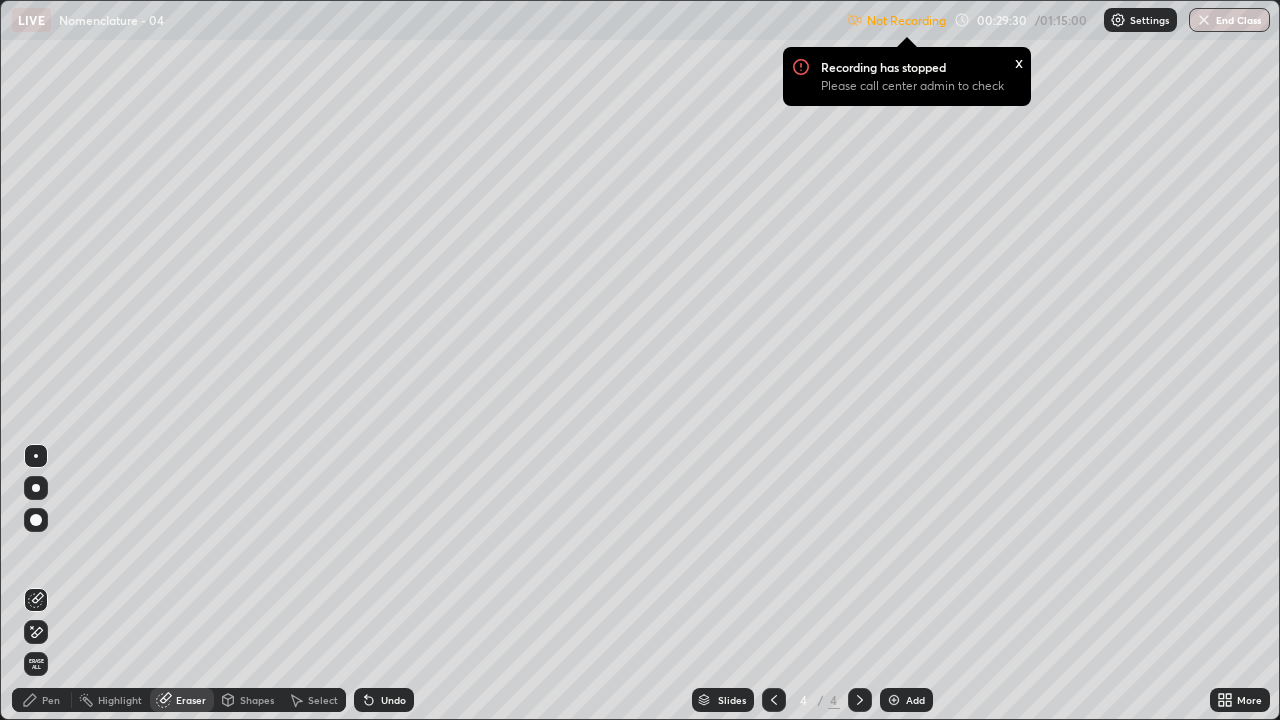 click on "Pen" at bounding box center (51, 700) 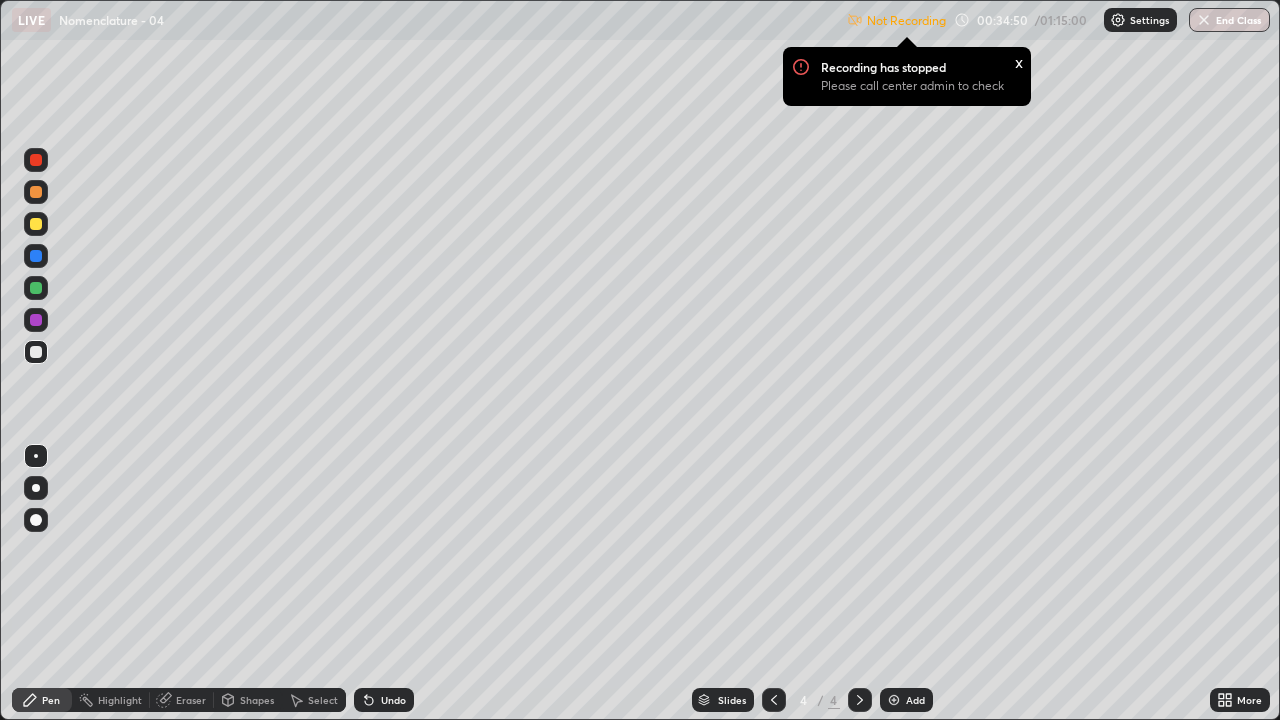 click at bounding box center (1118, 20) 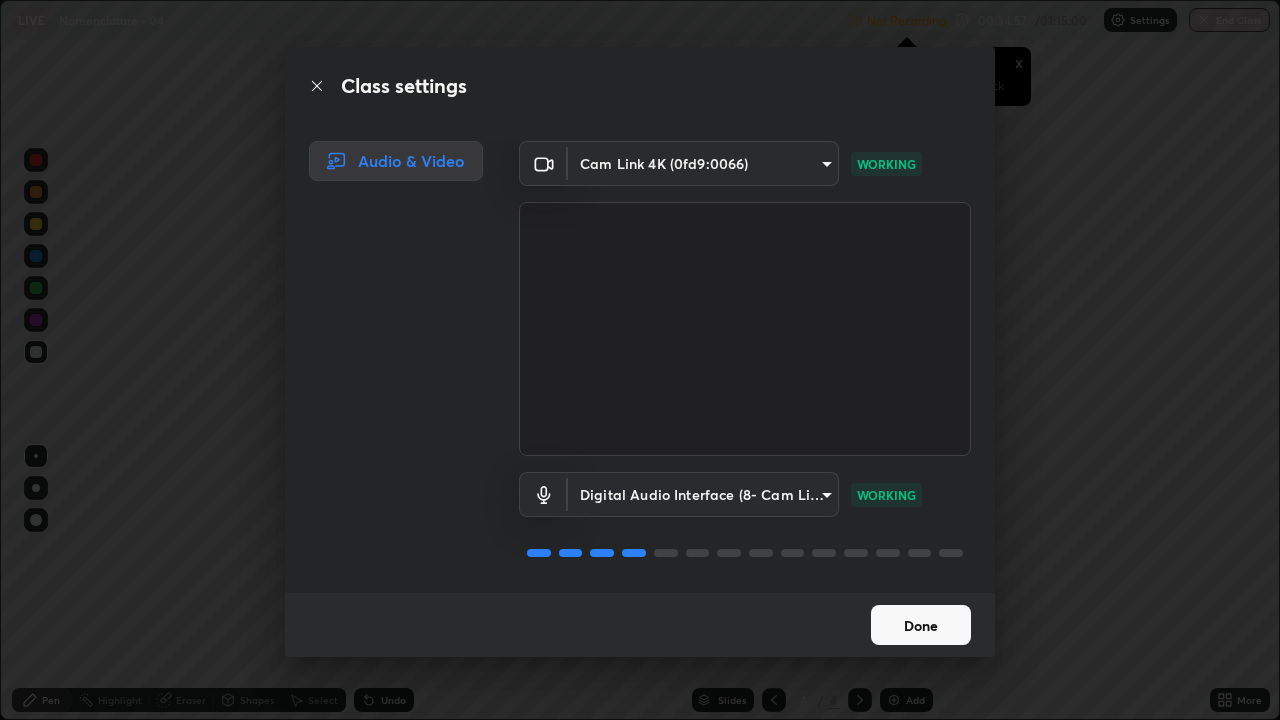 click on "Done" at bounding box center [921, 625] 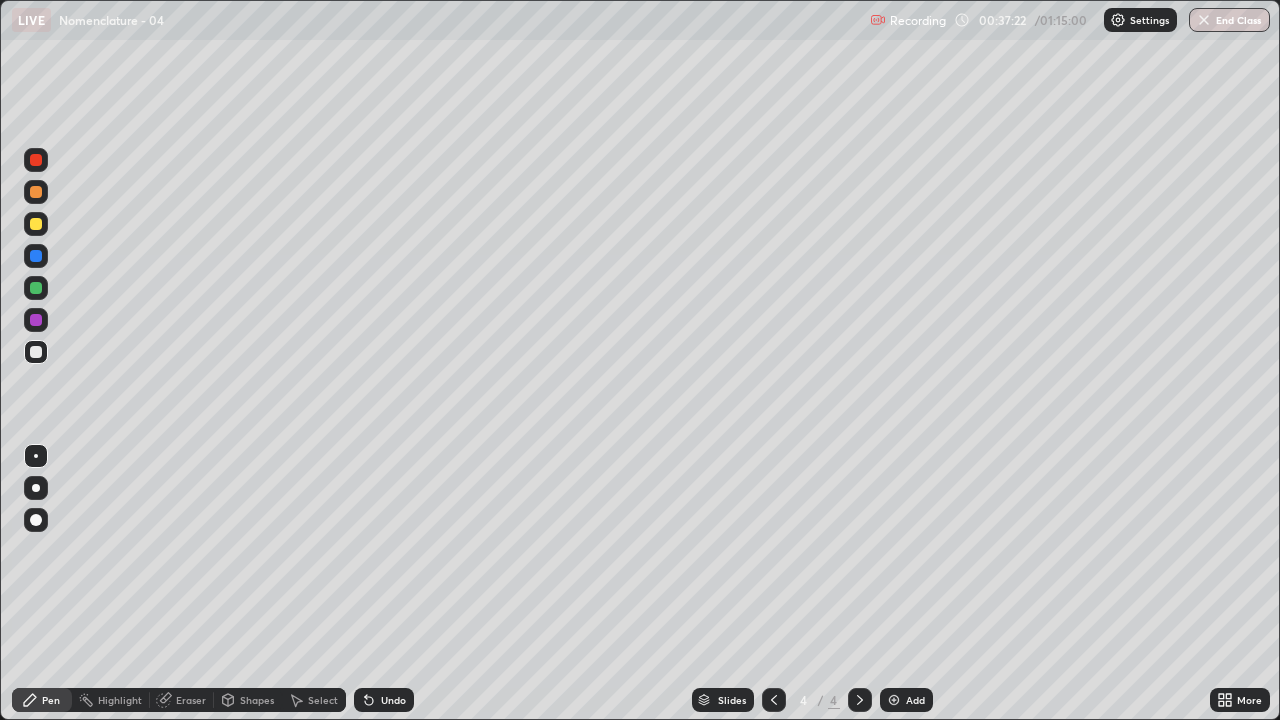 click on "Add" at bounding box center [906, 700] 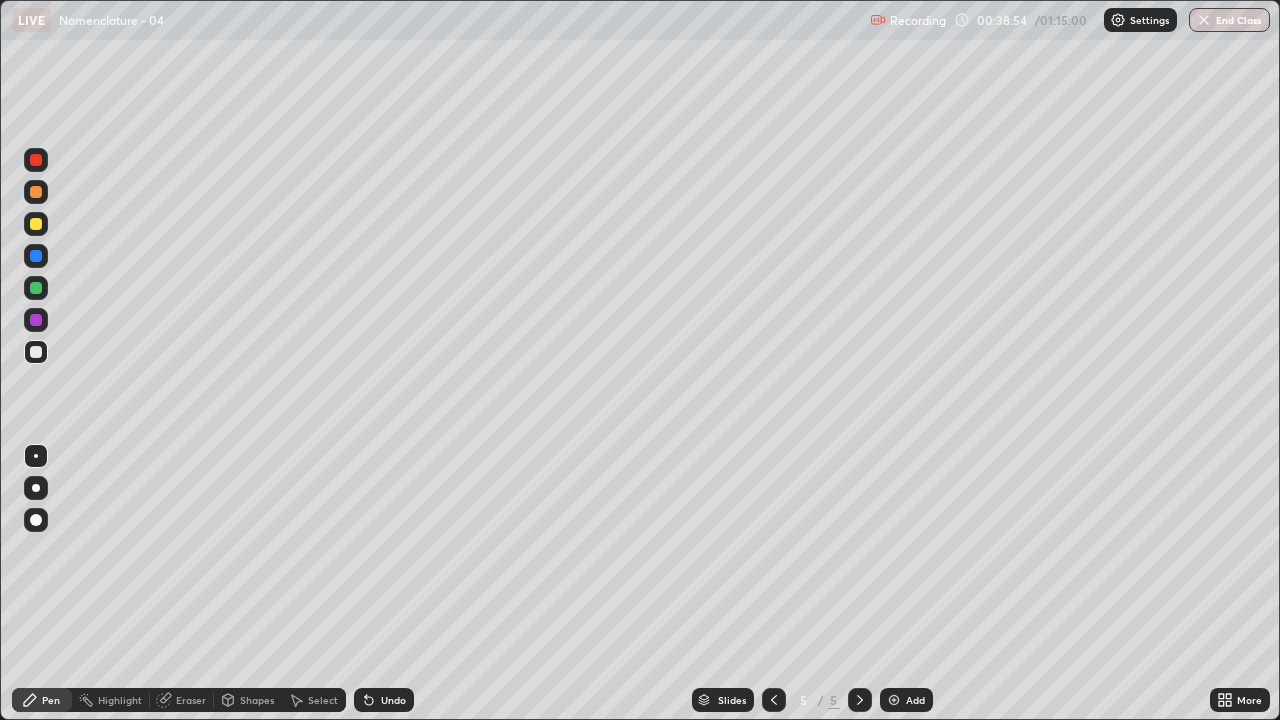 click at bounding box center [36, 160] 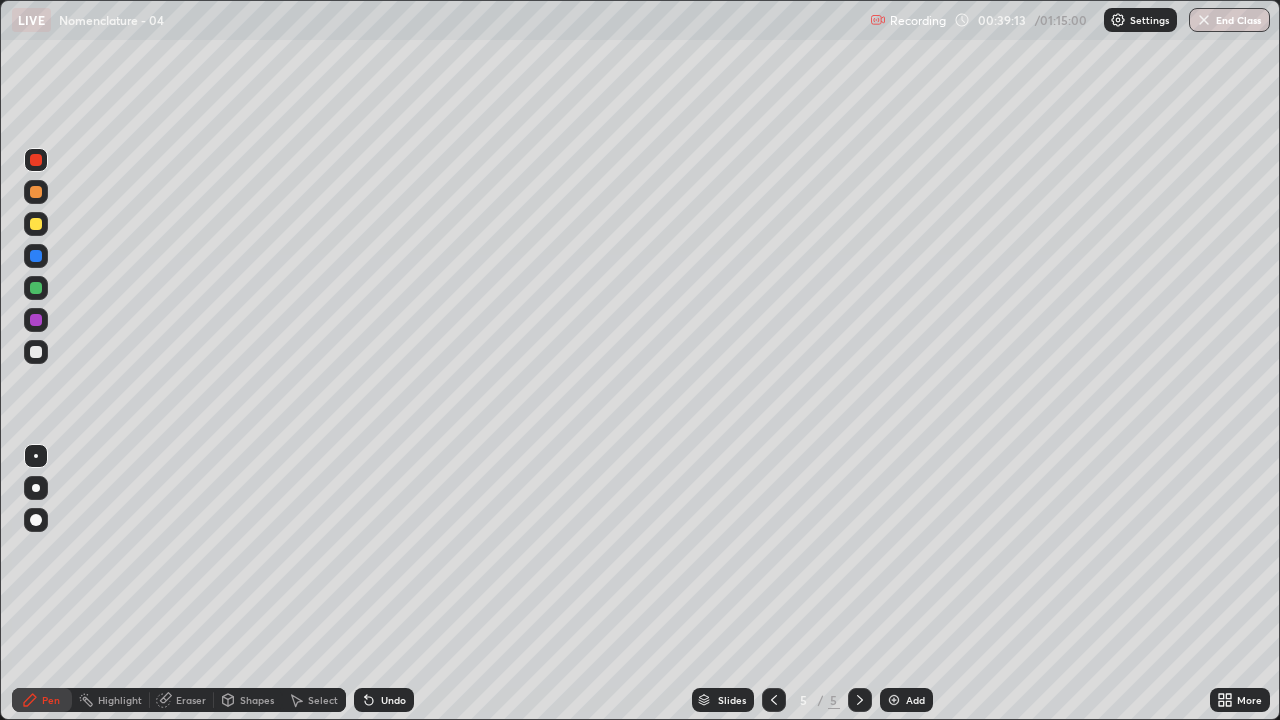 click at bounding box center (36, 352) 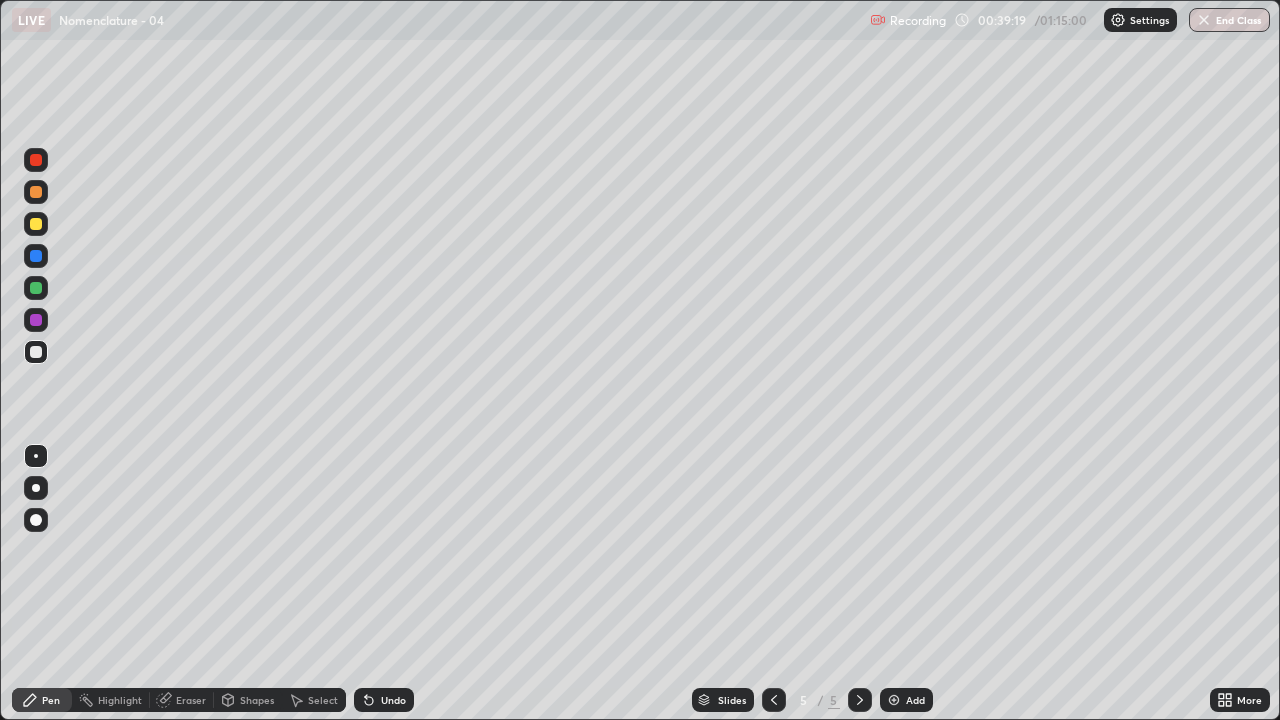 click at bounding box center [894, 700] 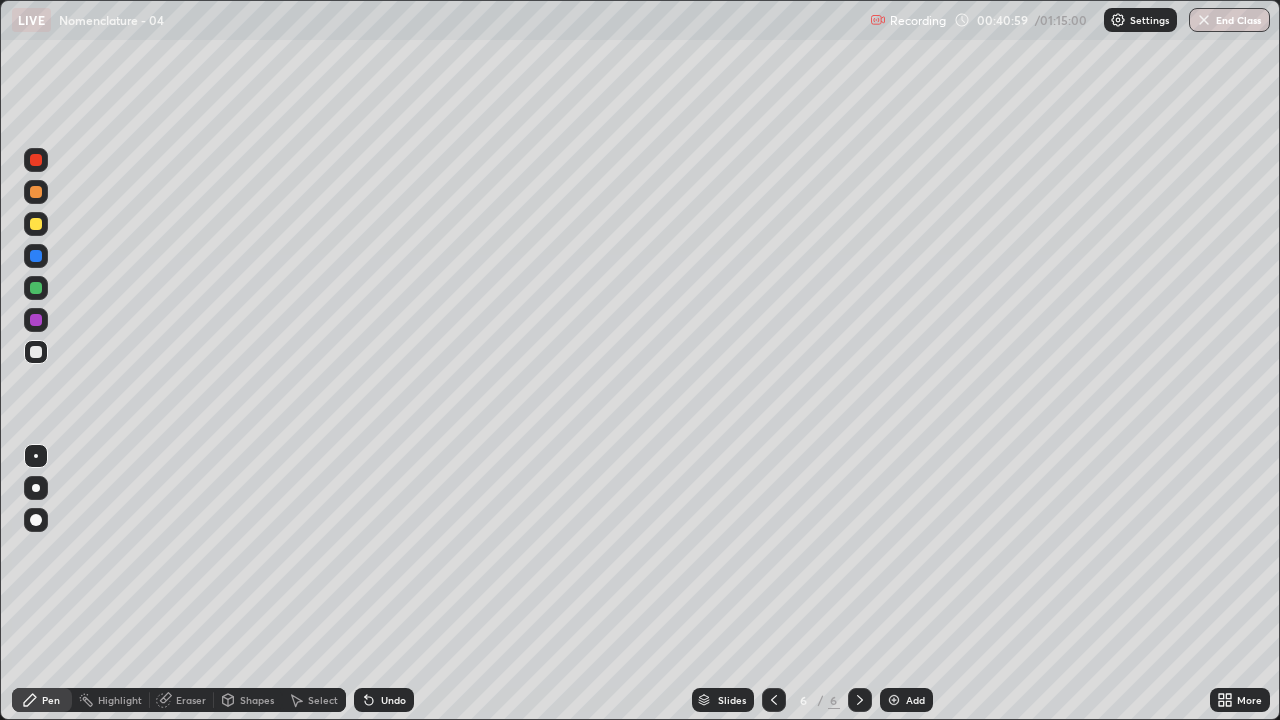 click 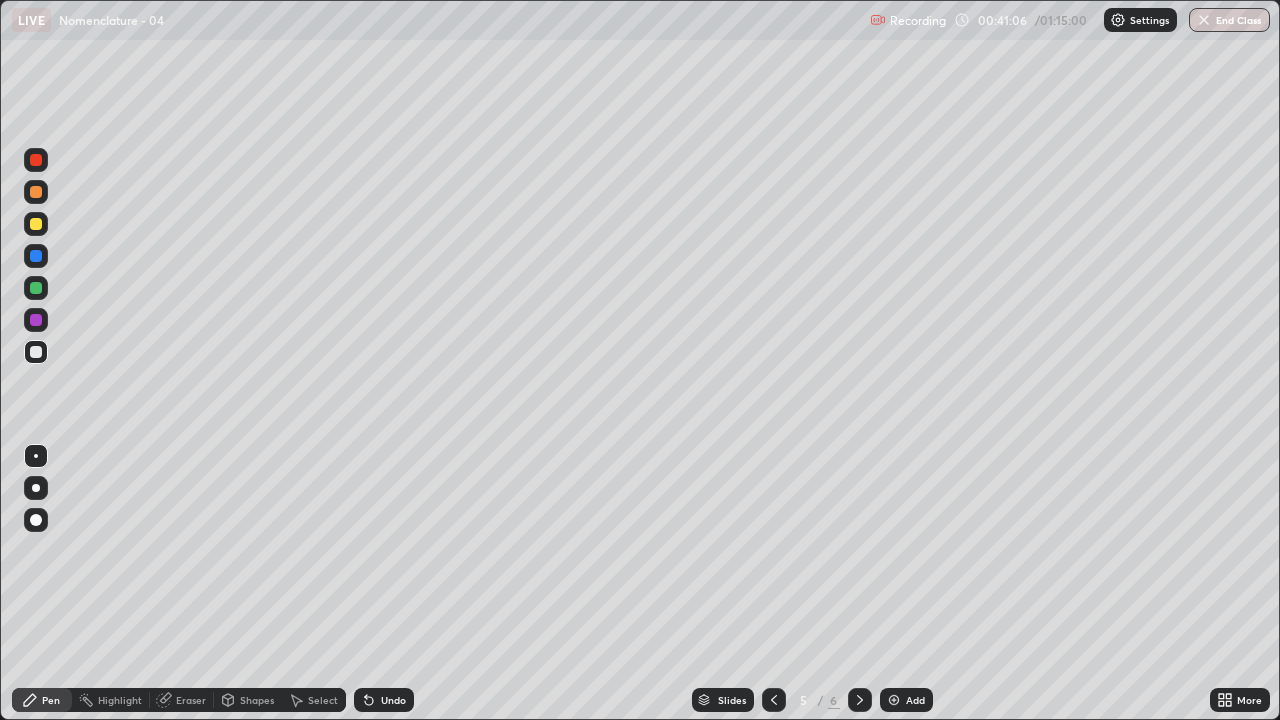 click at bounding box center (36, 288) 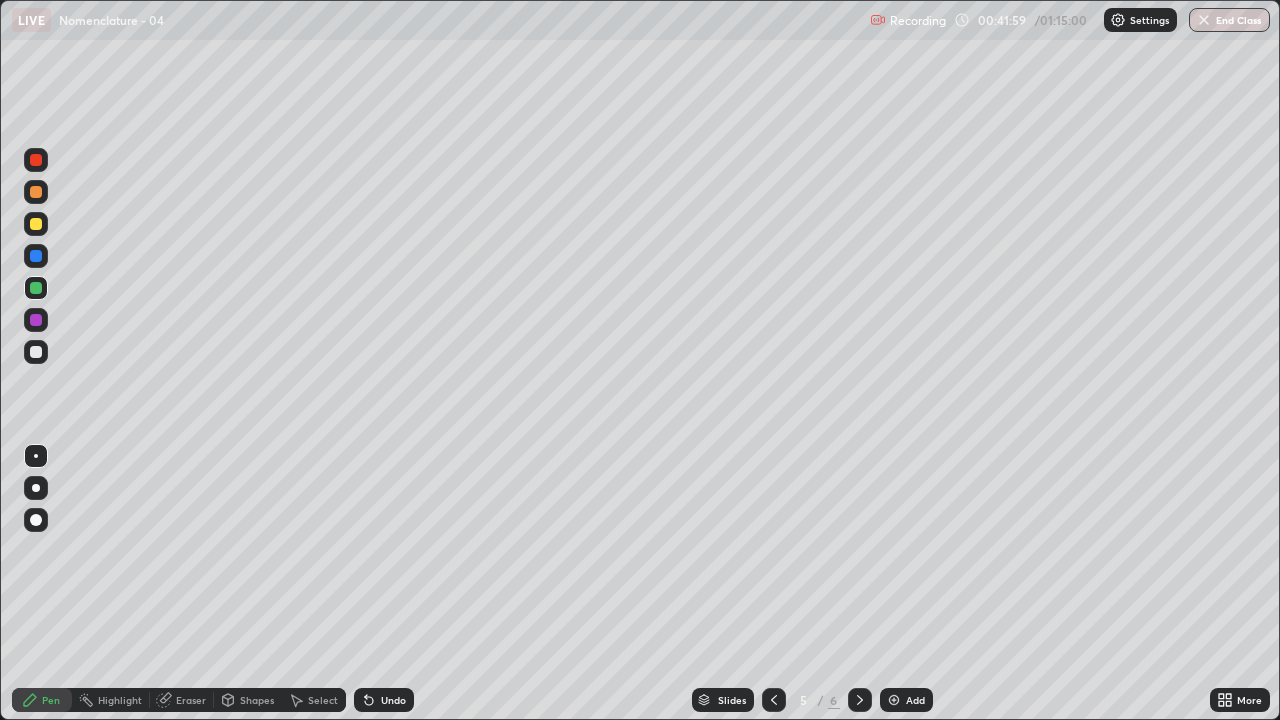 click 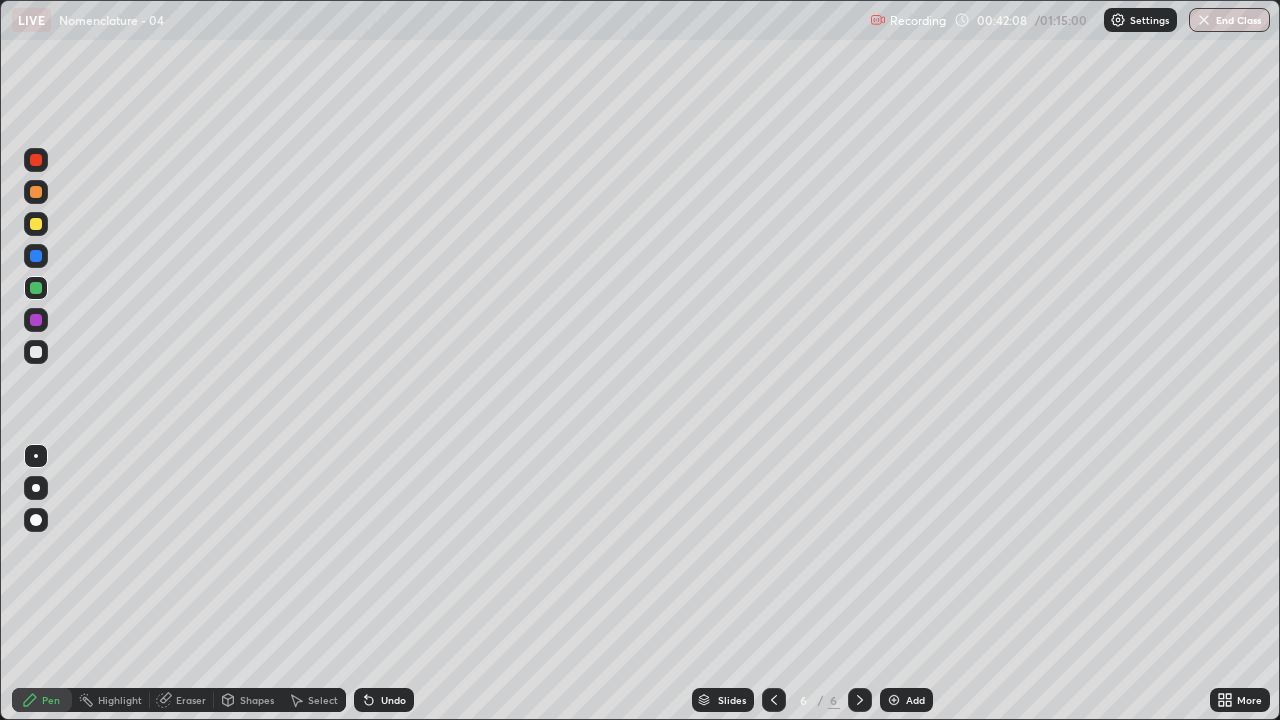 click at bounding box center [36, 352] 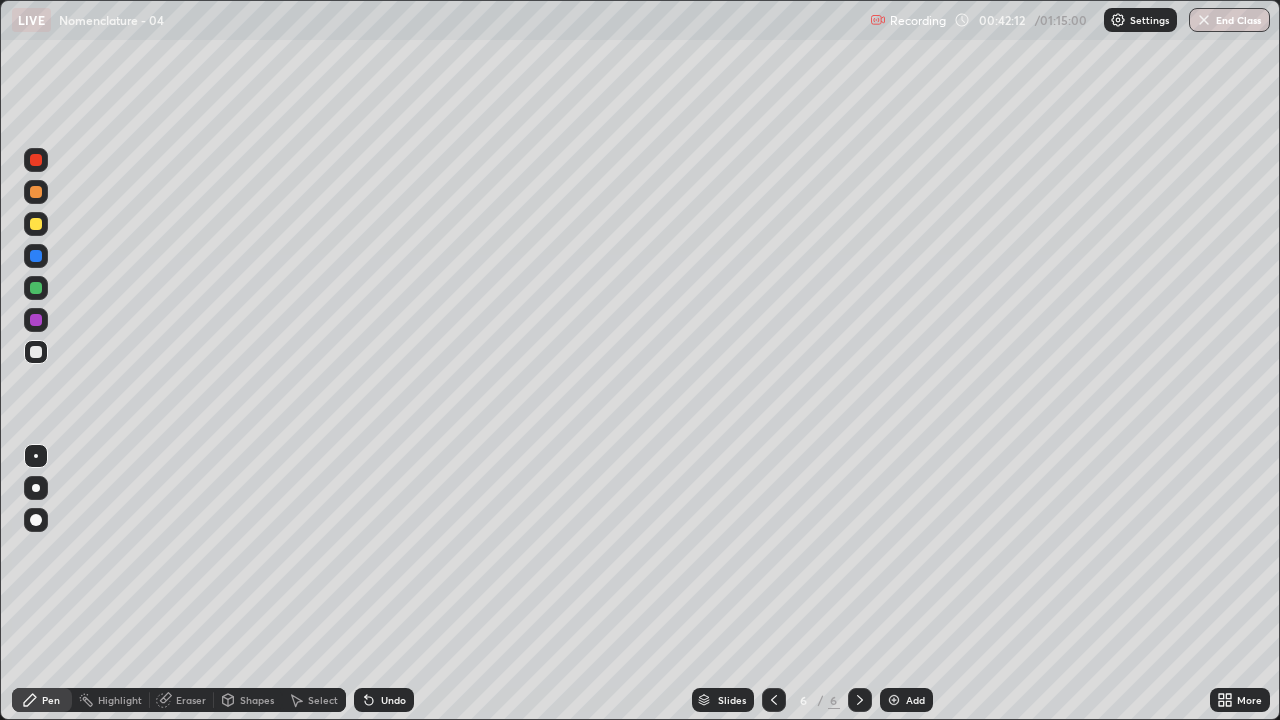 click on "Eraser" at bounding box center [191, 700] 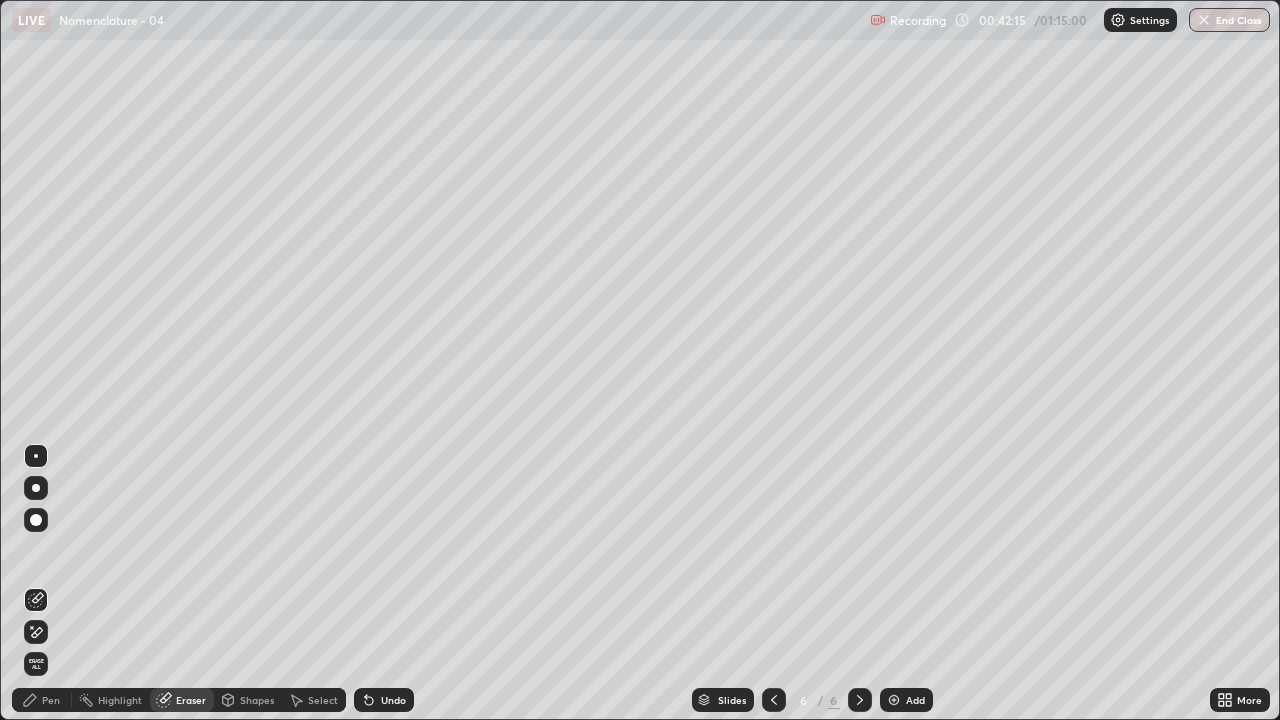 click on "Pen" at bounding box center (51, 700) 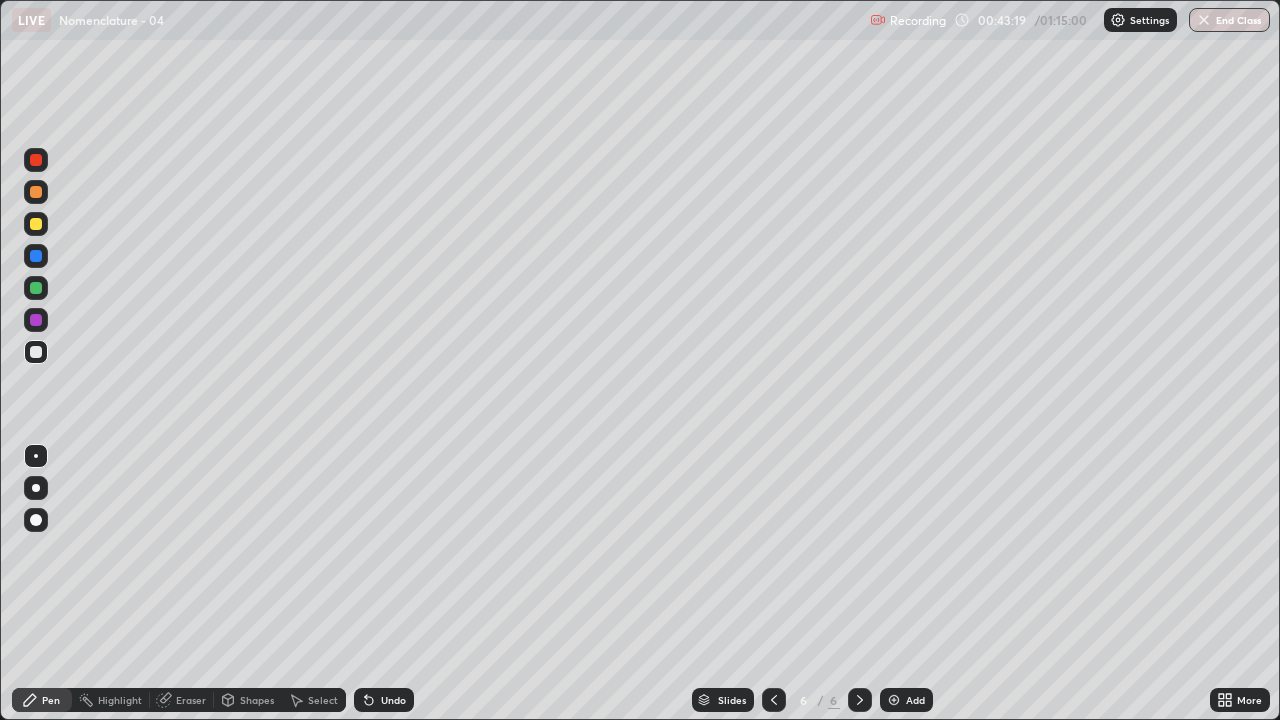 click at bounding box center [36, 320] 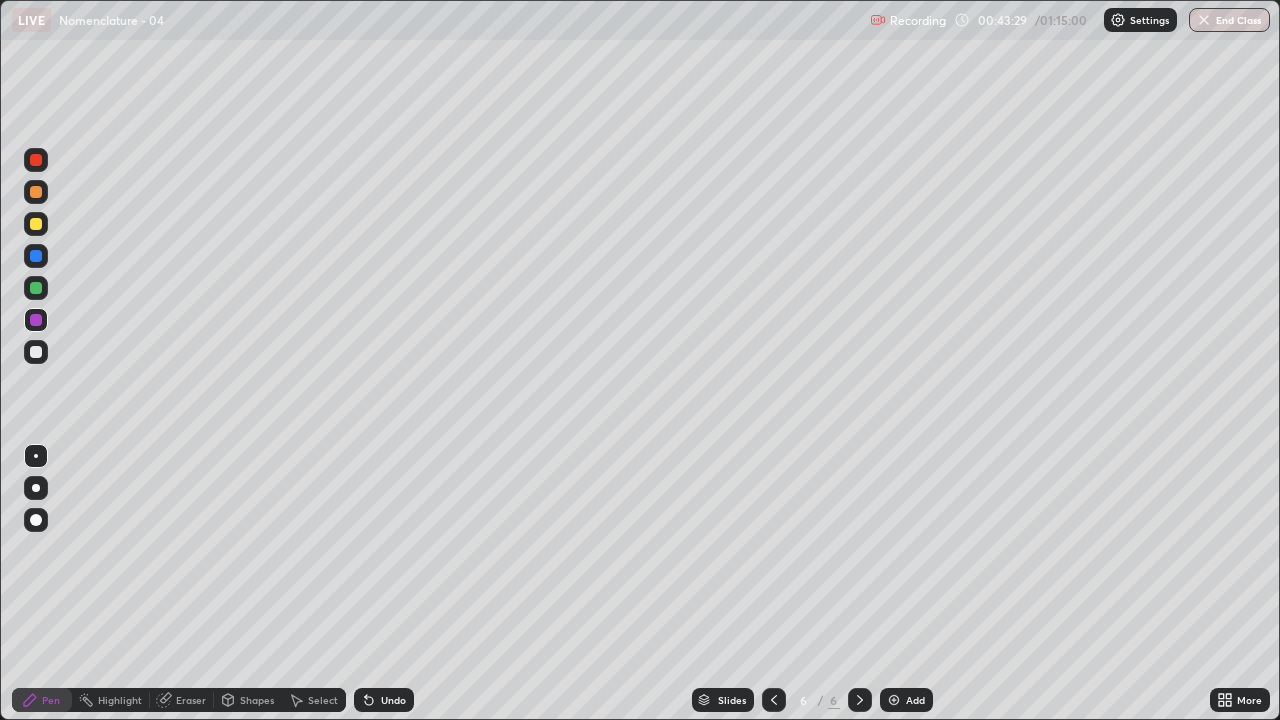 click 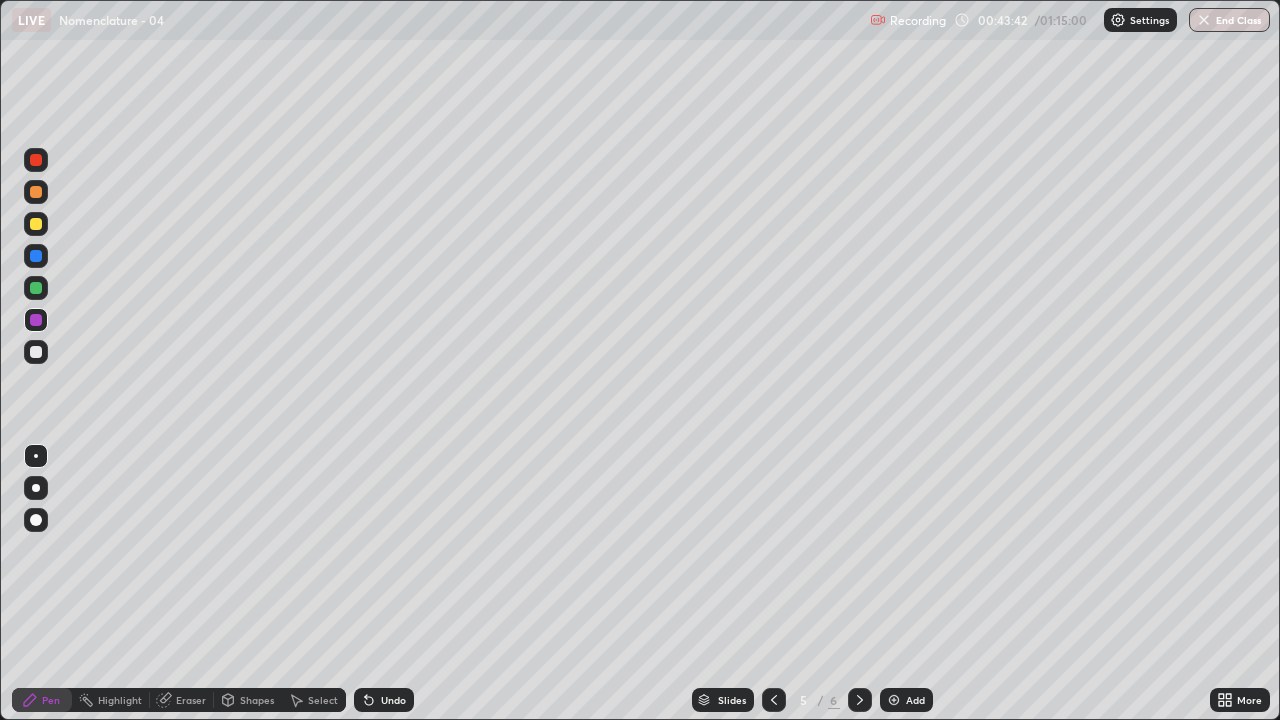 click 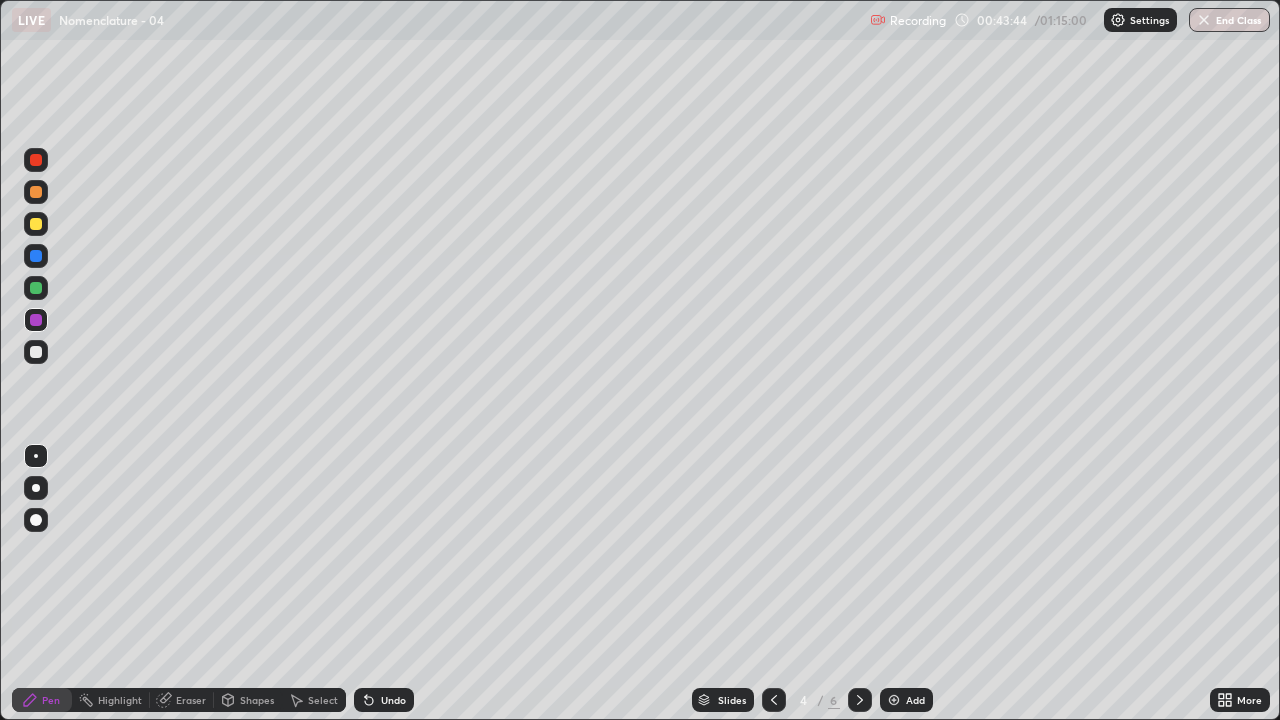 click 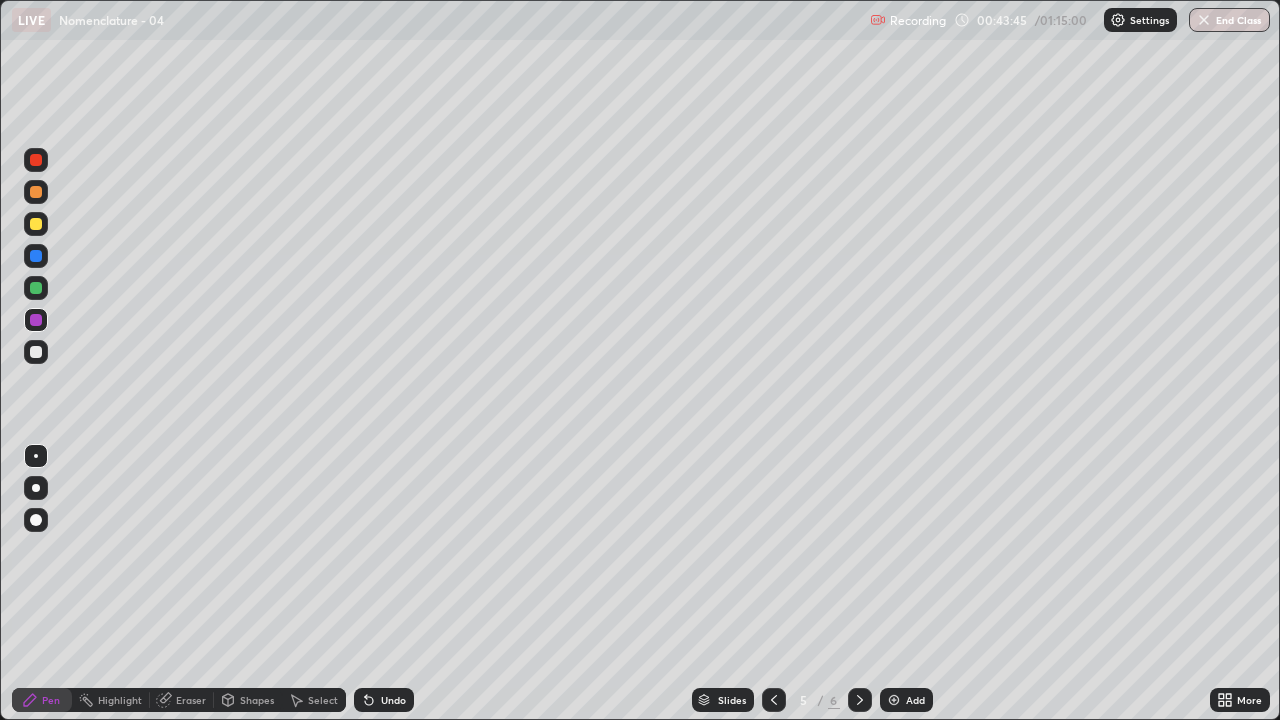 click 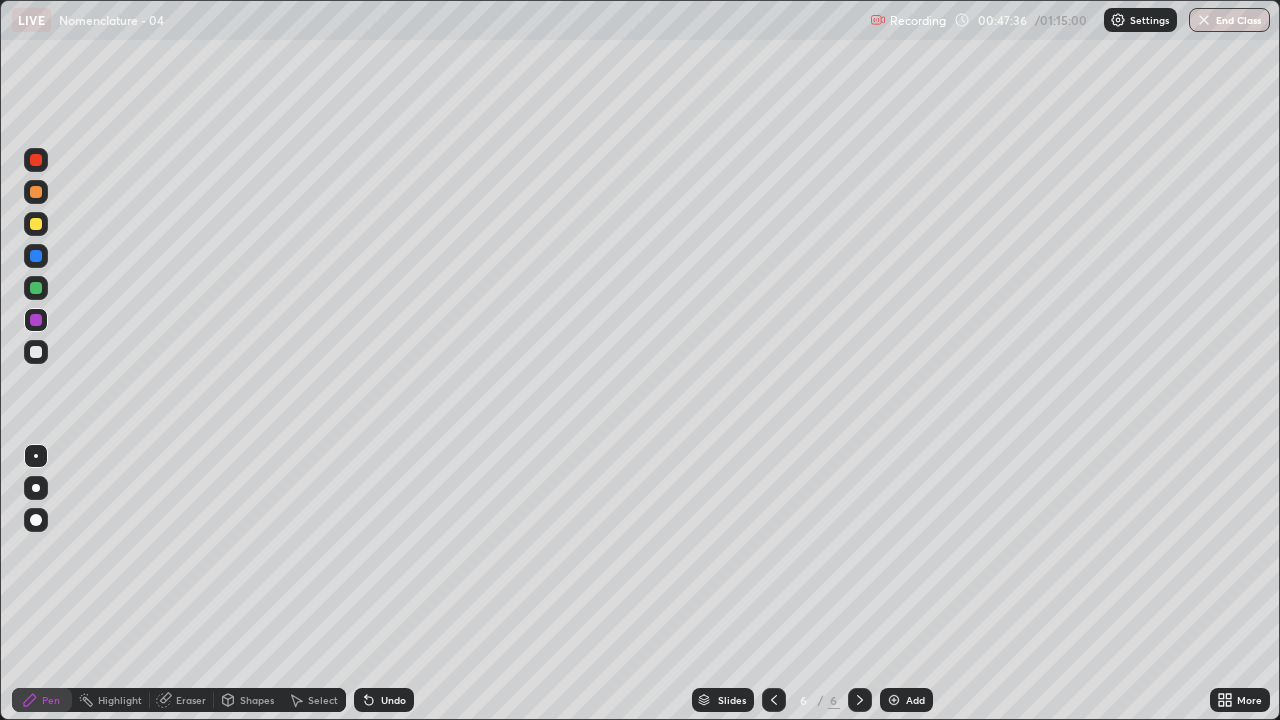 click at bounding box center [894, 700] 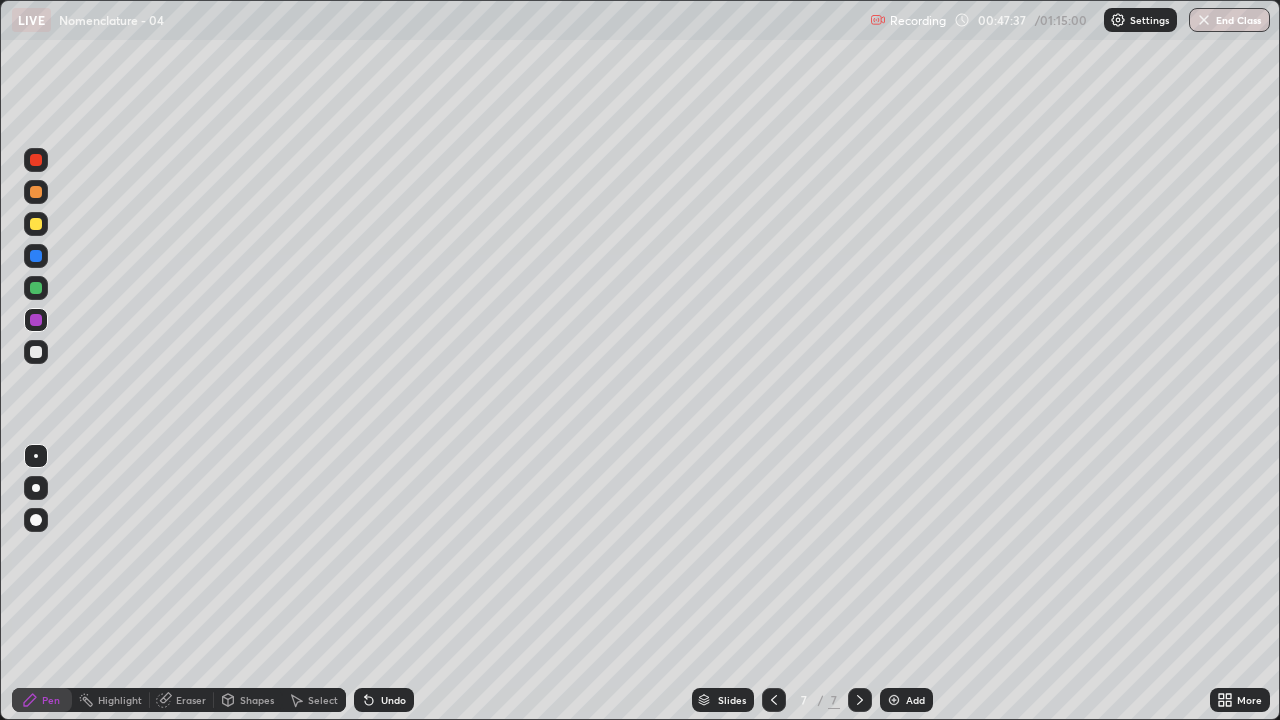 click at bounding box center (36, 352) 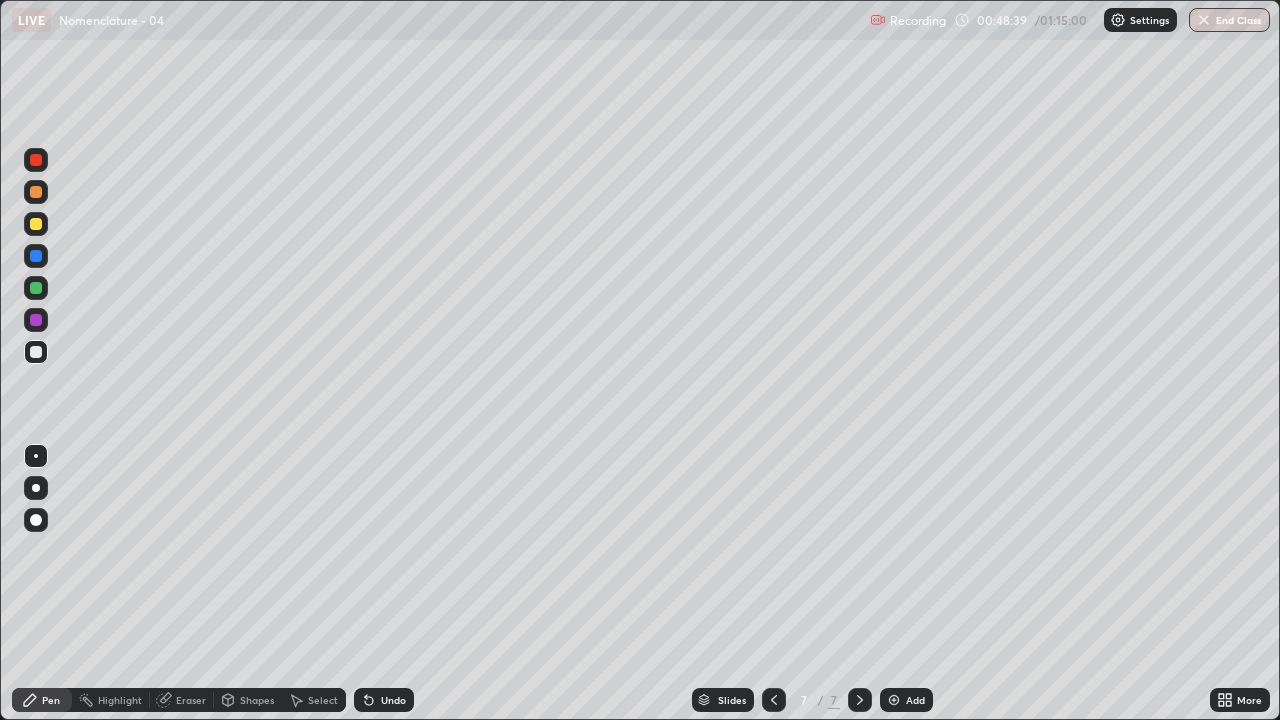 click at bounding box center (36, 160) 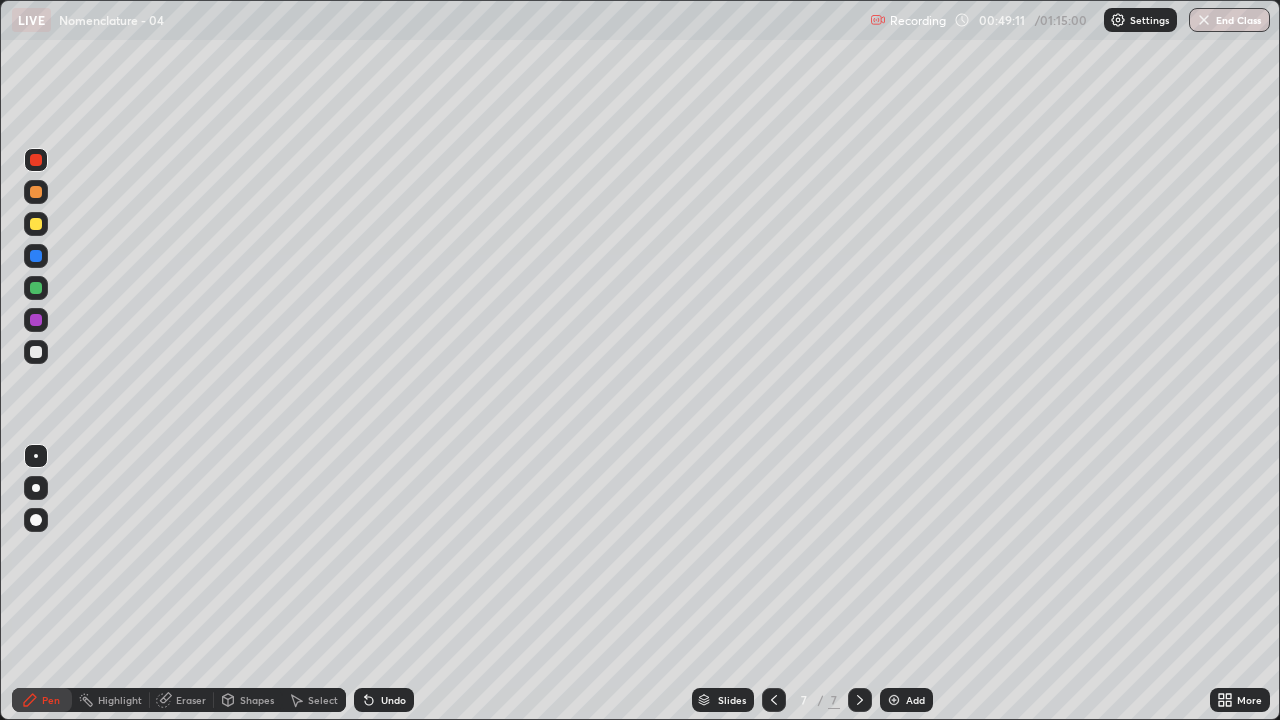click at bounding box center [36, 560] 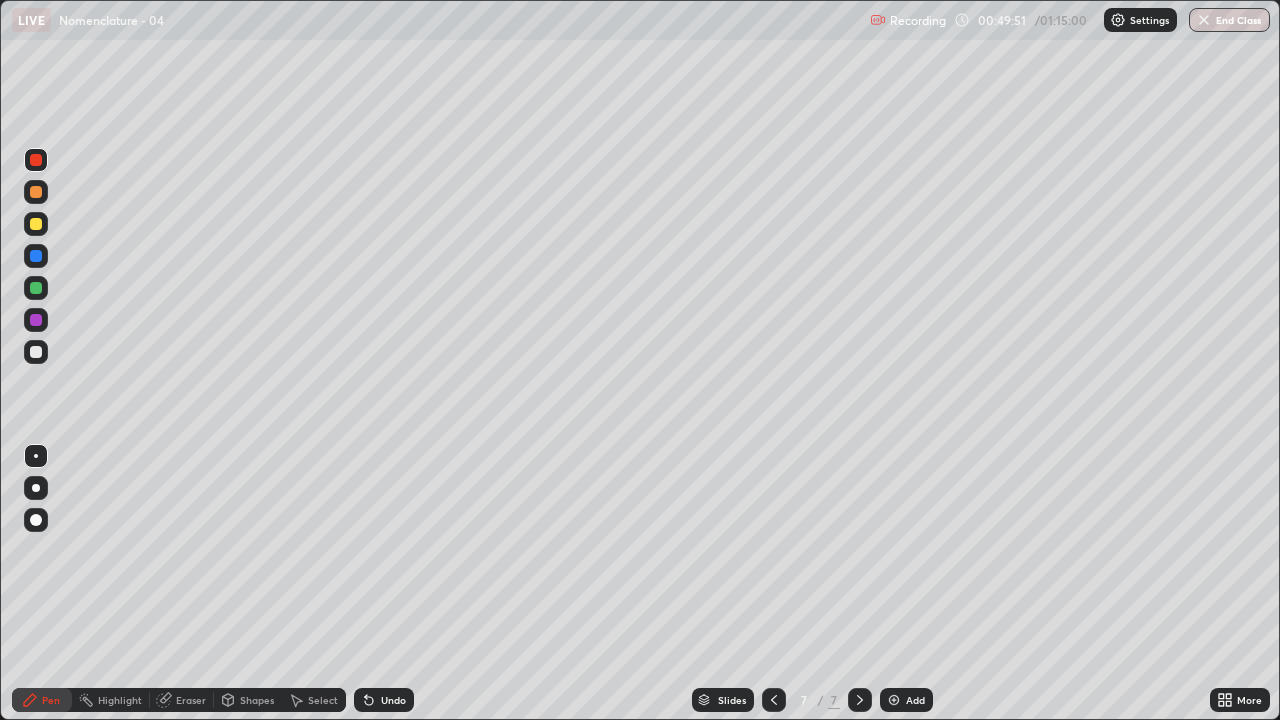 click on "Eraser" at bounding box center [191, 700] 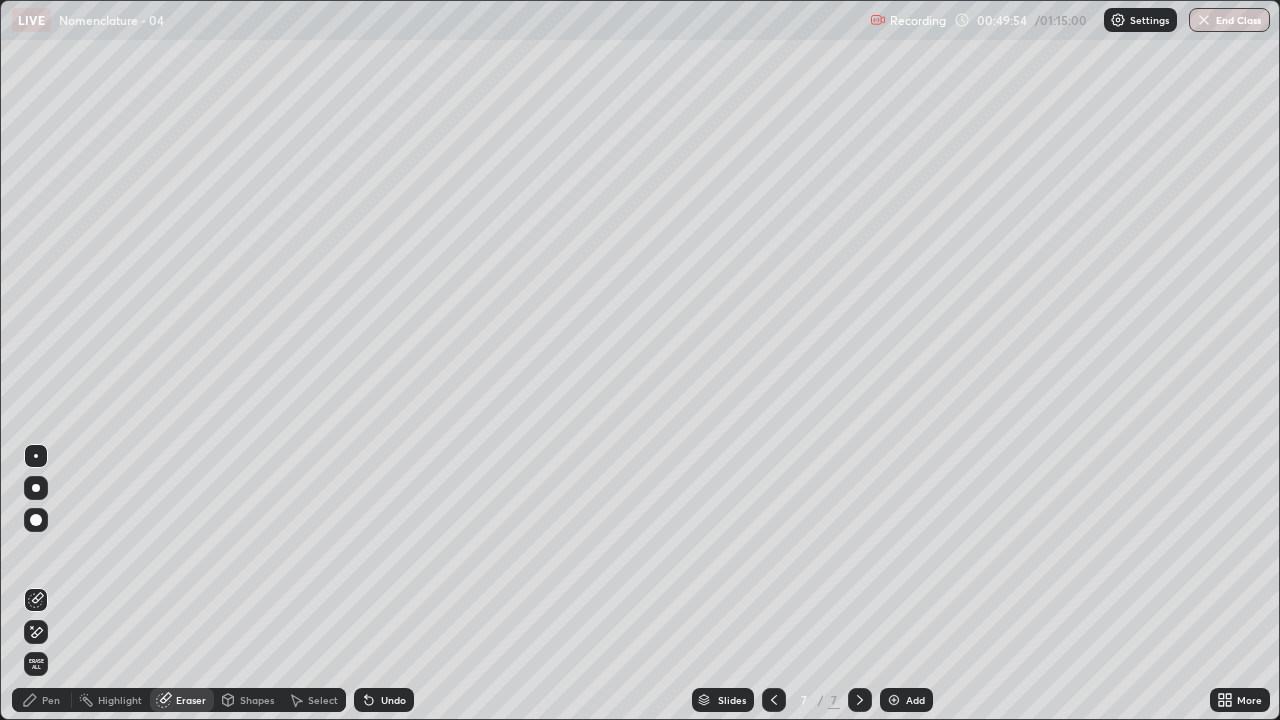 click on "Pen" at bounding box center (51, 700) 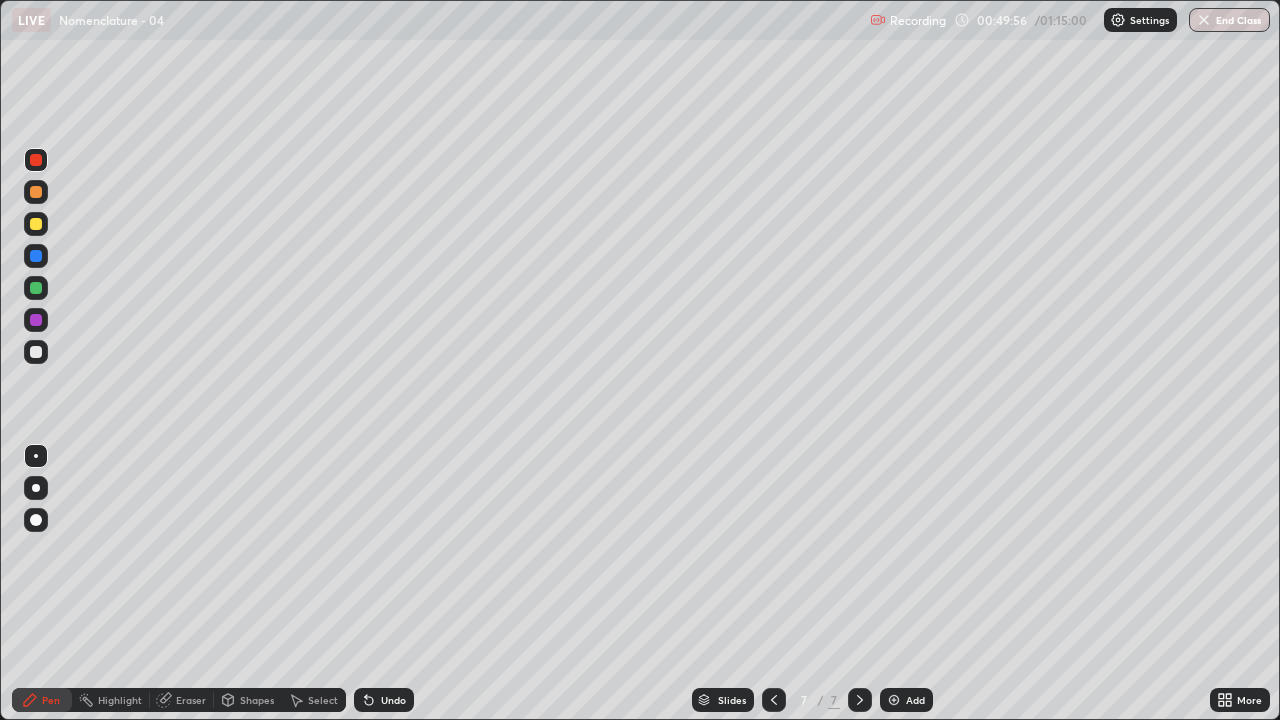 click at bounding box center (36, 352) 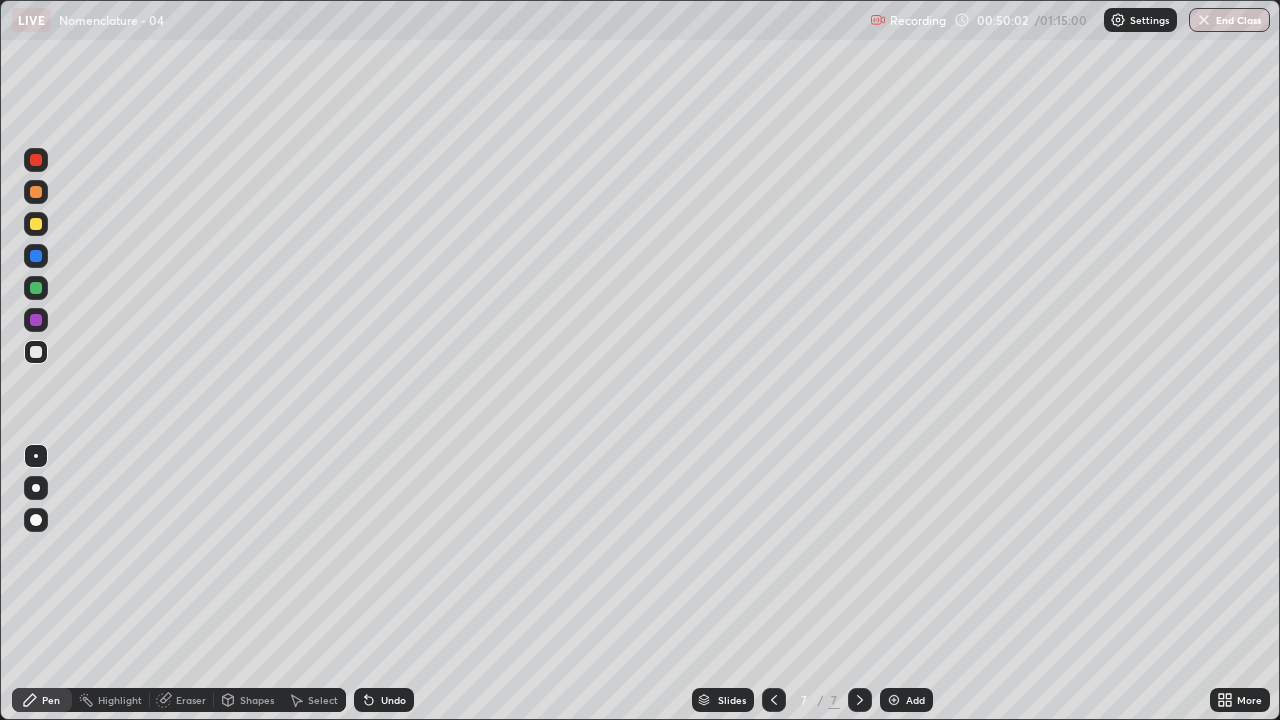 click at bounding box center (36, 160) 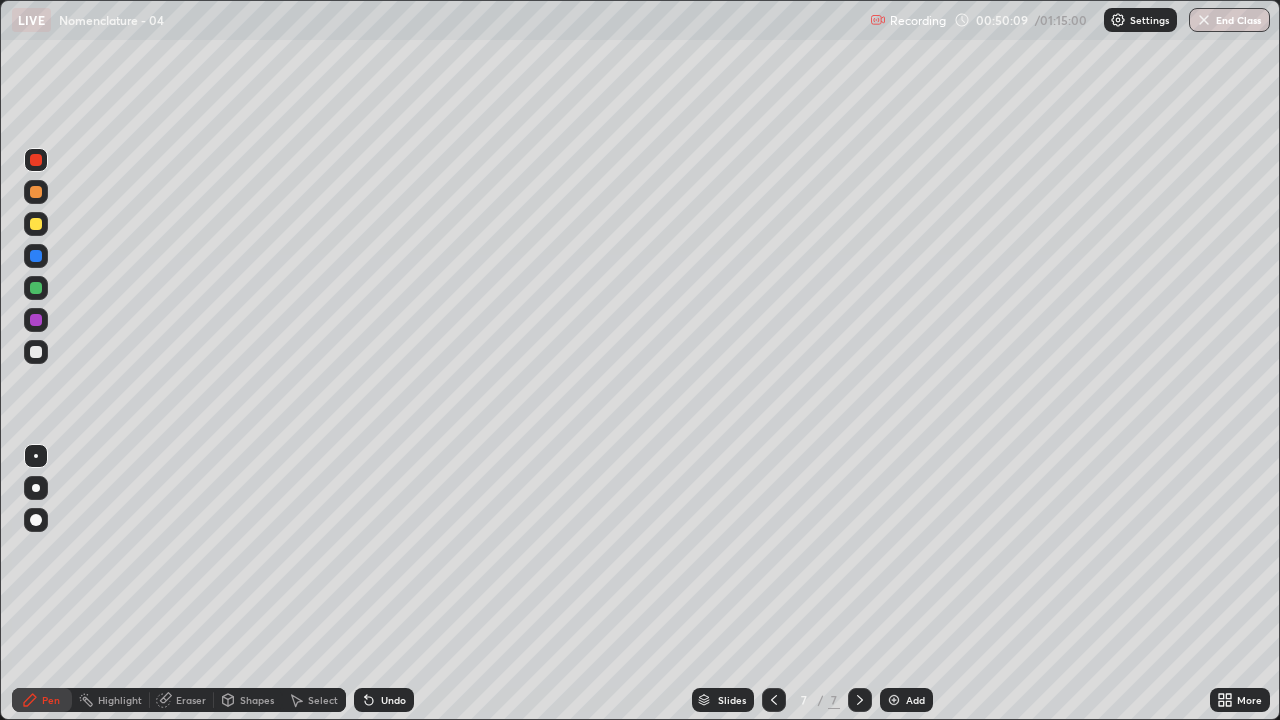 click on "Eraser" at bounding box center [191, 700] 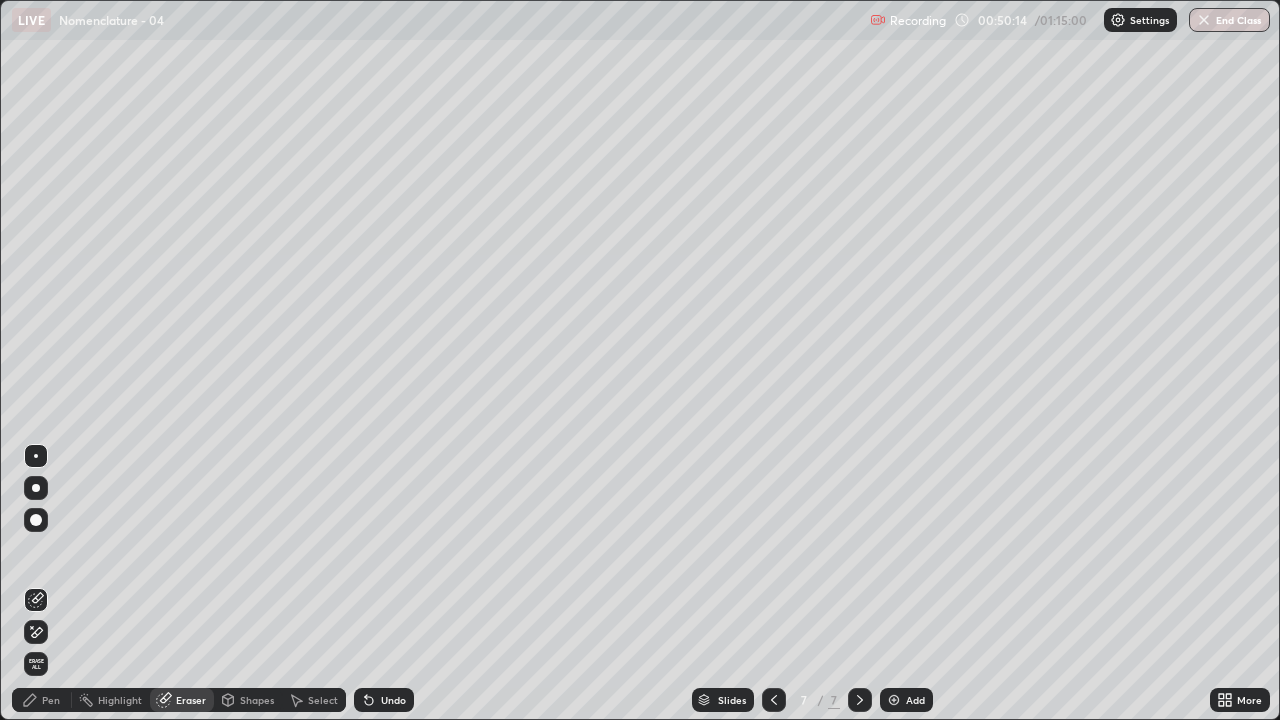 click on "Pen" at bounding box center (51, 700) 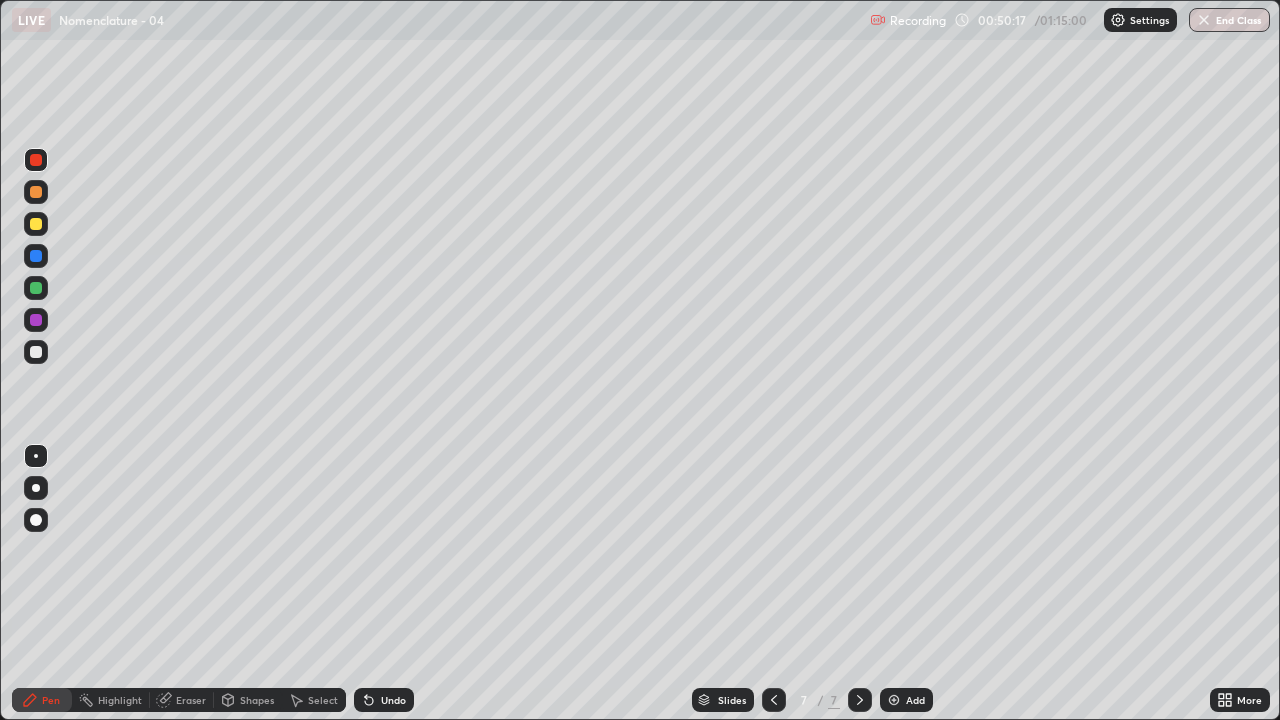 click at bounding box center [36, 352] 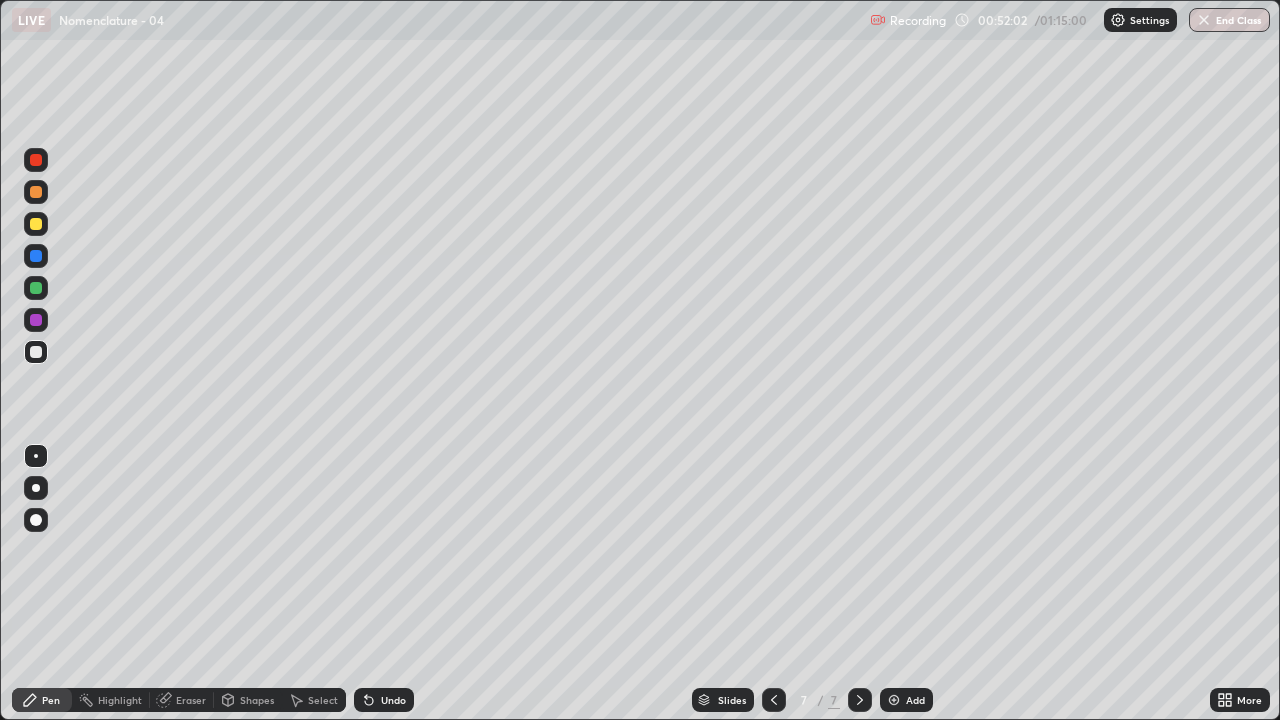 click at bounding box center [36, 160] 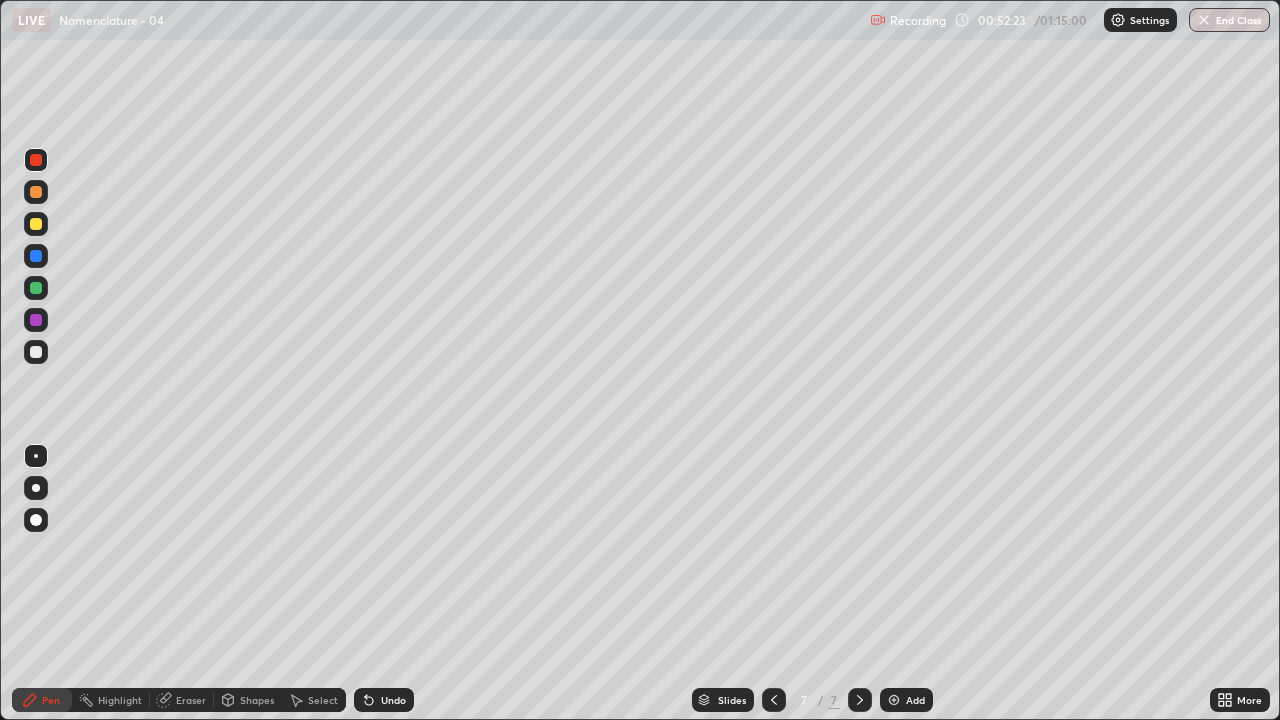 click at bounding box center (36, 288) 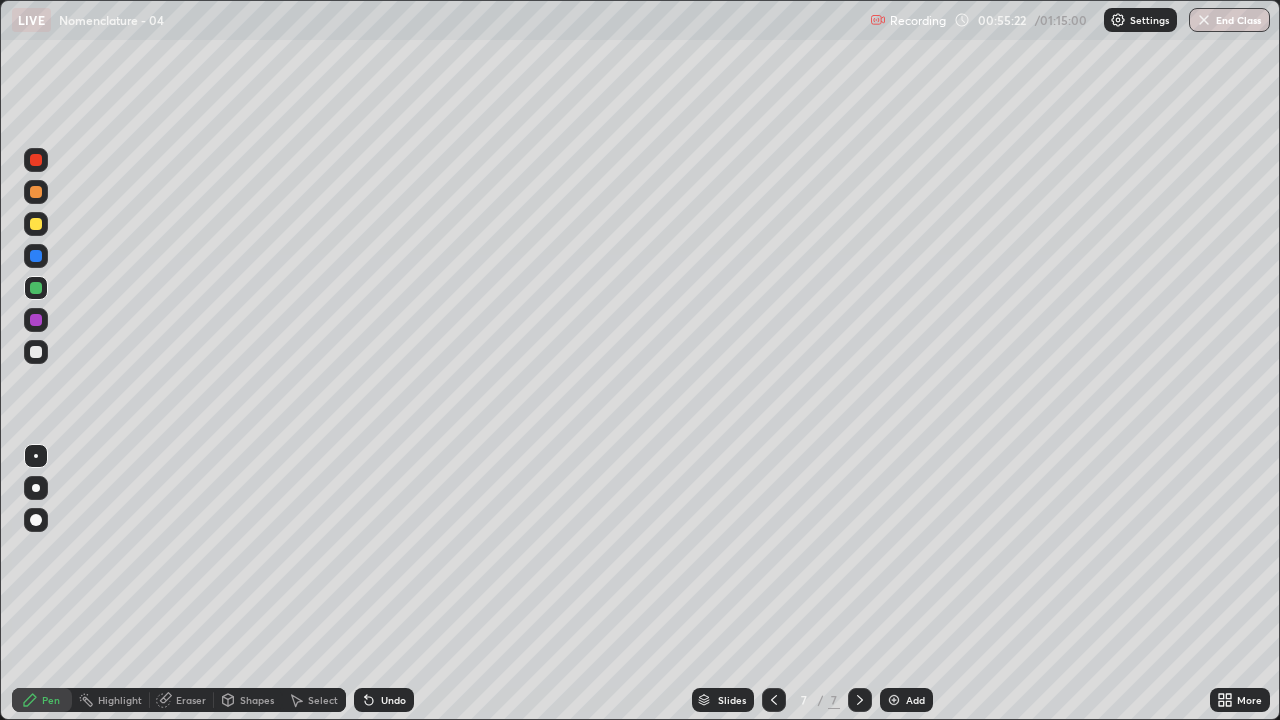click at bounding box center [774, 700] 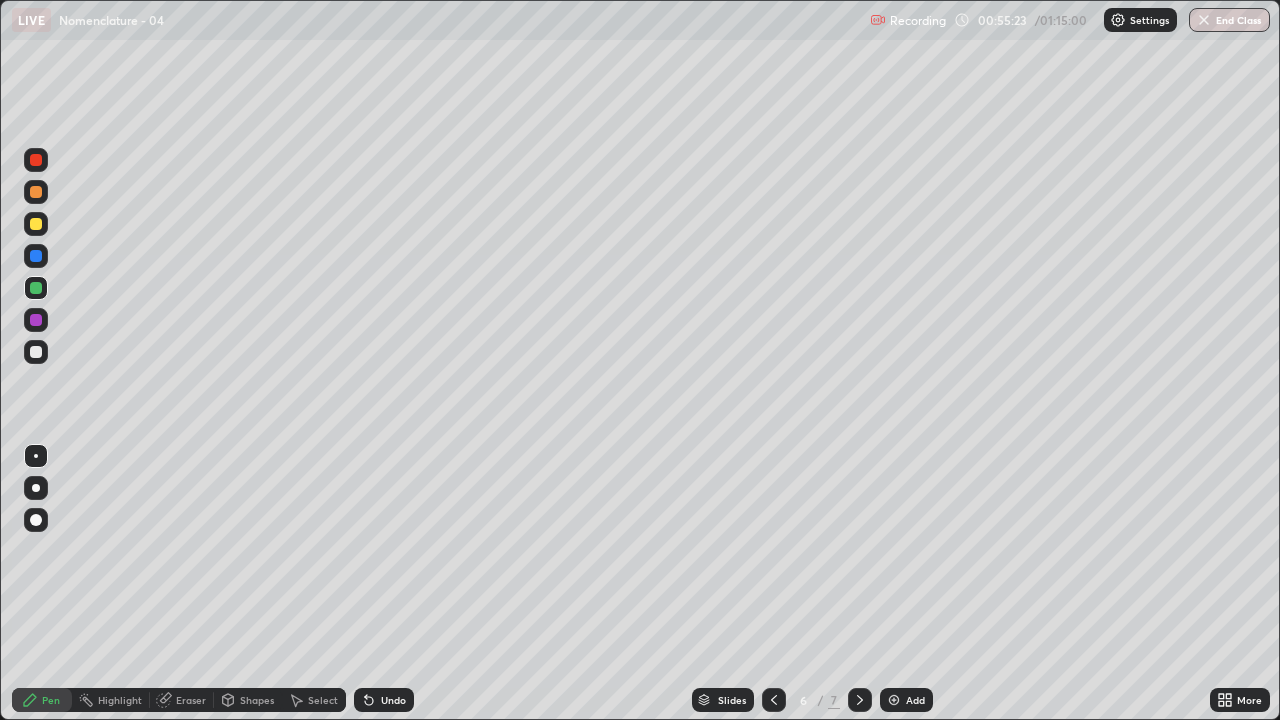 click 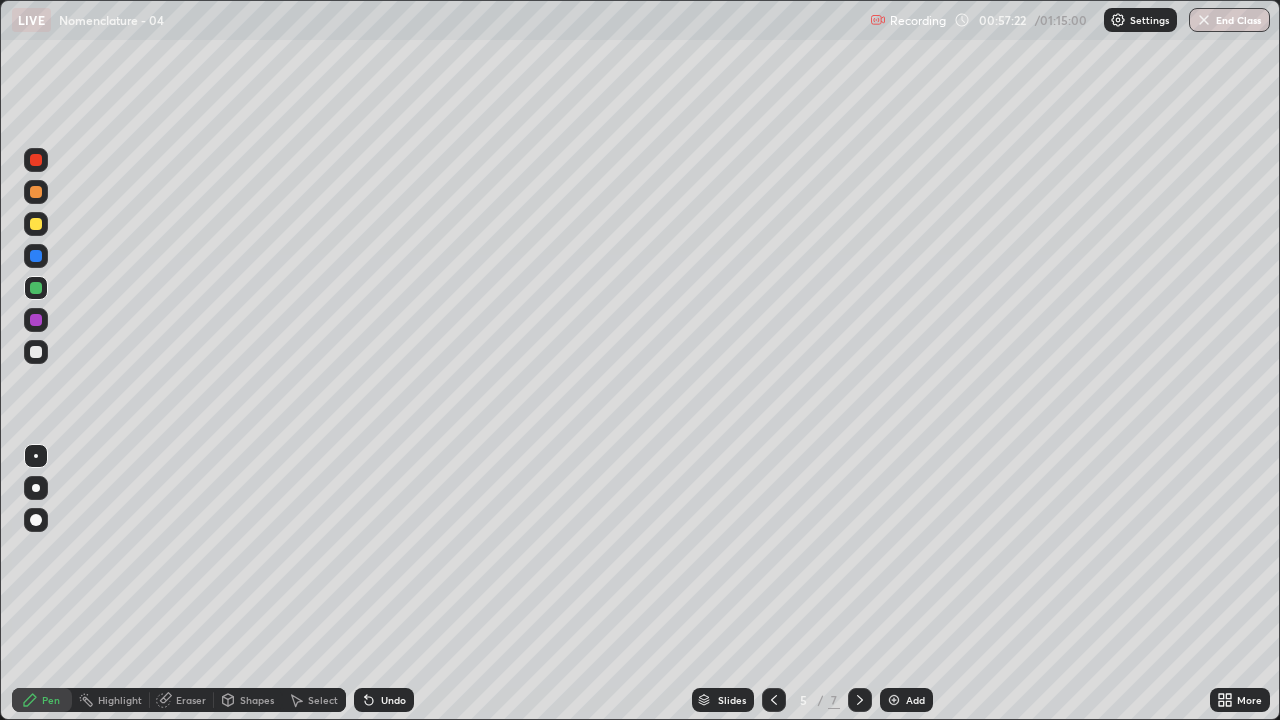 click 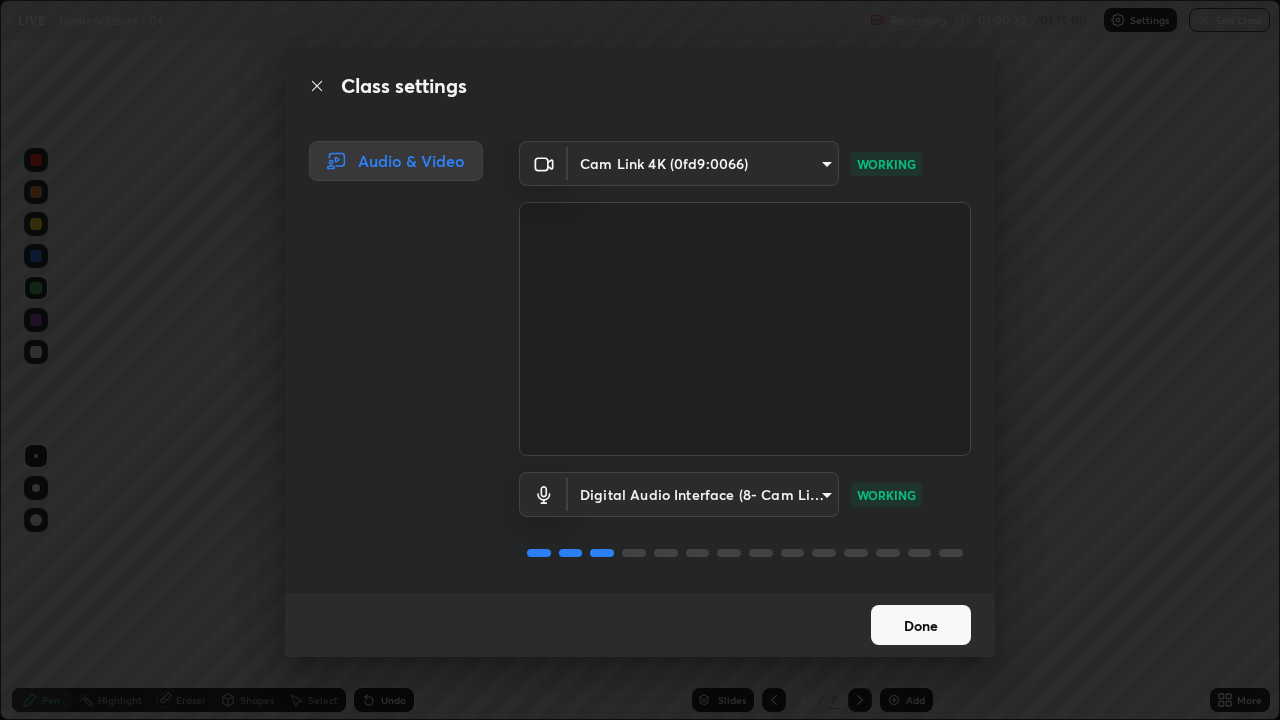 click on "Done" at bounding box center [921, 625] 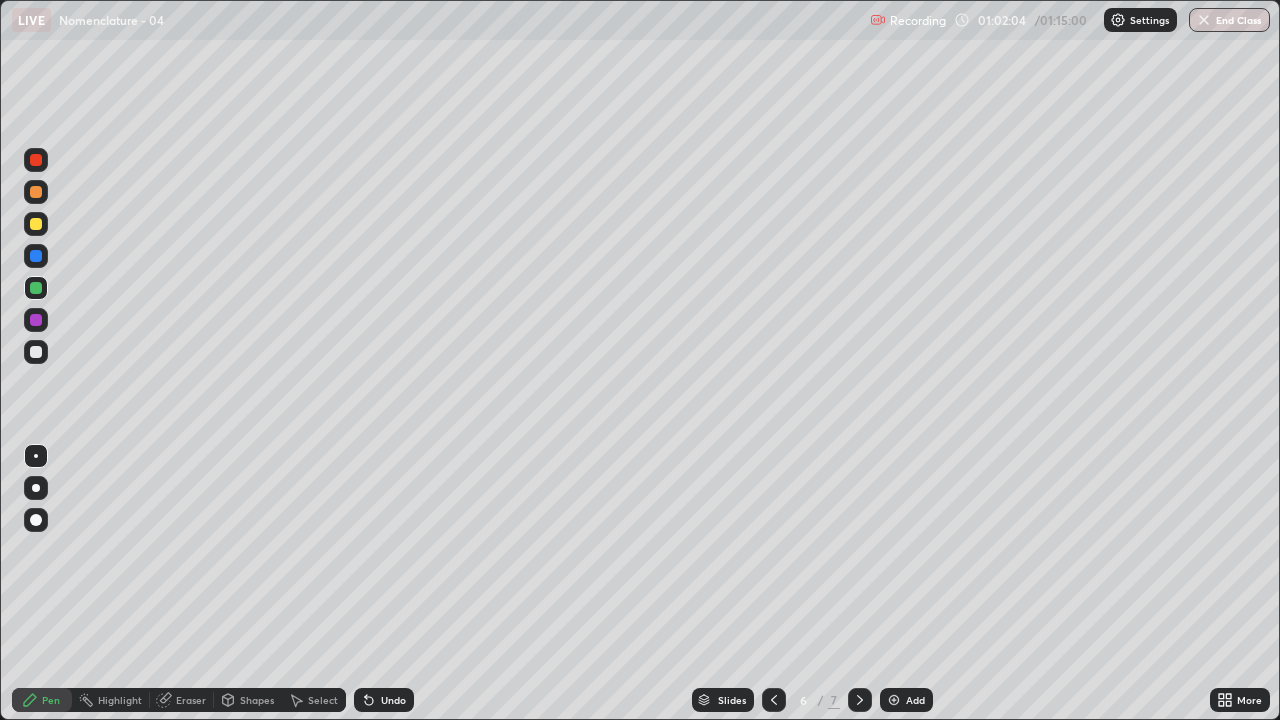 click at bounding box center (36, 352) 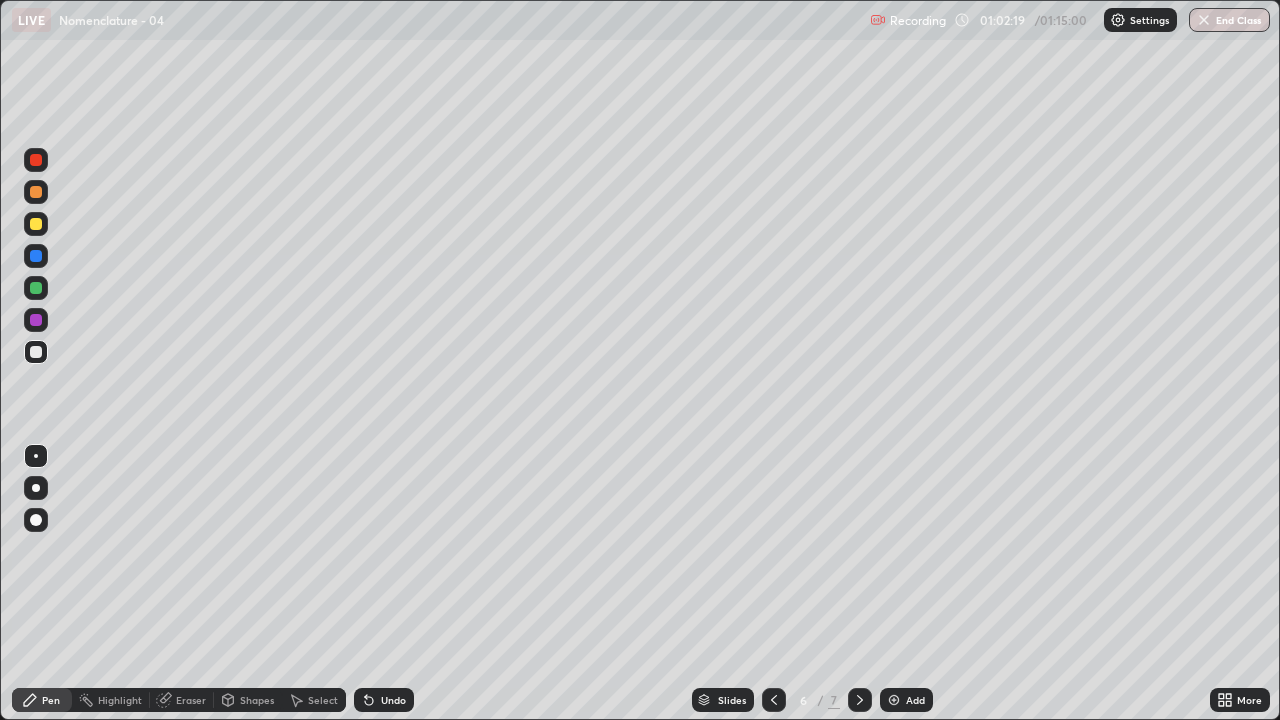 click 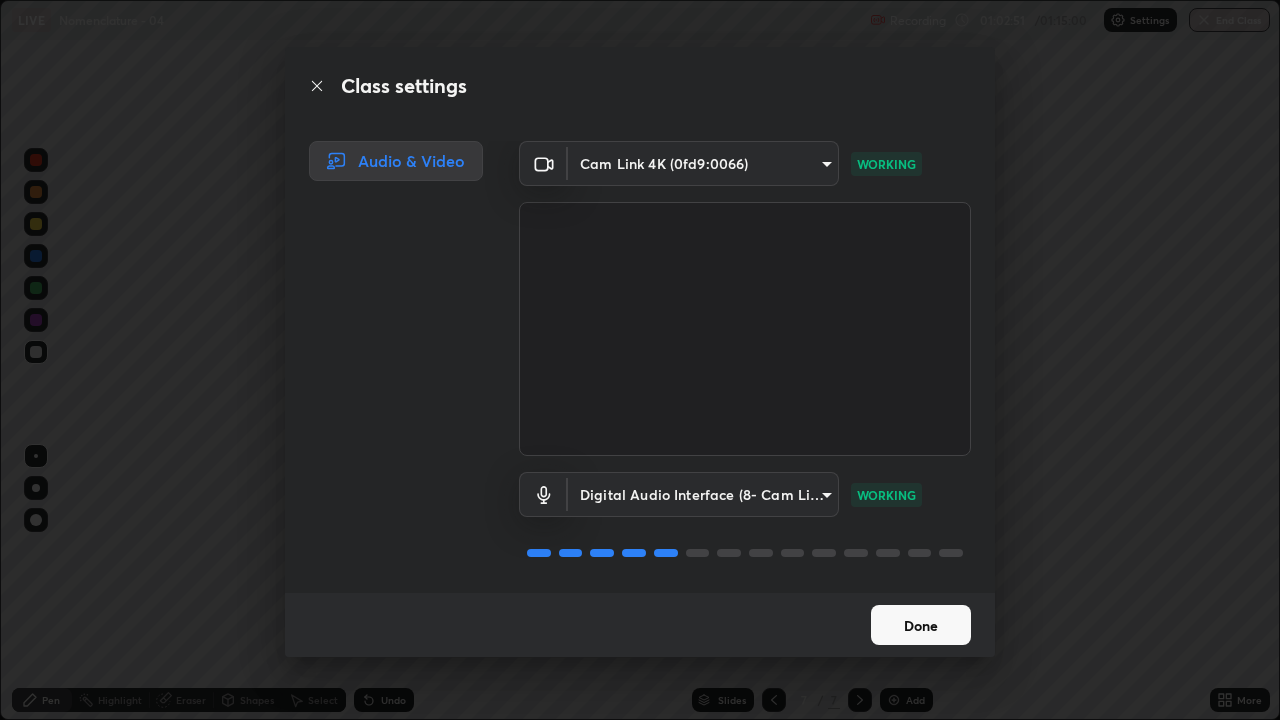 click on "Done" at bounding box center [921, 625] 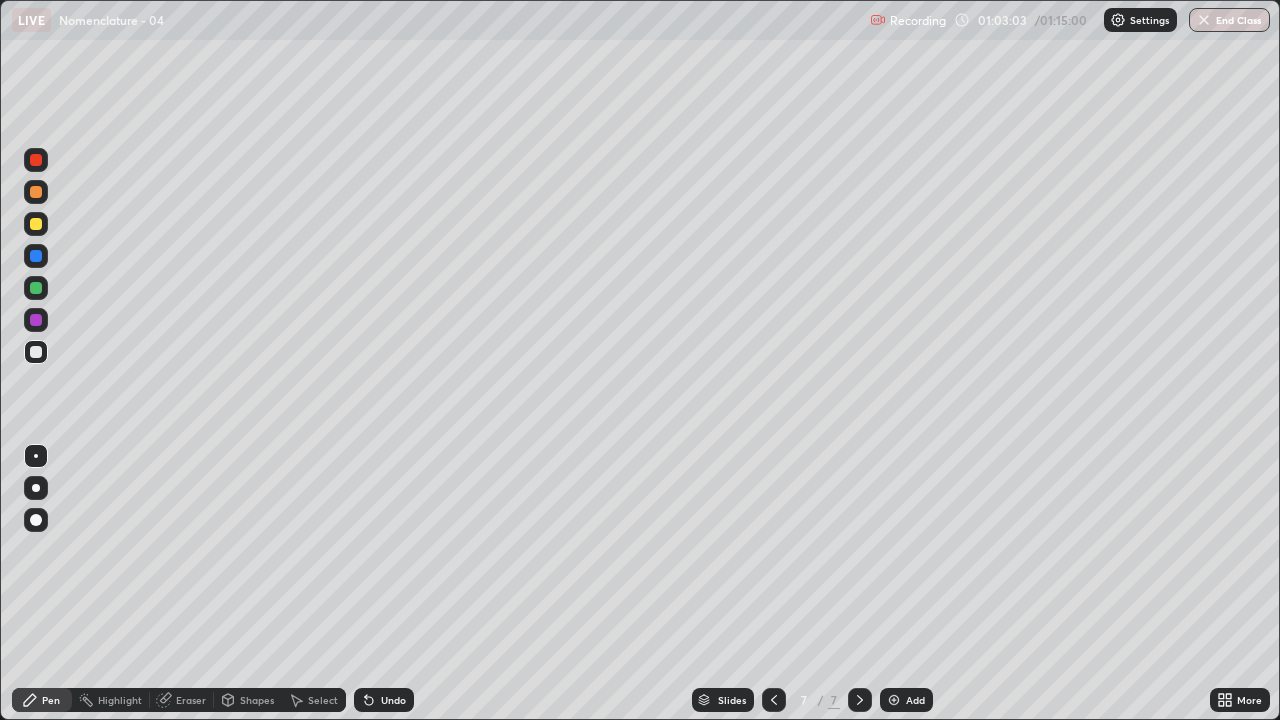 click at bounding box center [36, 160] 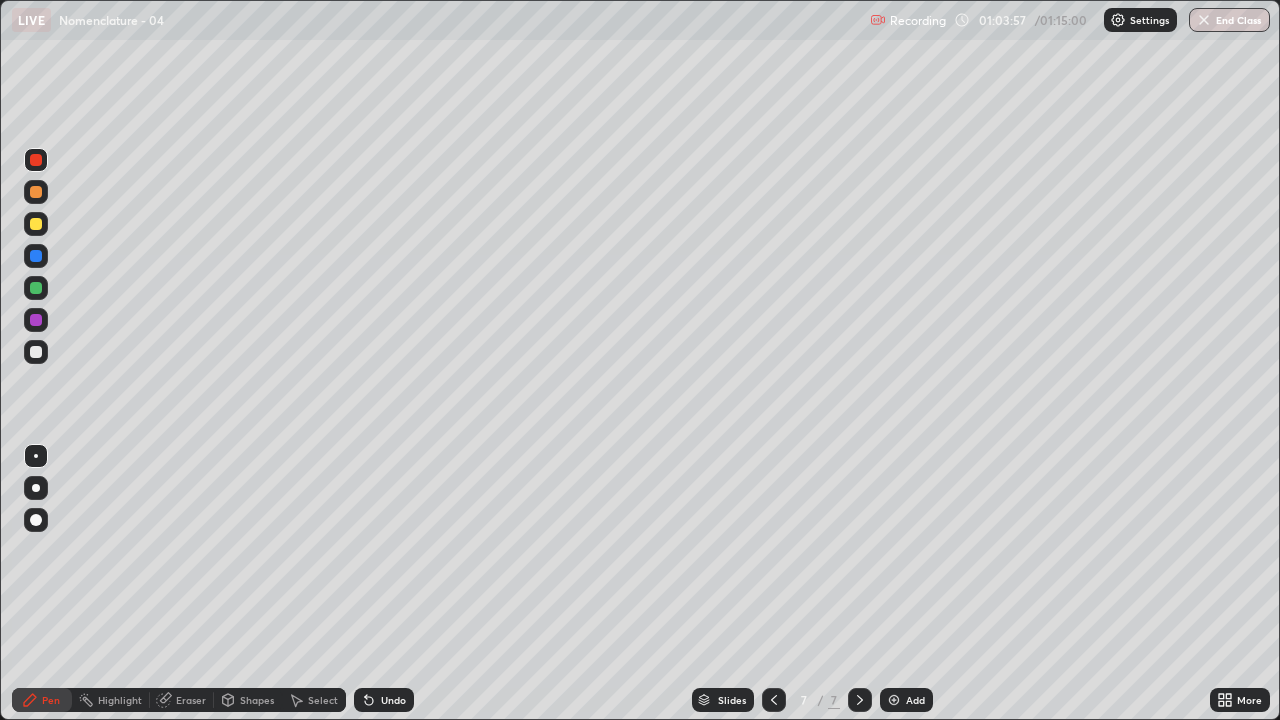 click at bounding box center [36, 352] 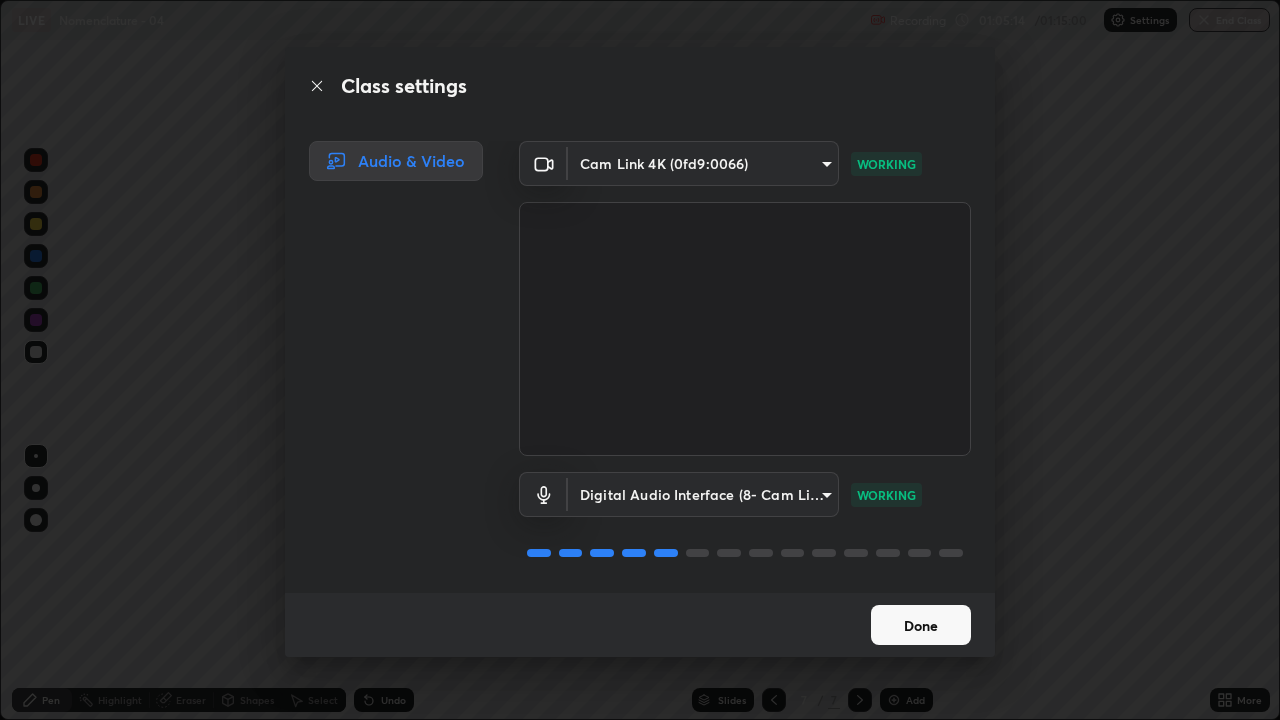 click on "Done" at bounding box center (921, 625) 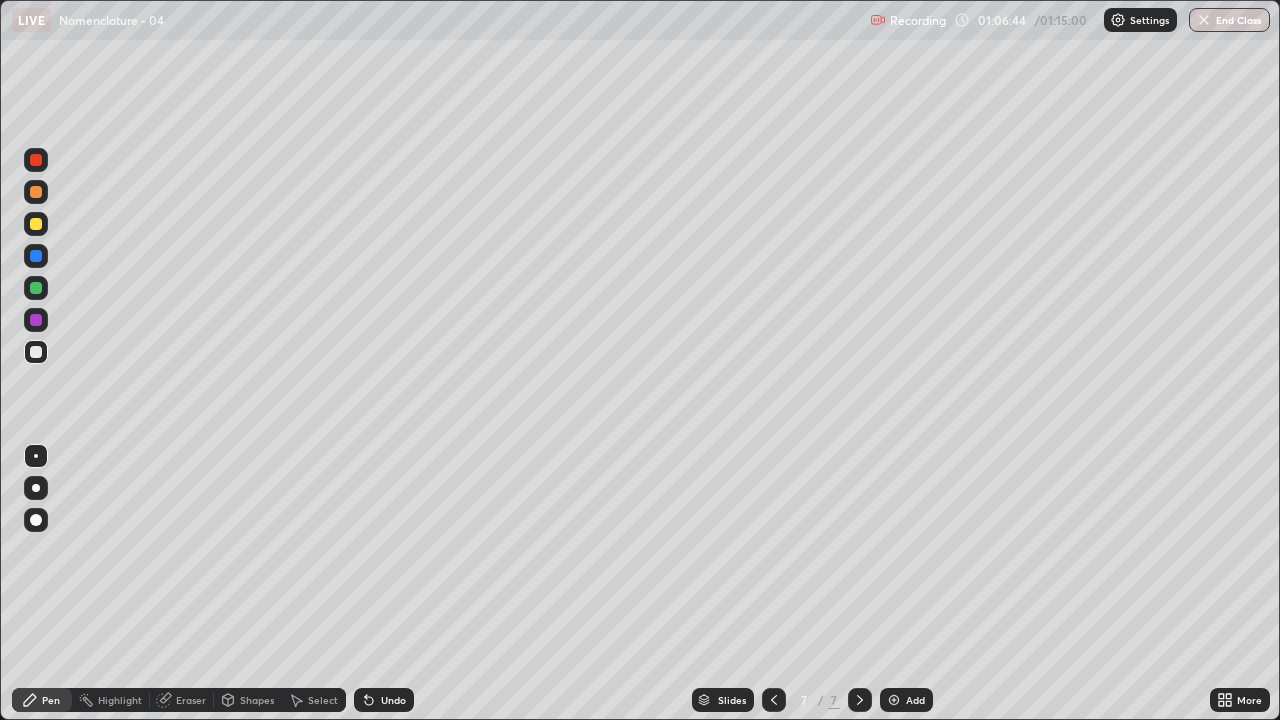 click on "Add" at bounding box center [906, 700] 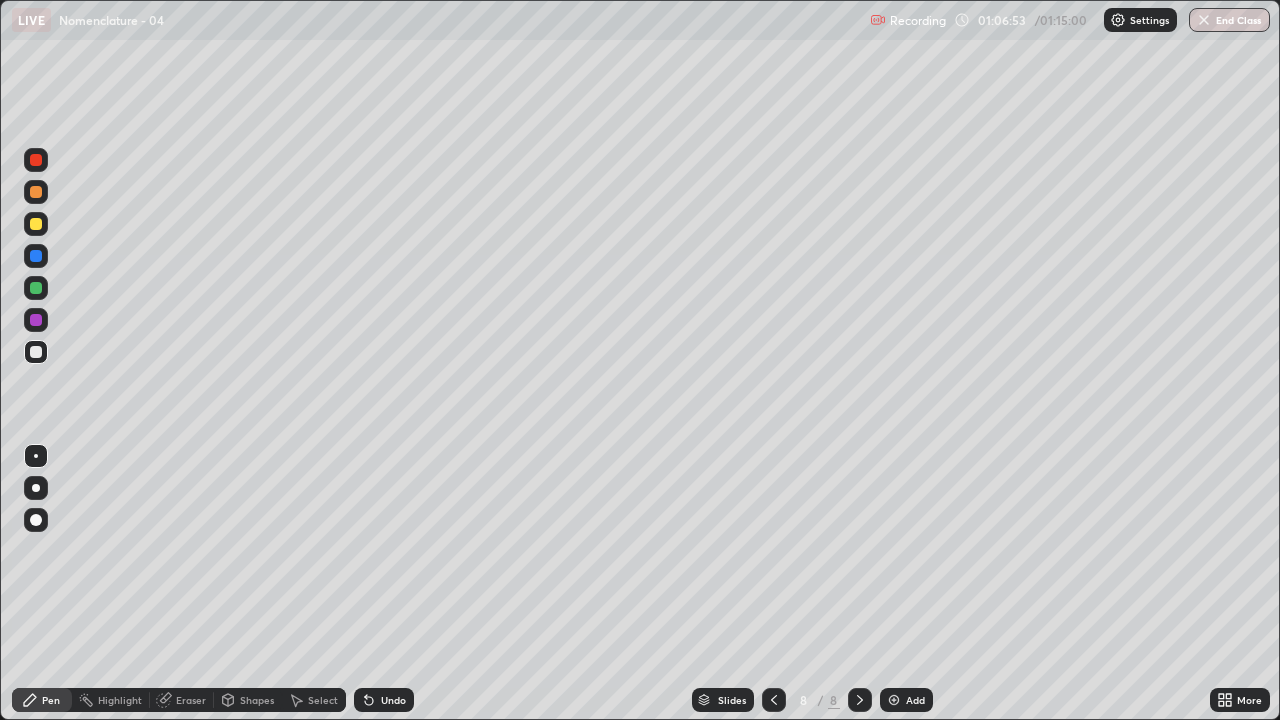 click at bounding box center (36, 160) 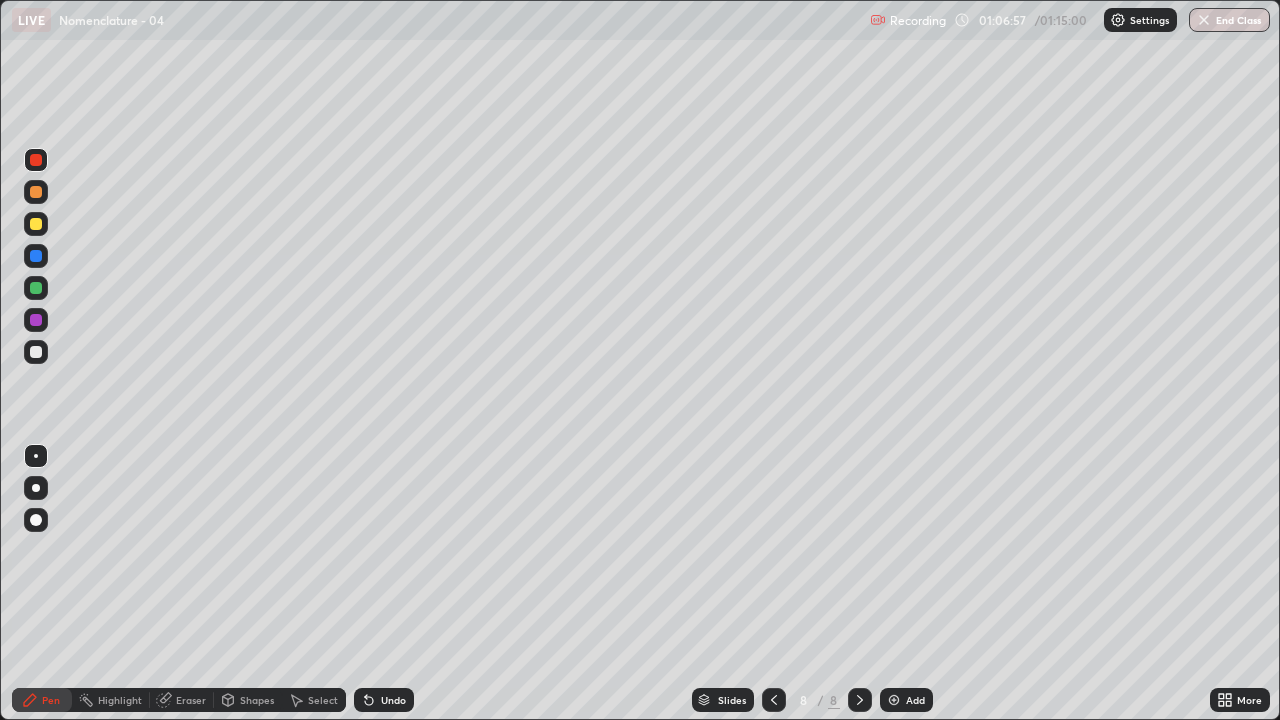 click at bounding box center [36, 352] 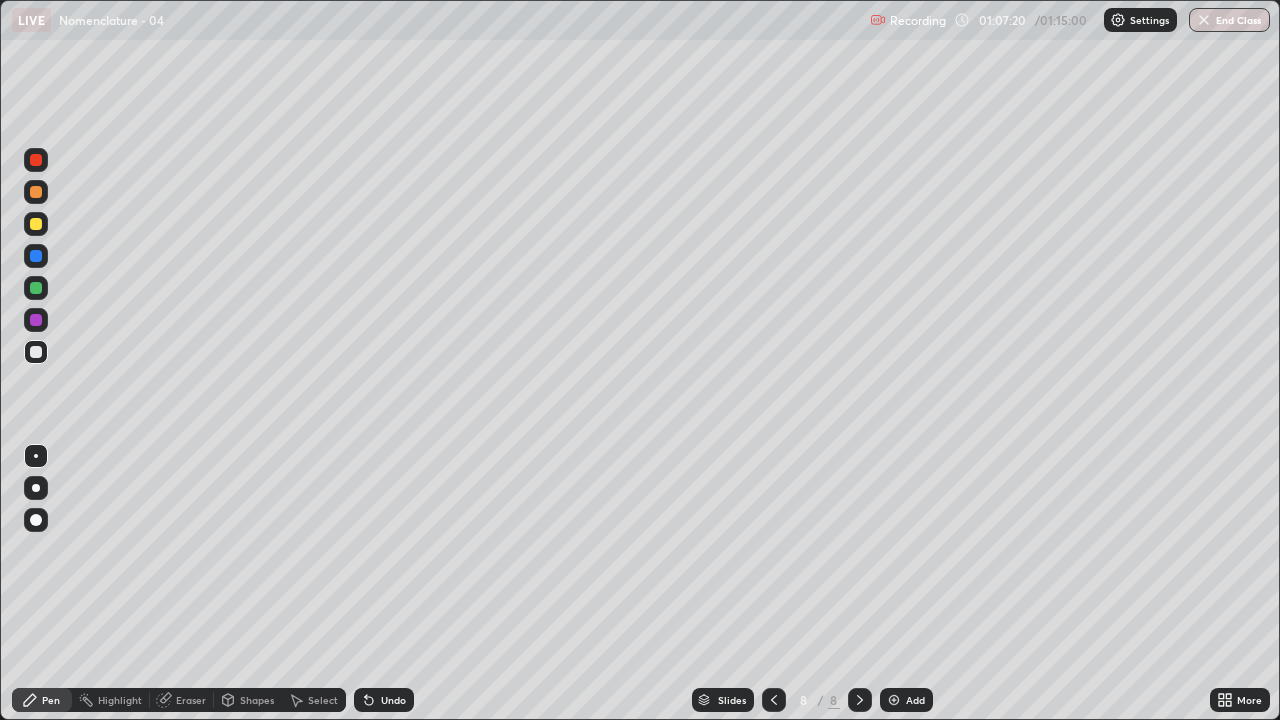 click at bounding box center [36, 160] 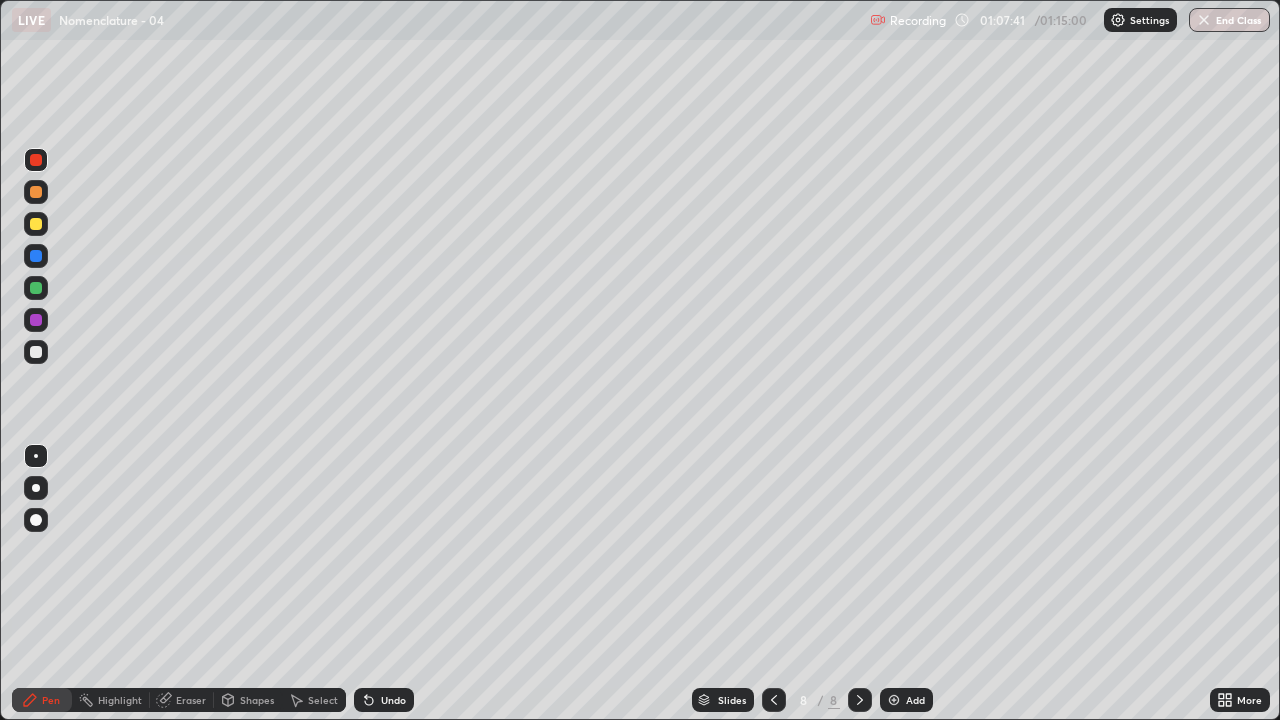 click at bounding box center (36, 352) 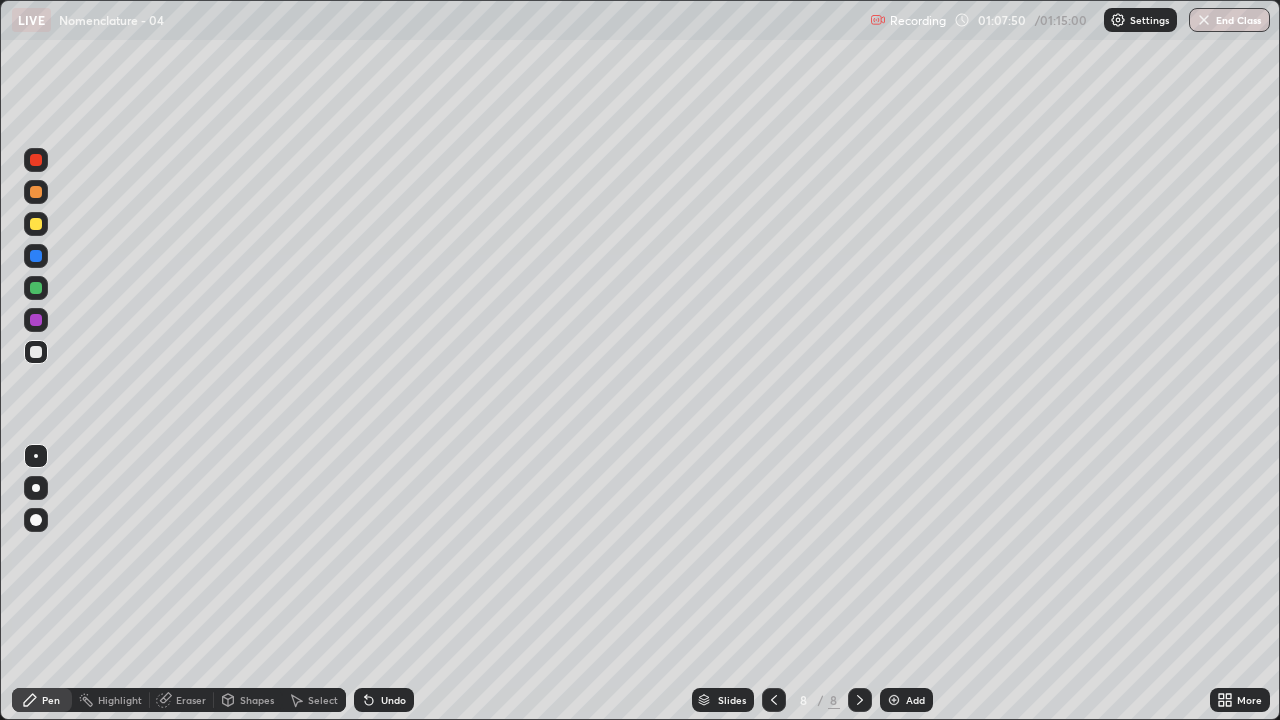 click at bounding box center [36, 160] 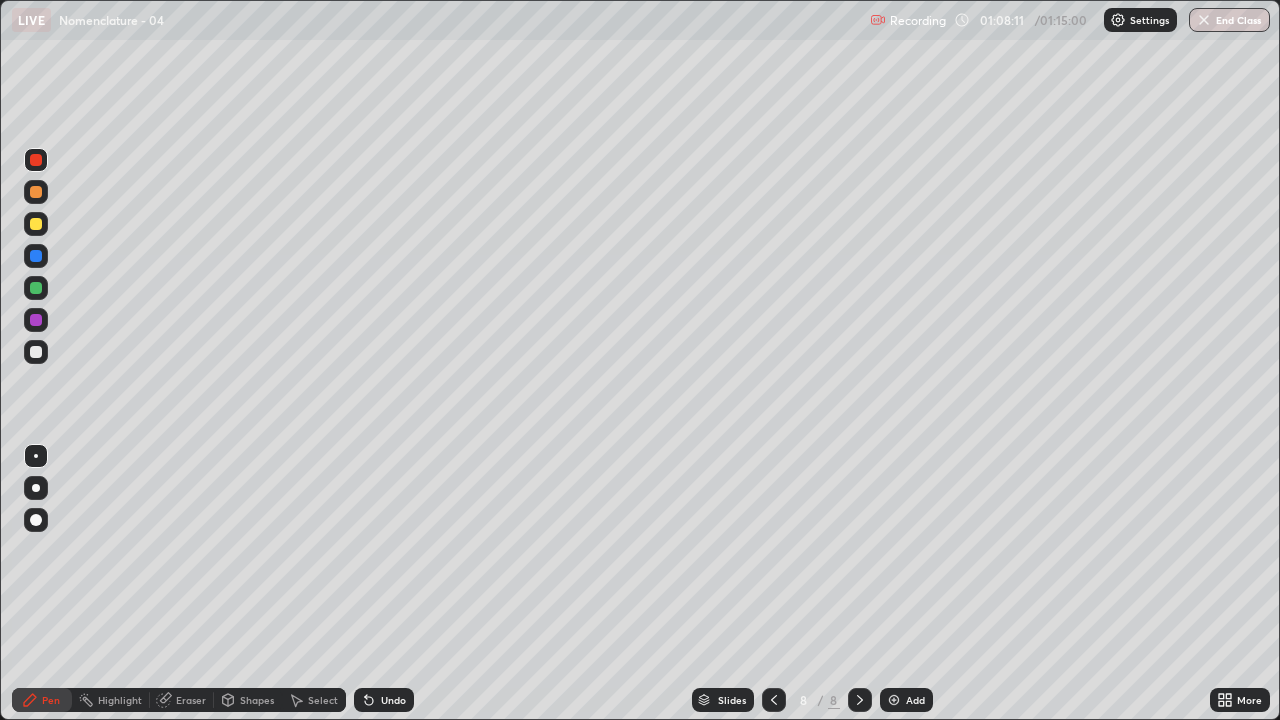 click at bounding box center [36, 352] 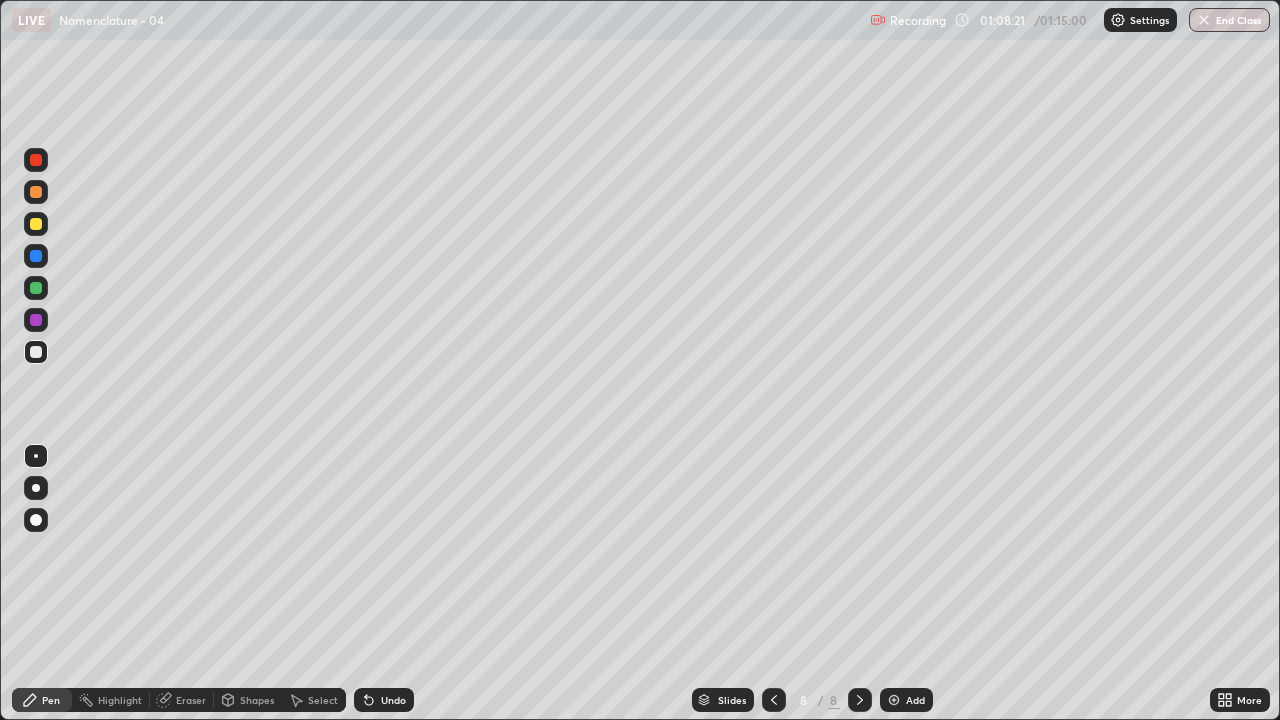 click at bounding box center (36, 160) 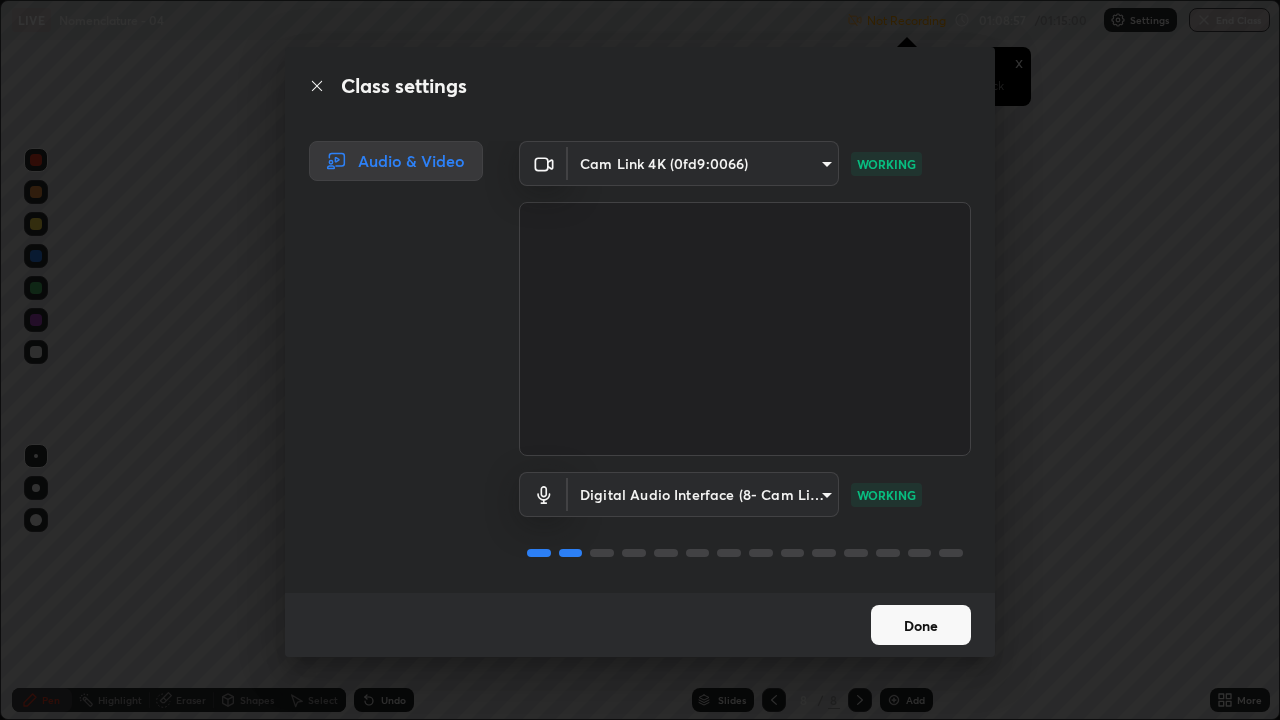 click on "Done" at bounding box center (921, 625) 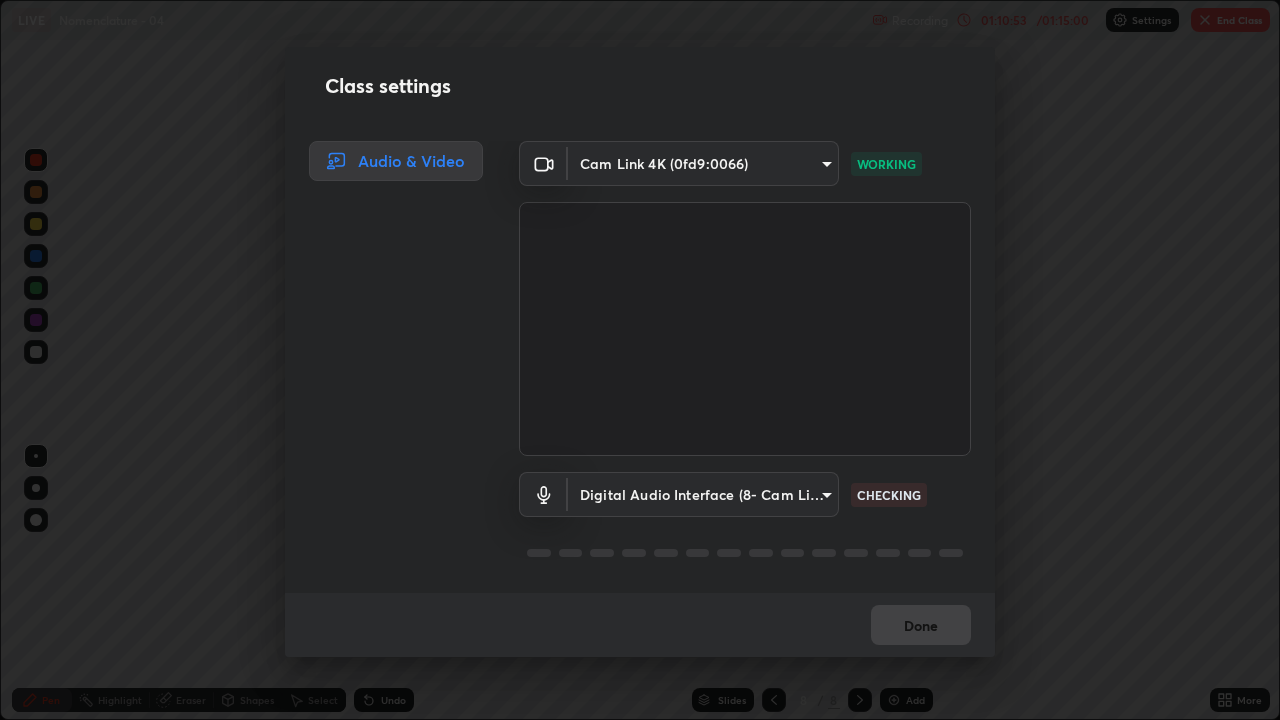 scroll, scrollTop: 2, scrollLeft: 0, axis: vertical 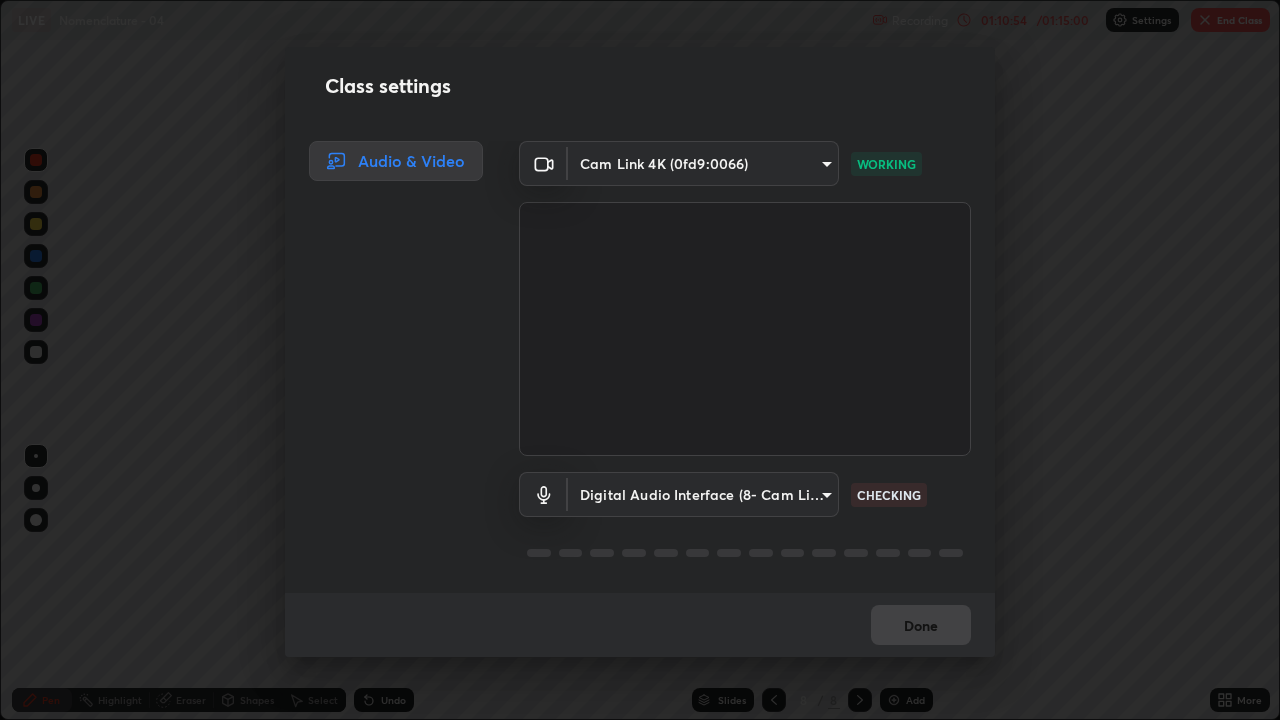 click on "Erase all LIVE Nomenclature - 04 Recording 01:10:54 /  01:15:00 Settings End Class Setting up your live class Nomenclature - 04 • L4 of Sikar NEET UG 2026 Conquer 6 [FIRST] [LAST] [ADDRESS] Pen Highlight Eraser Shapes Select Undo Slides 8 / 8 Add More No doubts shared Encourage your learners to ask a doubt for better clarity Report an issue Reason for reporting Buffering Chat not working Audio - Video sync issue Educator video quality low ​ Attach an image Report Class settings Audio & Video Cam Link 4K (0fd9:0066) [HASH] WORKING Digital Audio Interface (8- Cam Link 4K) [HASH] CHECKING Done" at bounding box center [640, 360] 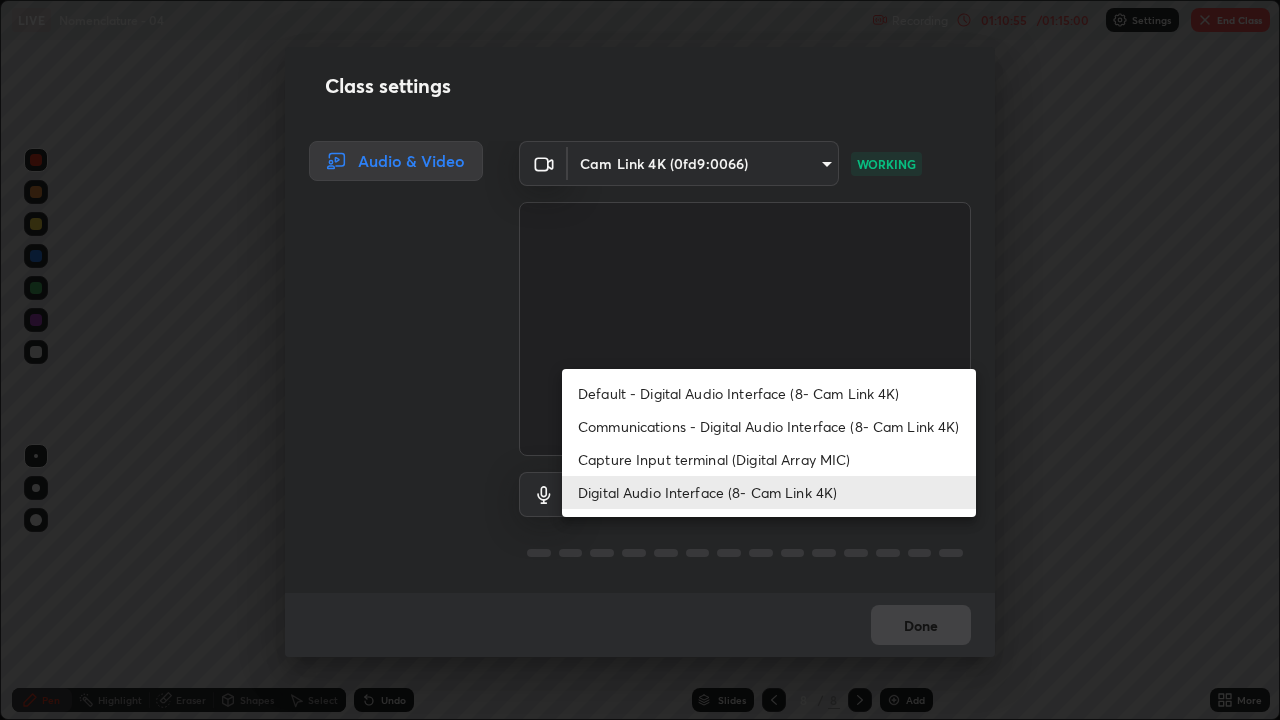 click on "Communications - Digital Audio Interface (8- Cam Link 4K)" at bounding box center [769, 426] 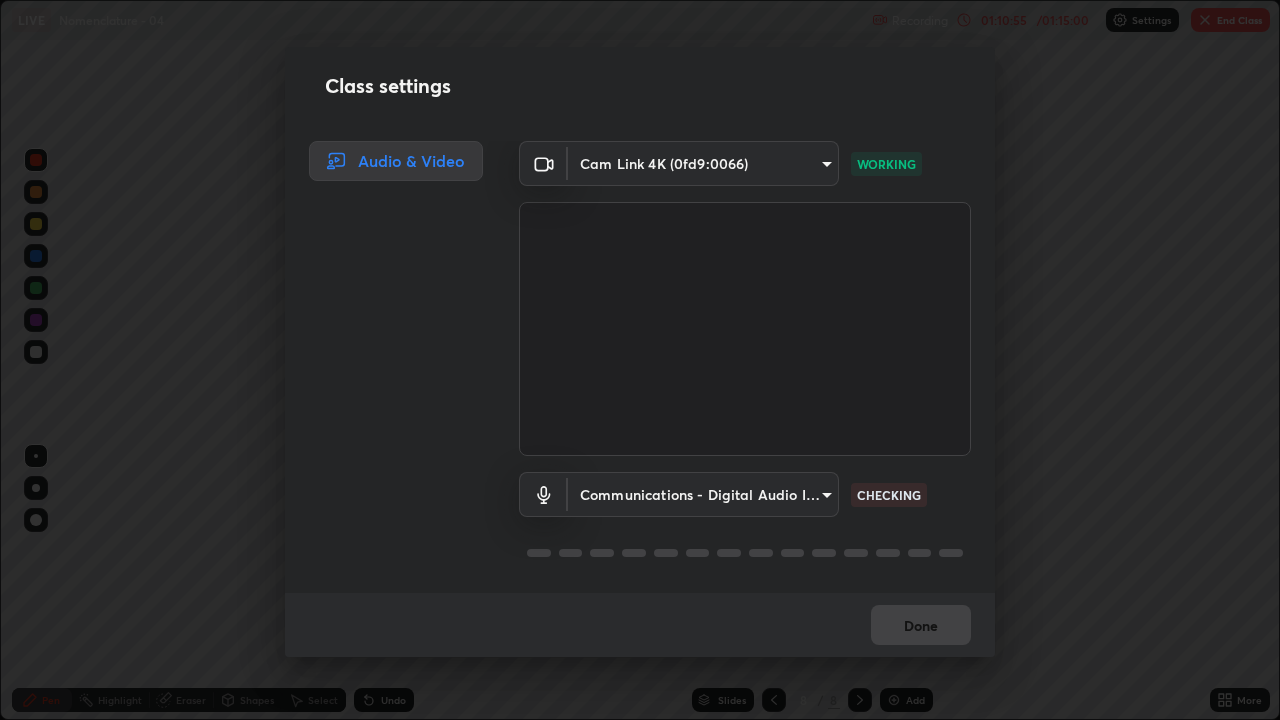 click on "Erase all LIVE Nomenclature - 04 Recording 01:10:55 /  01:15:00 Settings End Class Setting up your live class Nomenclature - 04 • L4 of Sikar NEET UG 2026 Conquer 6 [FIRST] [LAST] [ADDRESS] Pen Highlight Eraser Shapes Select Undo Slides 8 / 8 Add More No doubts shared Encourage your learners to ask a doubt for better clarity Report an issue Reason for reporting Buffering Chat not working Audio - Video sync issue Educator video quality low ​ Attach an image Report Class settings Audio & Video Cam Link 4K (0fd9:0066) [HASH] WORKING Communications - Digital Audio Interface (8- Cam Link 4K) communications CHECKING Done" at bounding box center (640, 360) 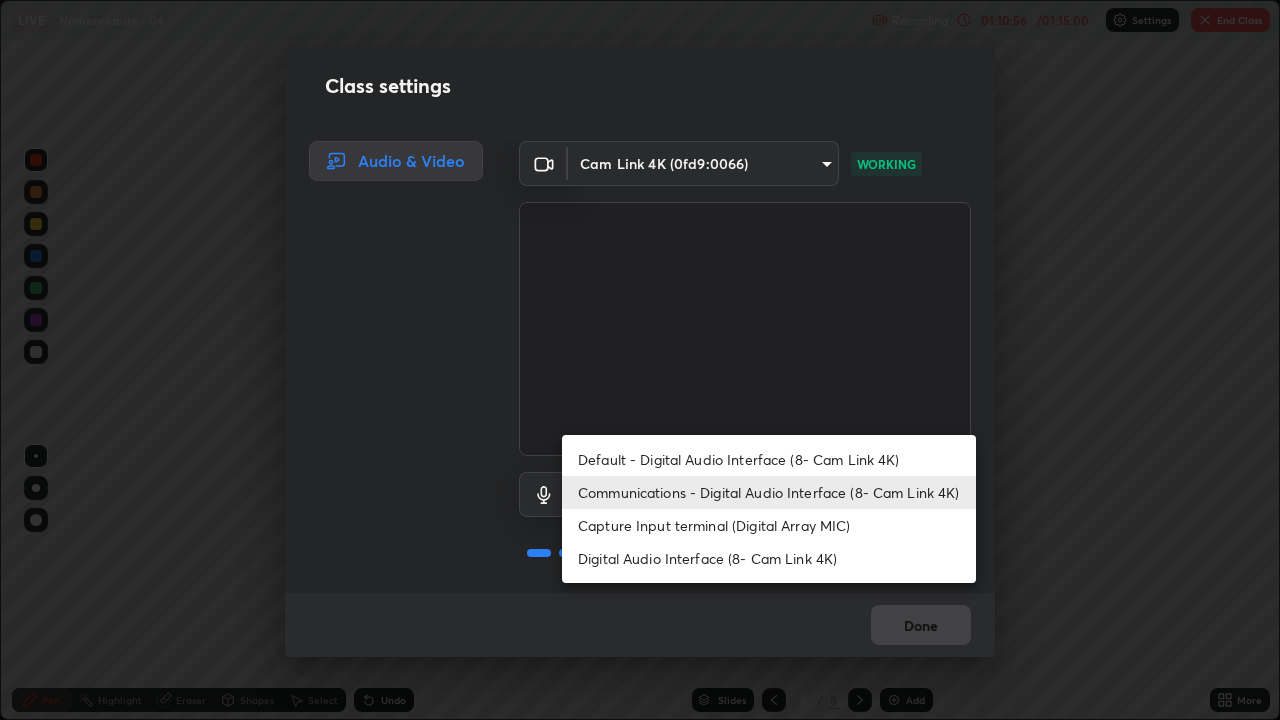 click on "Digital Audio Interface (8- Cam Link 4K)" at bounding box center (769, 558) 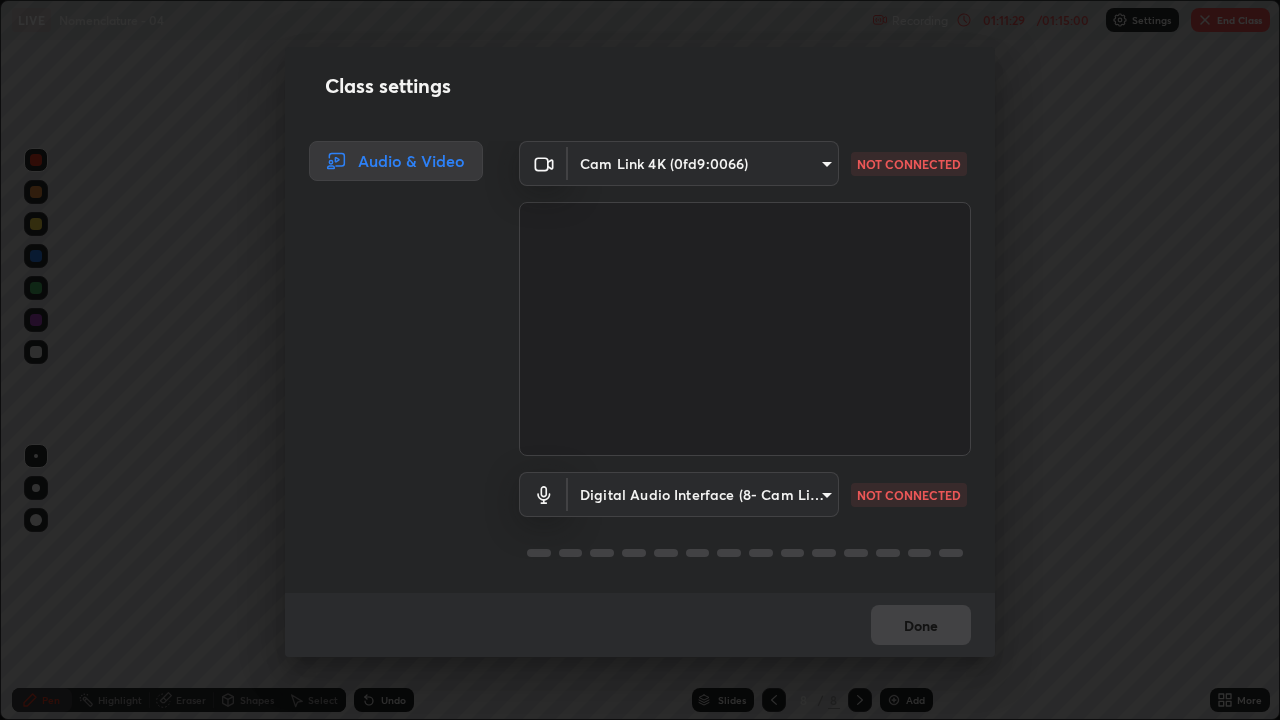 click on "Erase all LIVE Nomenclature - 04 Recording 01:11:29 /  01:15:00 Settings End Class Setting up your live class Nomenclature - 04 • L4 of Sikar NEET UG 2026 Conquer 6 [FIRST] [LAST] [ADDRESS] Pen Highlight Eraser Shapes Select Undo Slides 8 / 8 Add More No doubts shared Encourage your learners to ask a doubt for better clarity Report an issue Reason for reporting Buffering Chat not working Audio - Video sync issue Educator video quality low ​ Attach an image Report Class settings Audio & Video Cam Link 4K (0fd9:0066) [HASH] NOT CONNECTED Digital Audio Interface (8- Cam Link 4K) [HASH] NOT CONNECTED Done" at bounding box center (640, 360) 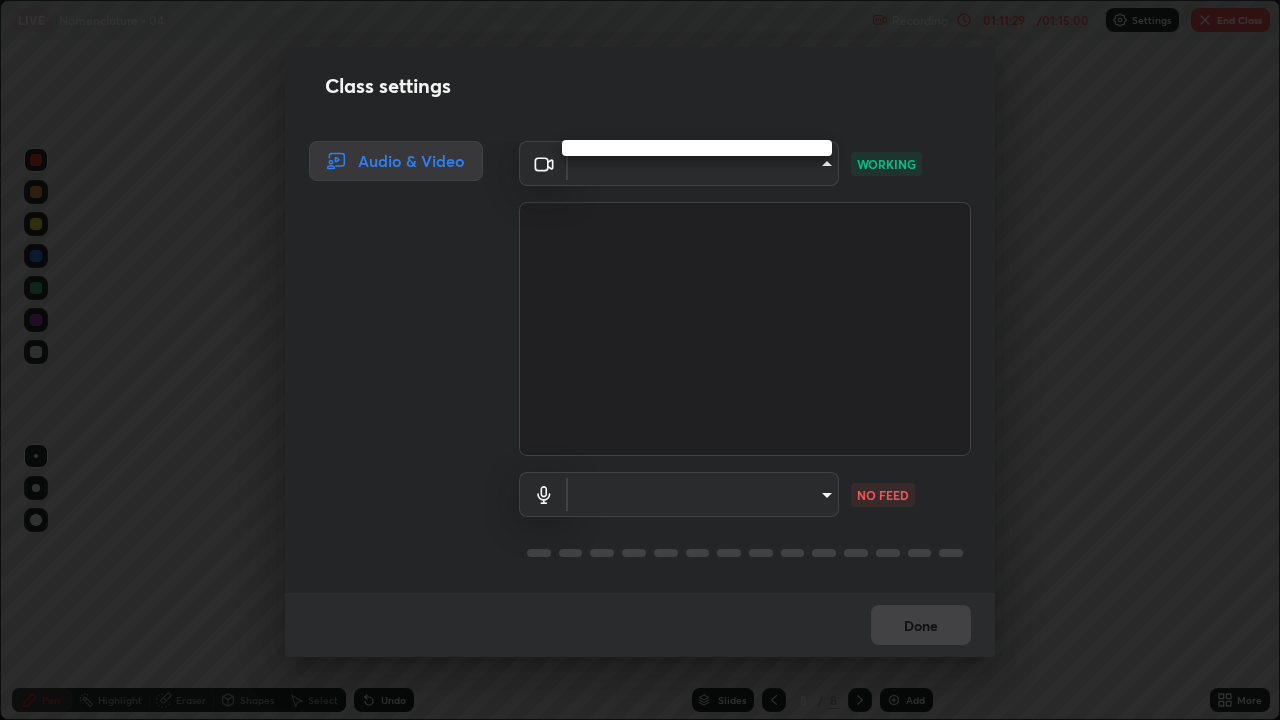 scroll, scrollTop: 1, scrollLeft: 0, axis: vertical 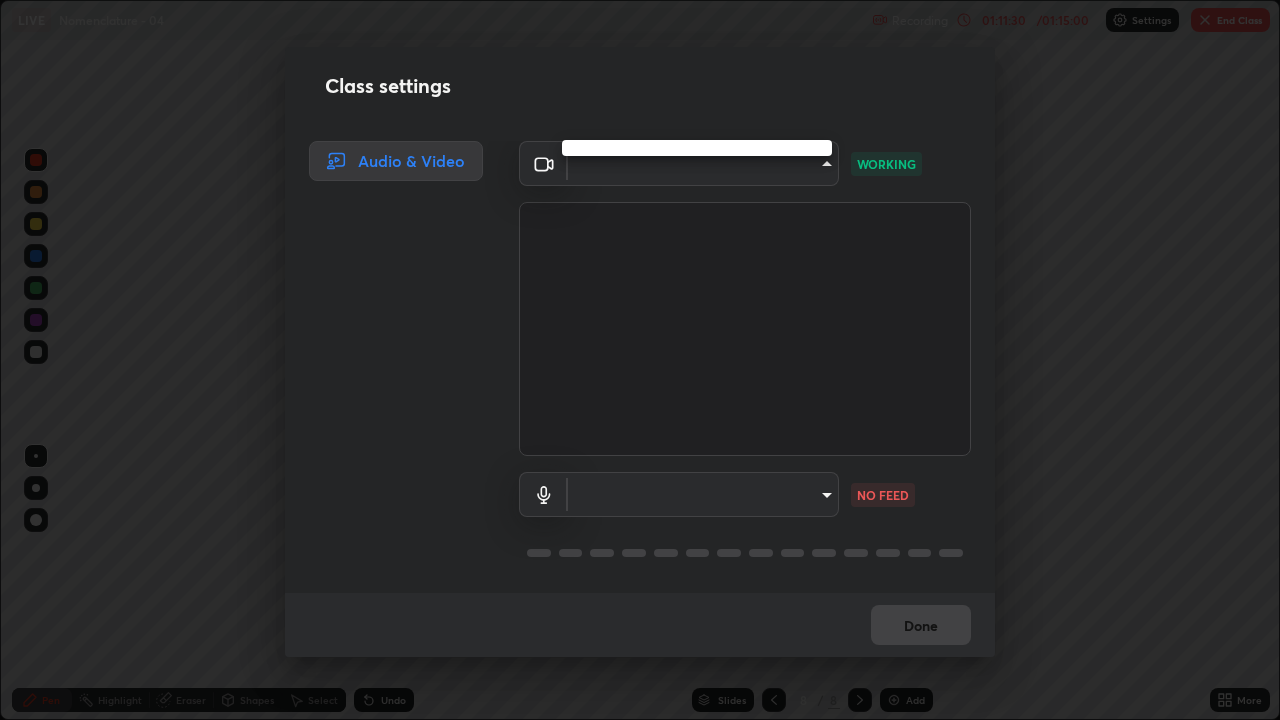 click at bounding box center (640, 360) 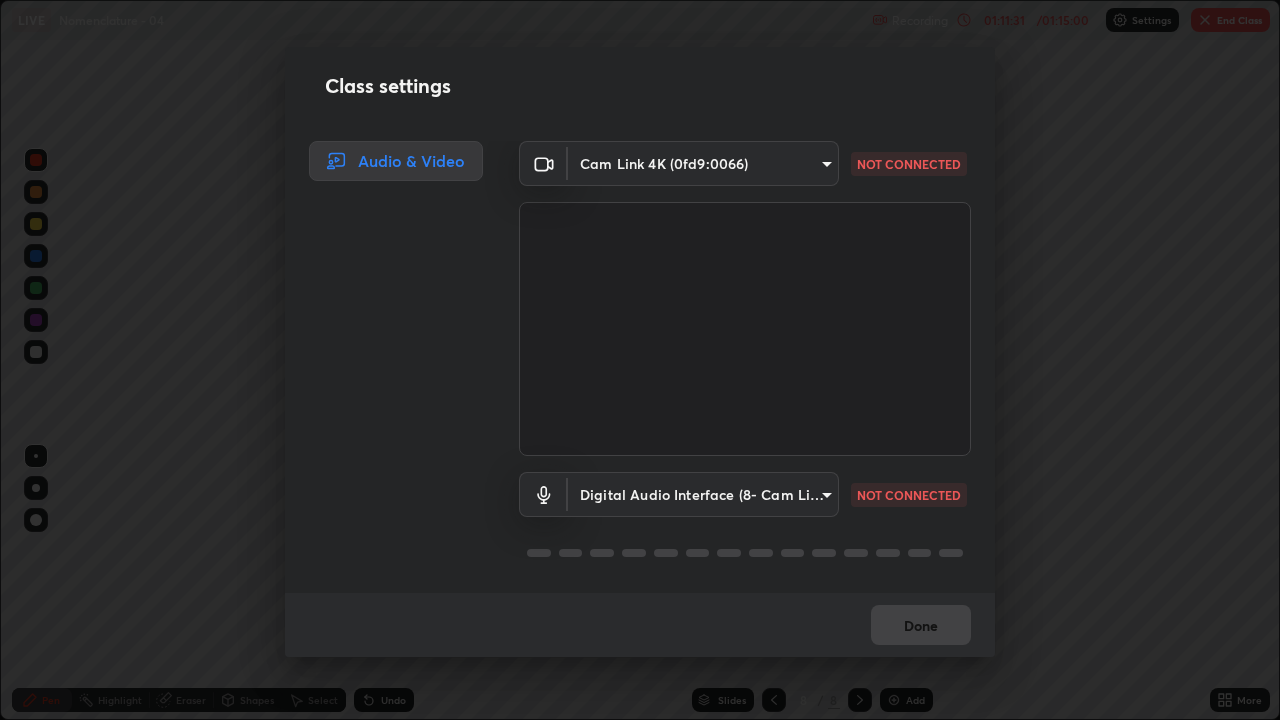 click on "Erase all LIVE Nomenclature - 04 Recording 01:11:31 /  01:15:00 Settings End Class Setting up your live class Nomenclature - 04 • L4 of Sikar NEET UG 2026 Conquer 6 [FIRST] [LAST] [ADDRESS] Pen Highlight Eraser Shapes Select Undo Slides 8 / 8 Add More No doubts shared Encourage your learners to ask a doubt for better clarity Report an issue Reason for reporting Buffering Chat not working Audio - Video sync issue Educator video quality low ​ Attach an image Report Class settings Audio & Video Cam Link 4K (0fd9:0066) [HASH] NOT CONNECTED Digital Audio Interface (8- Cam Link 4K) [HASH] NOT CONNECTED Done" at bounding box center (640, 360) 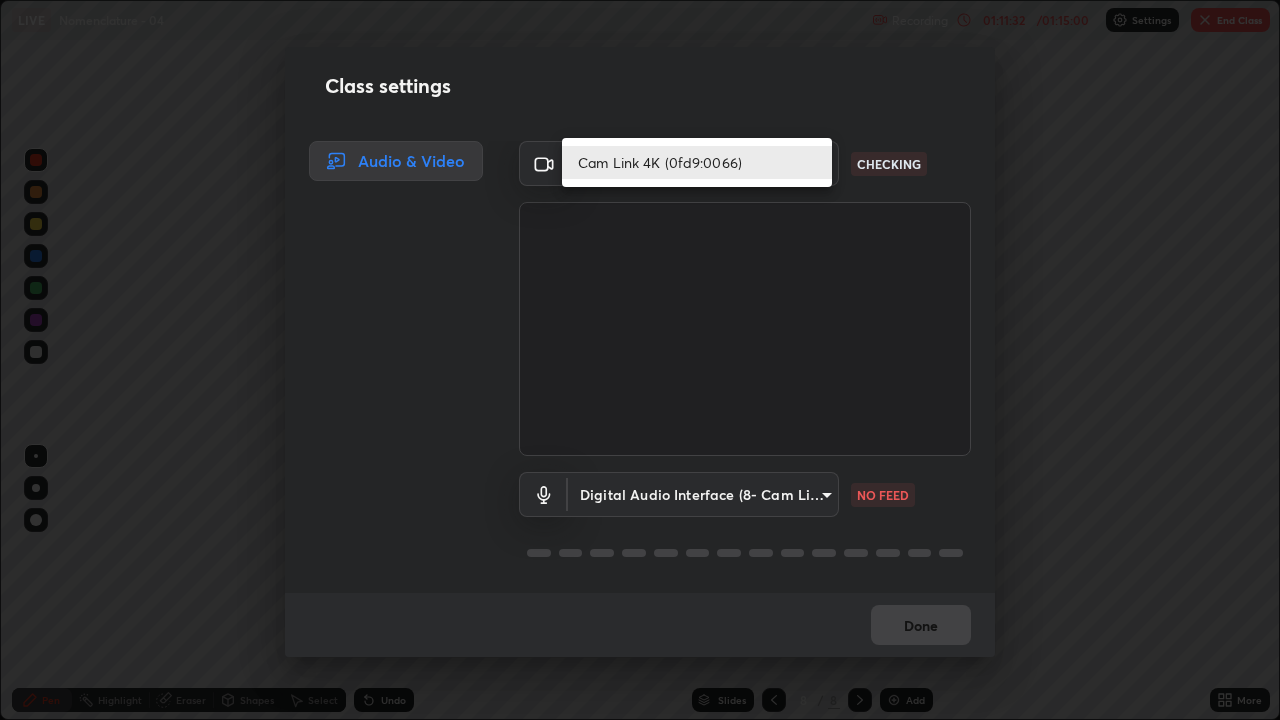 click on "Cam Link 4K (0fd9:0066)" at bounding box center (697, 162) 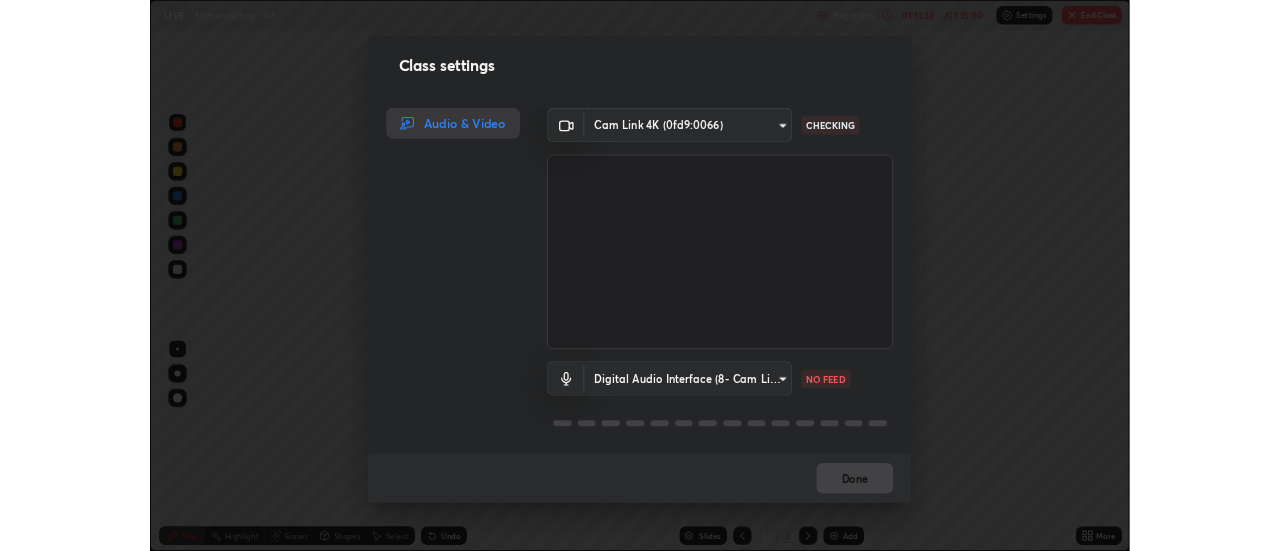 scroll, scrollTop: 2, scrollLeft: 0, axis: vertical 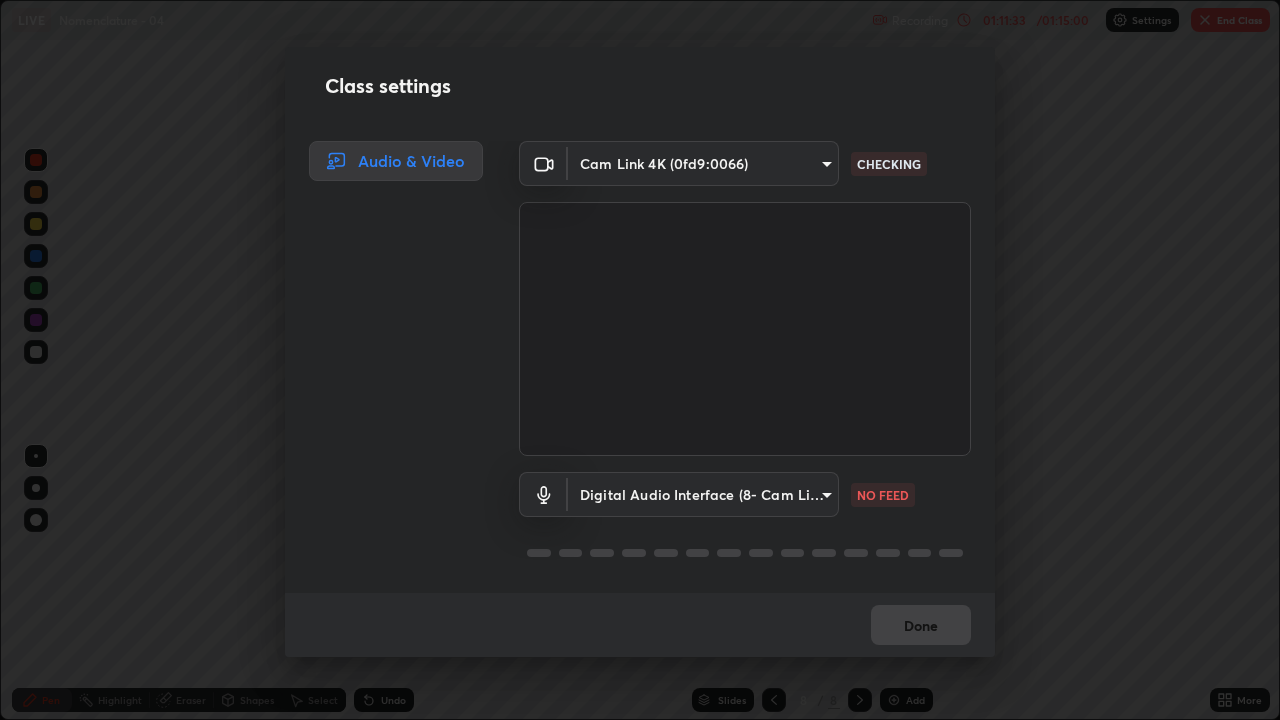 click on "Erase all LIVE Nomenclature - 04 Recording 01:11:33 /  01:15:00 Settings End Class Setting up your live class Nomenclature - 04 • L4 of Sikar NEET UG 2026 Conquer 6 [FIRST] [LAST] [ADDRESS] Pen Highlight Eraser Shapes Select Undo Slides 8 / 8 Add More No doubts shared Encourage your learners to ask a doubt for better clarity Report an issue Reason for reporting Buffering Chat not working Audio - Video sync issue Educator video quality low ​ Attach an image Report Class settings Audio & Video Cam Link 4K (0fd9:0066) [HASH] CHECKING Digital Audio Interface (8- Cam Link 4K) [HASH] NO FEED Done" at bounding box center [640, 360] 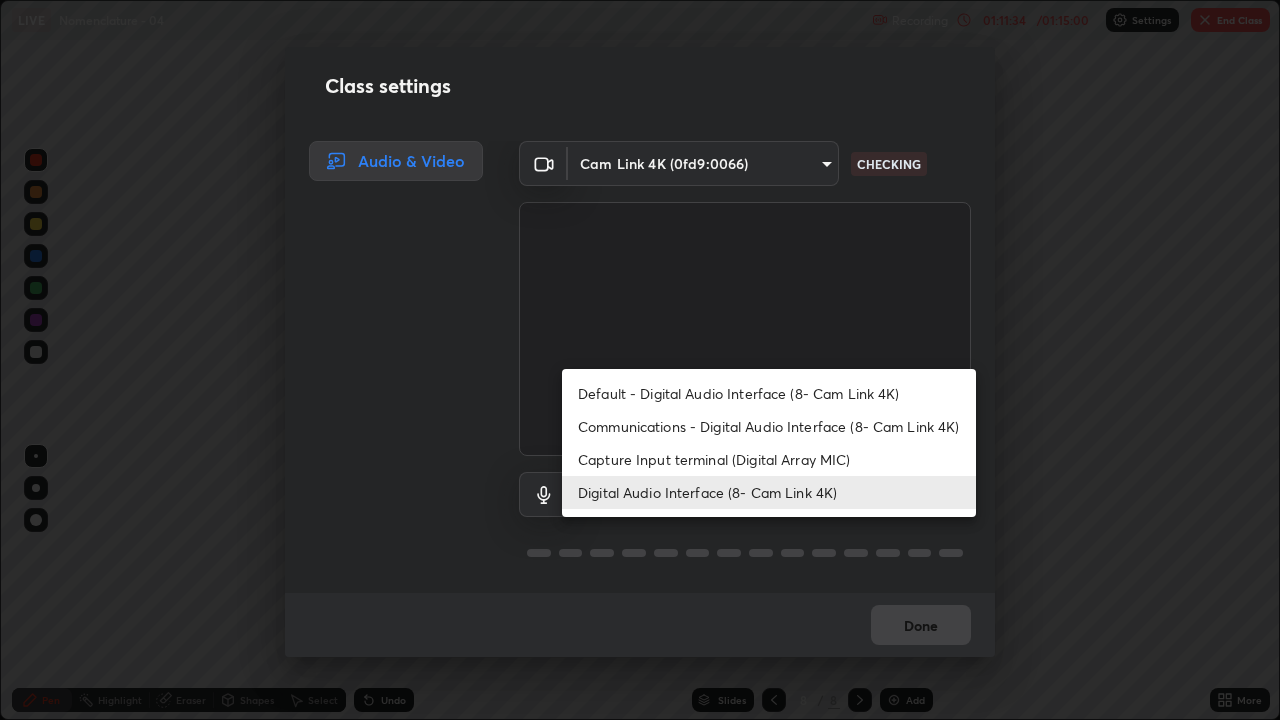click on "Capture Input terminal (Digital Array MIC)" at bounding box center (769, 459) 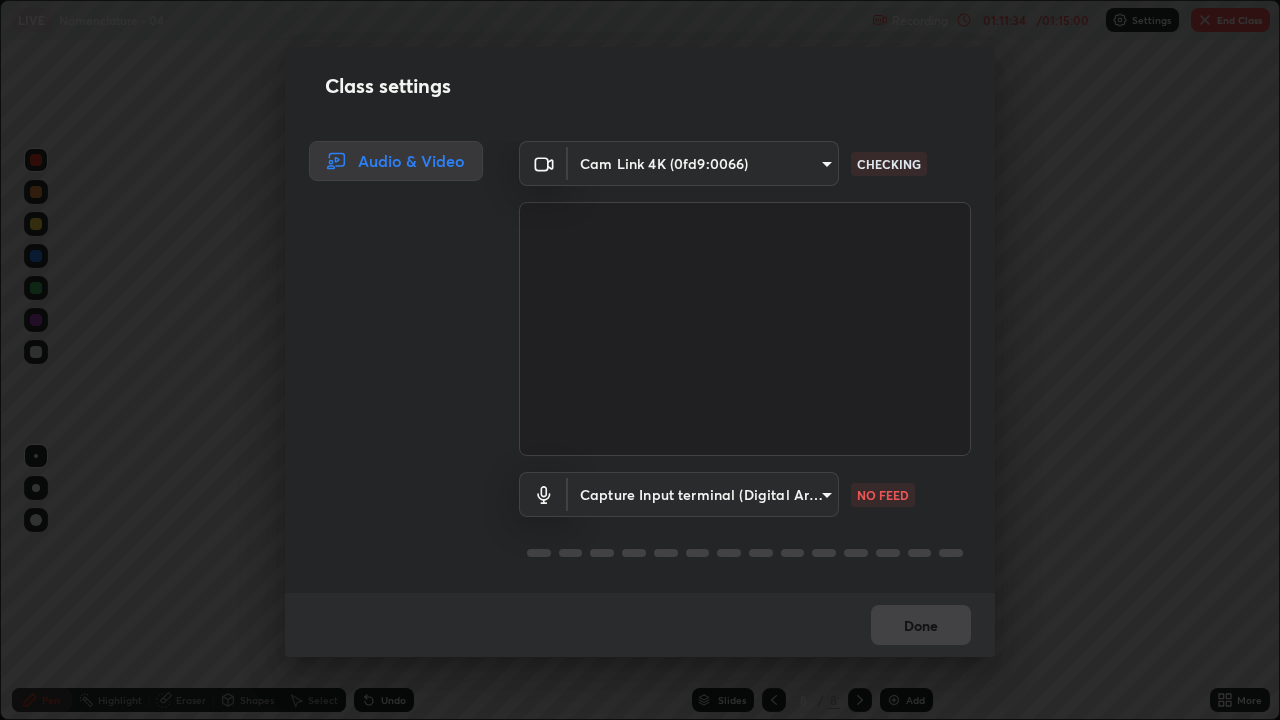 click on "Digital Audio Interface (8- Cam Link 4K)" at bounding box center [717, 492] 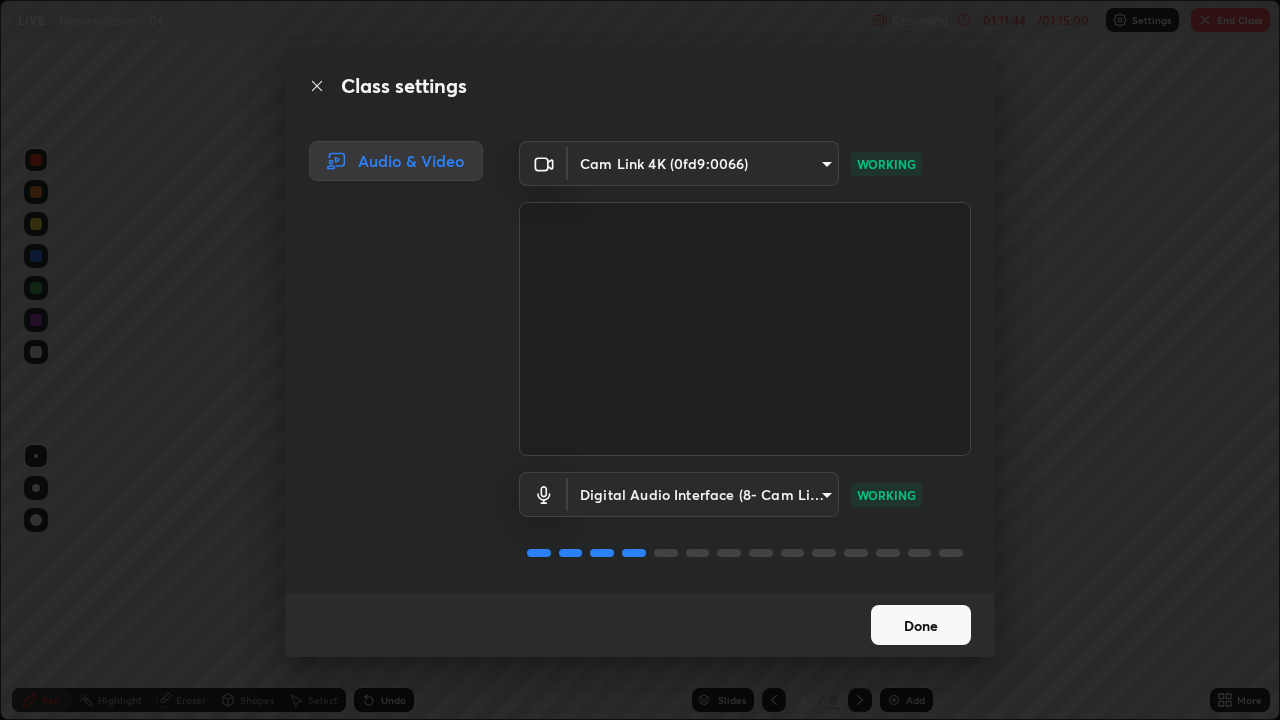 click on "Done" at bounding box center [921, 625] 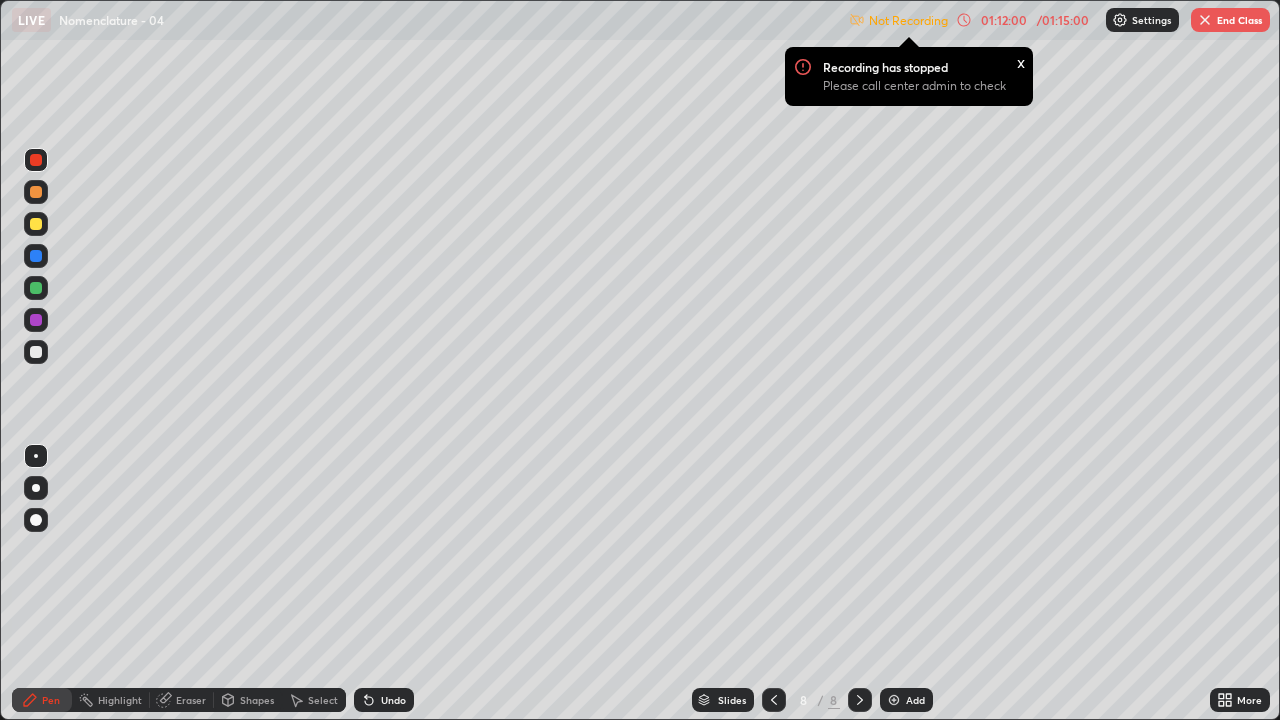click on "Not Recording Recording has stopped Please call center admin to check x" at bounding box center [898, 20] 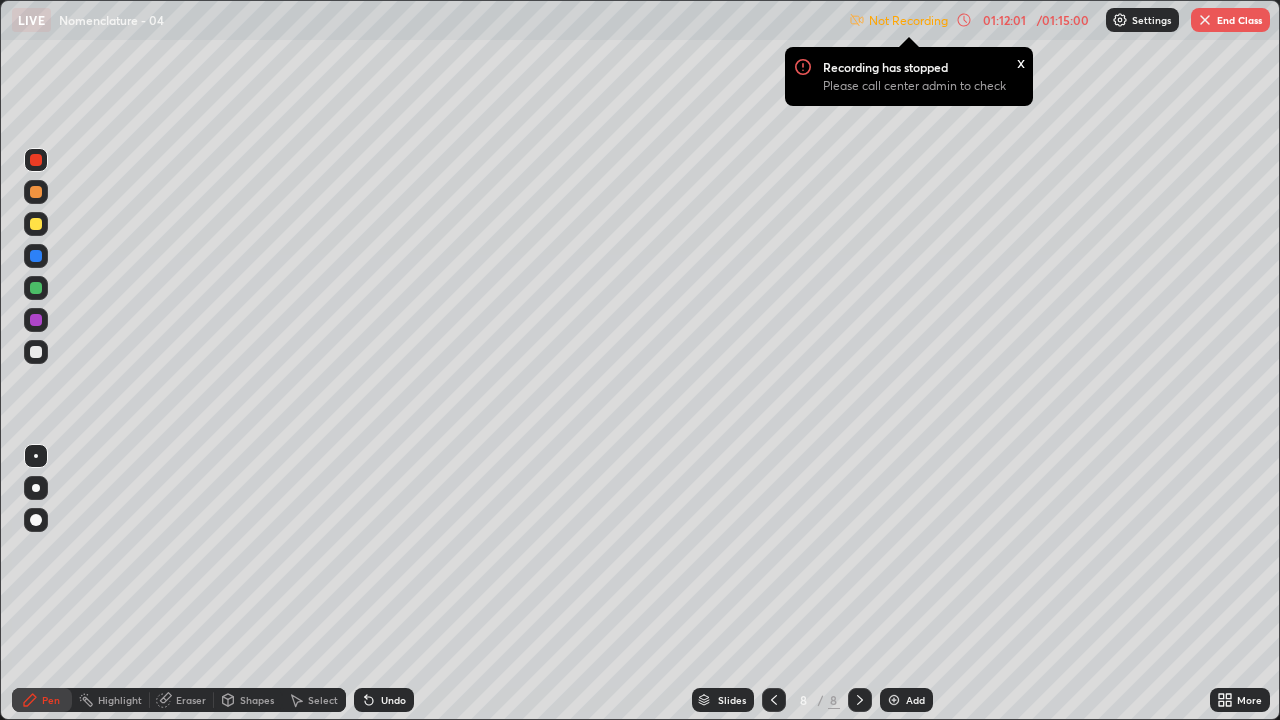 click on "Not Recording" at bounding box center (908, 20) 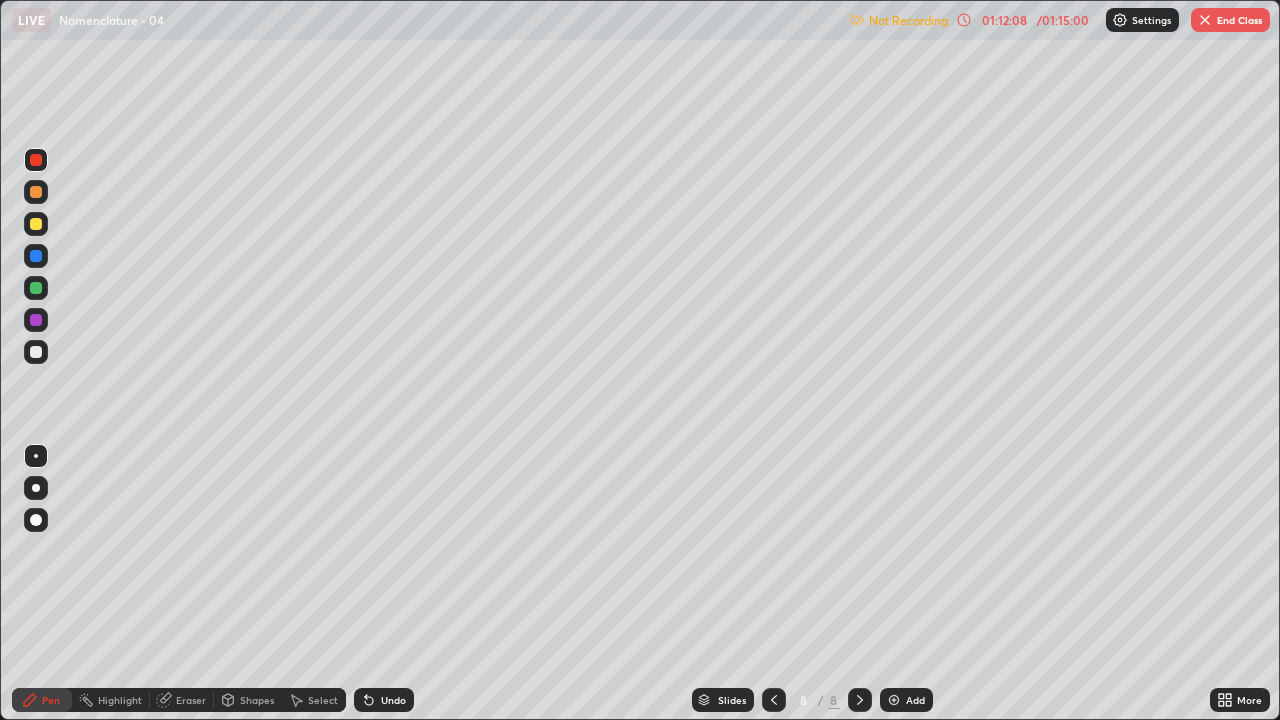 click at bounding box center (36, 352) 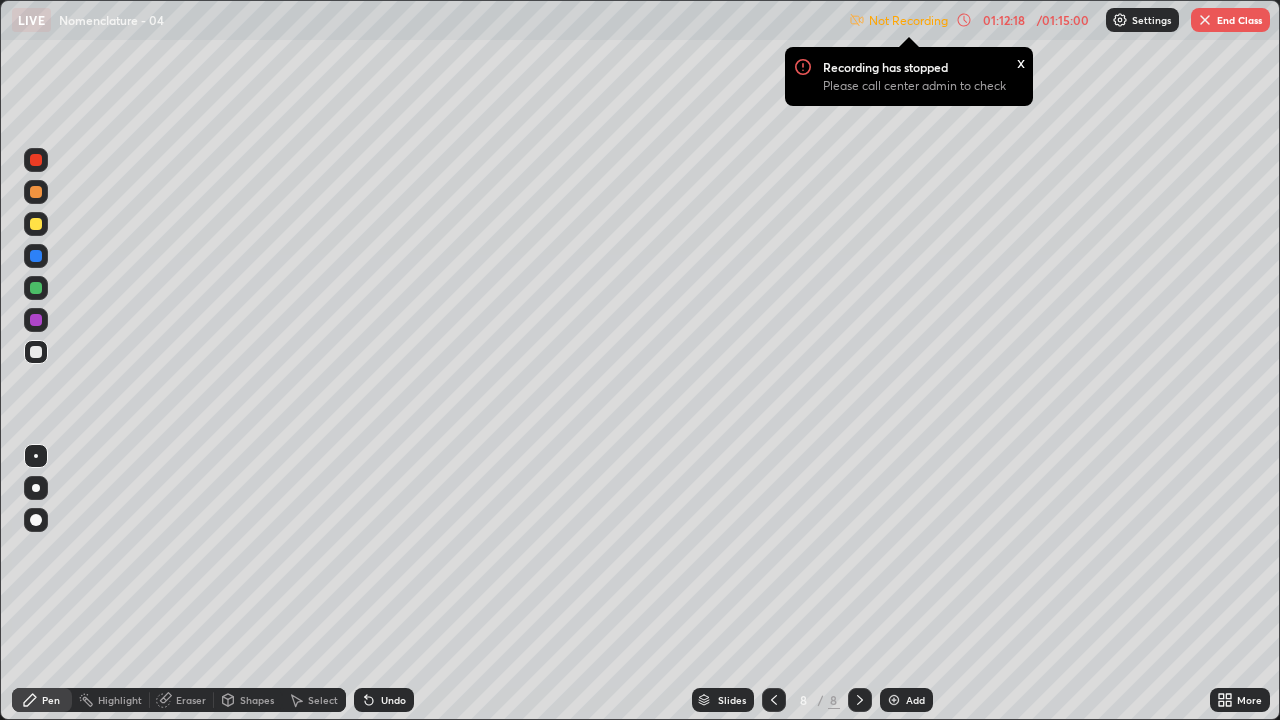 click at bounding box center [36, 160] 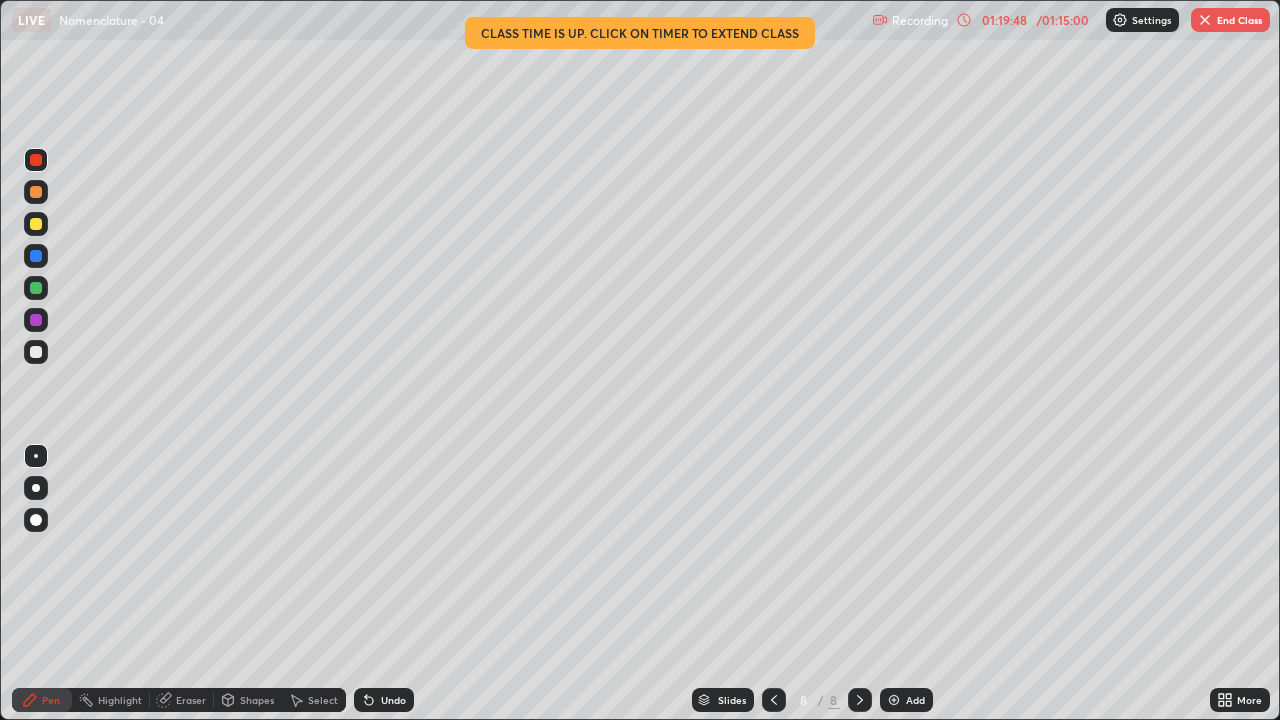 click on "End Class" at bounding box center (1230, 20) 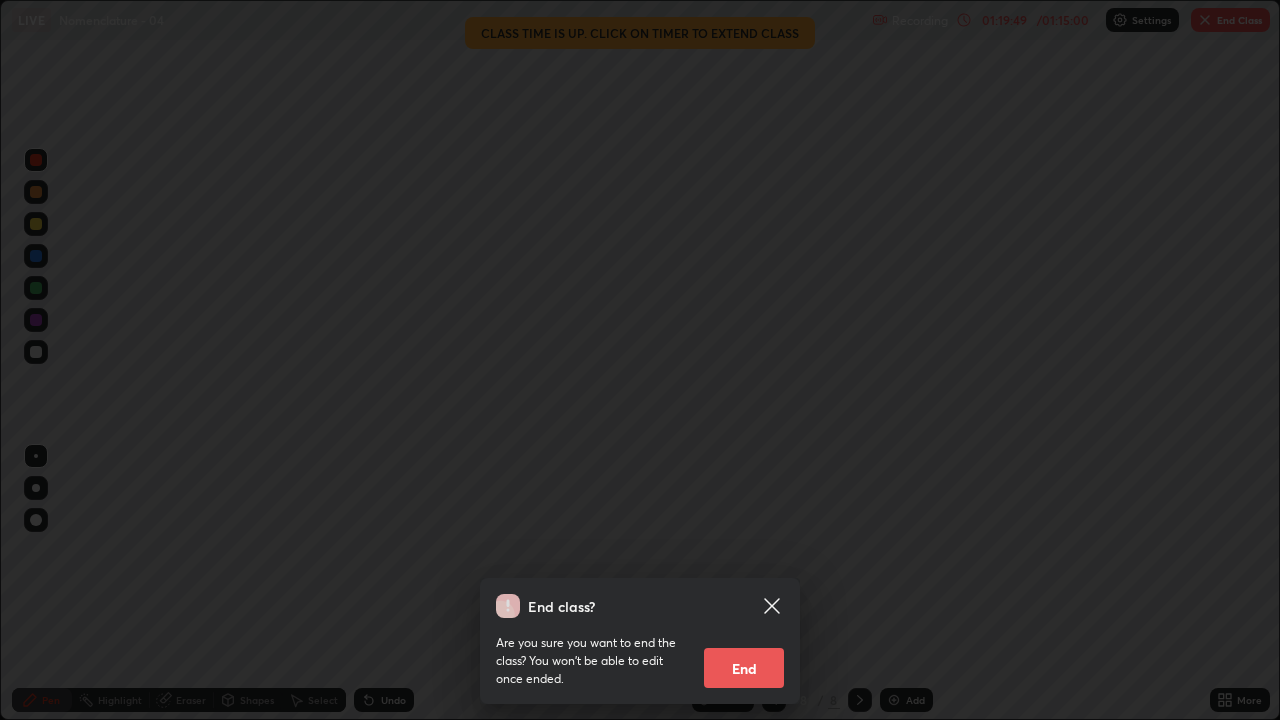 click on "End" at bounding box center [744, 668] 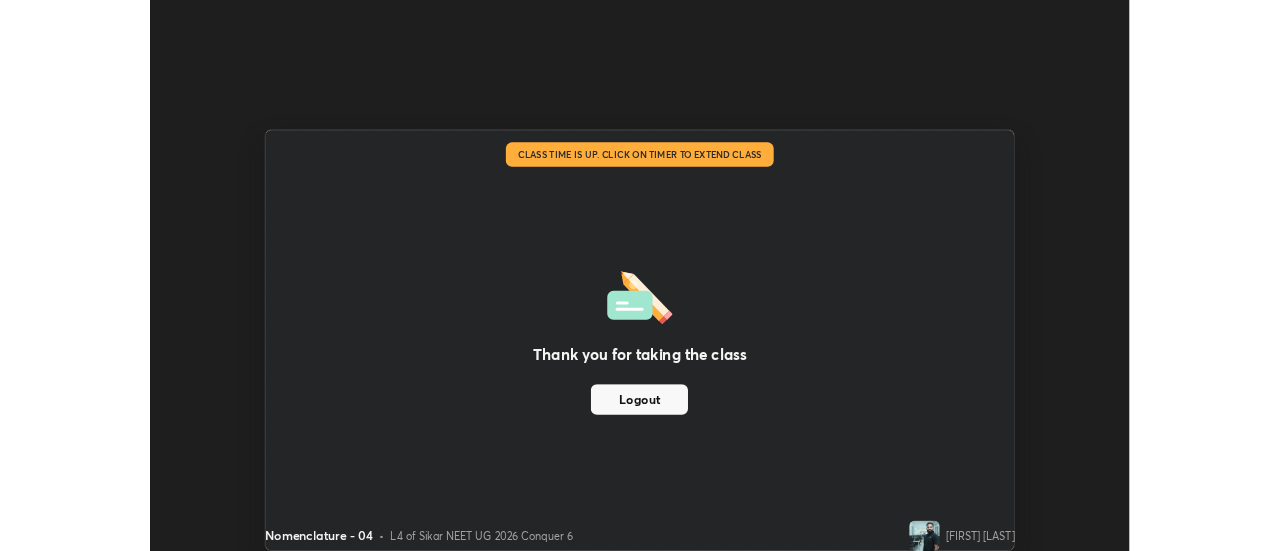 scroll, scrollTop: 551, scrollLeft: 1280, axis: both 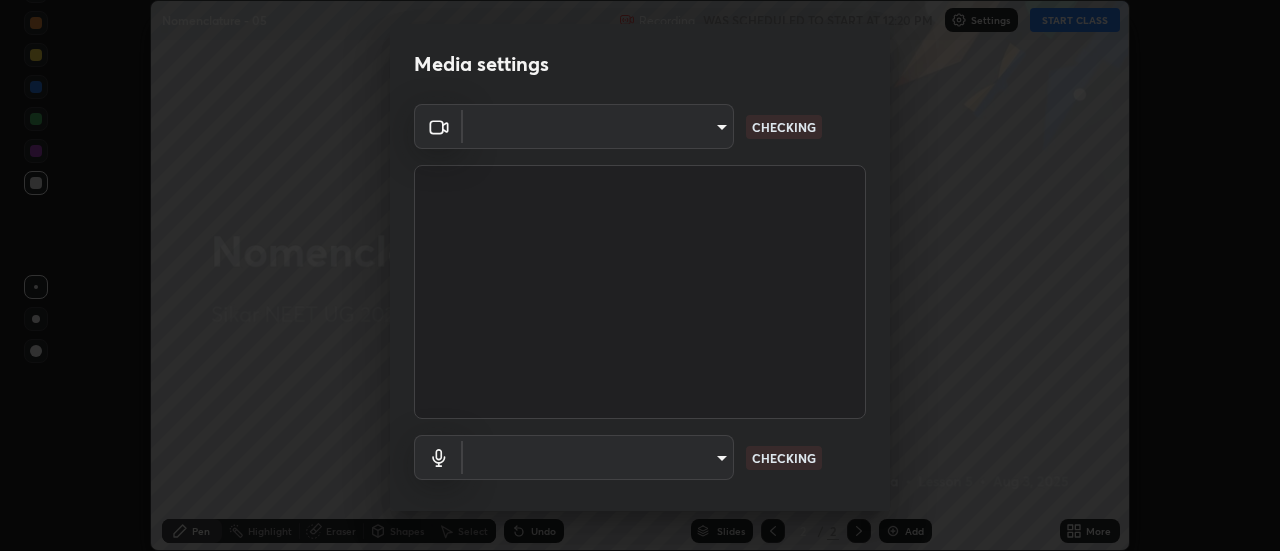 type on "28859c64a8e3d58139daa62c4cbb3a58b4059ef2bfed964700f789928c4fc7db" 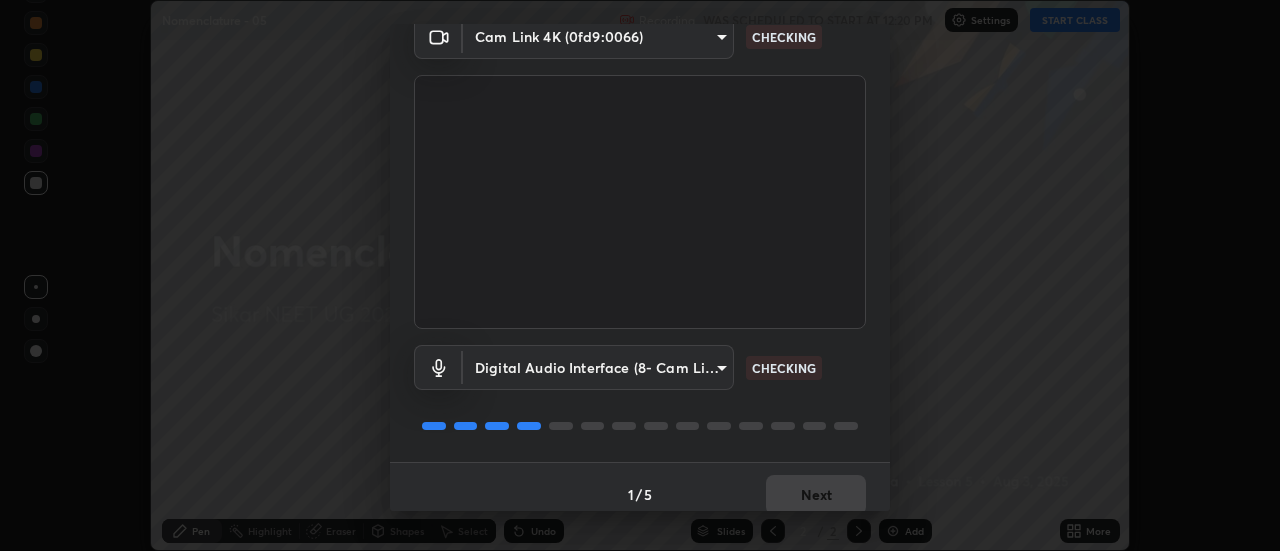 scroll, scrollTop: 105, scrollLeft: 0, axis: vertical 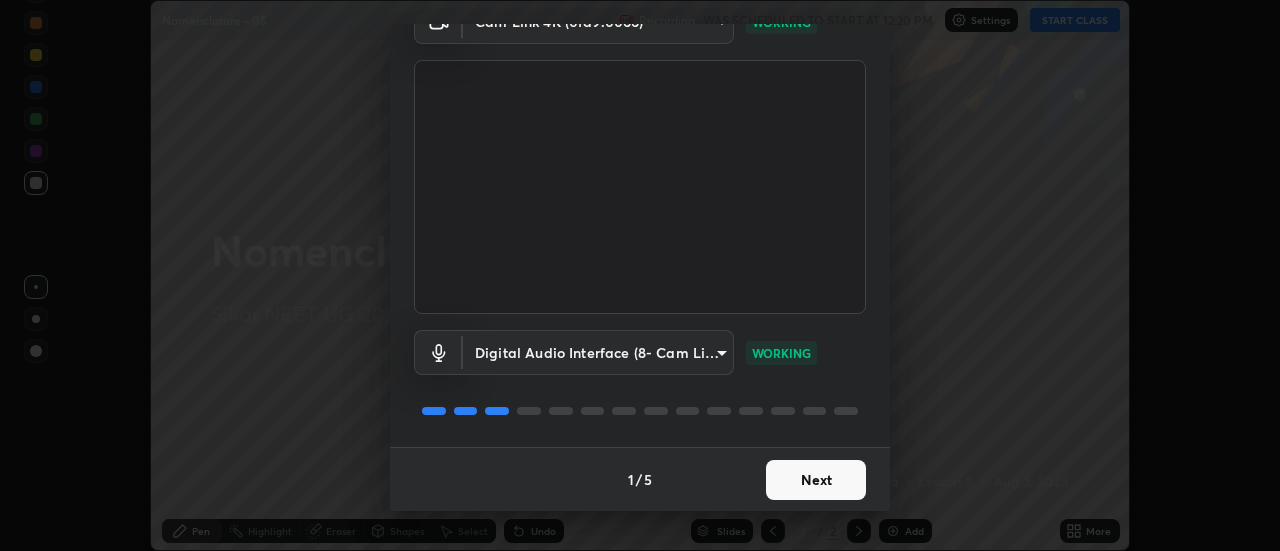 click on "Next" at bounding box center [816, 480] 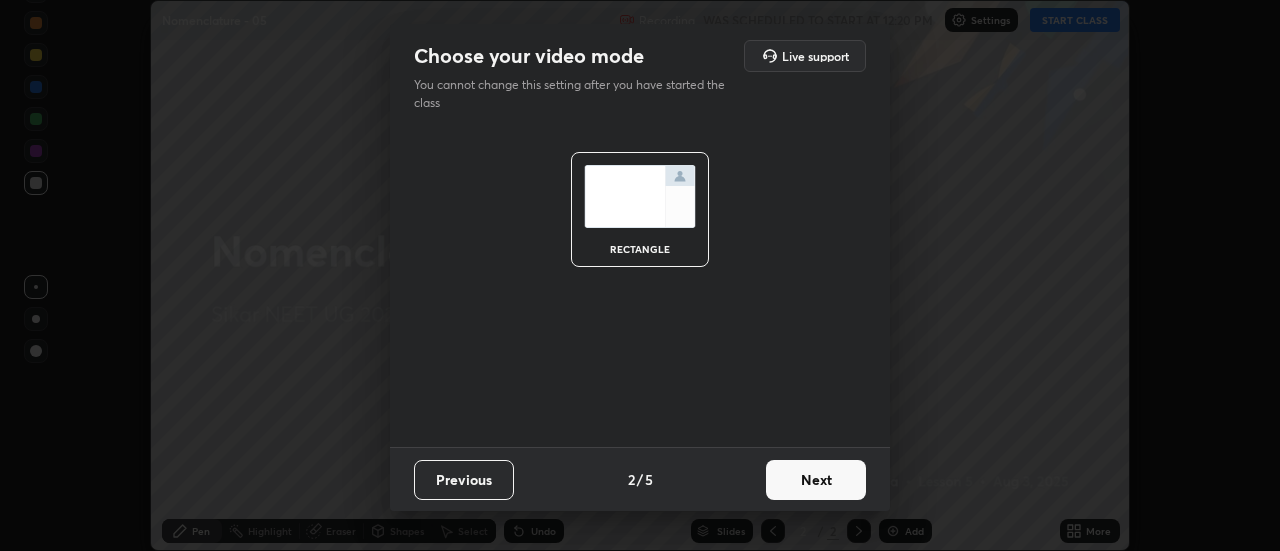 scroll, scrollTop: 0, scrollLeft: 0, axis: both 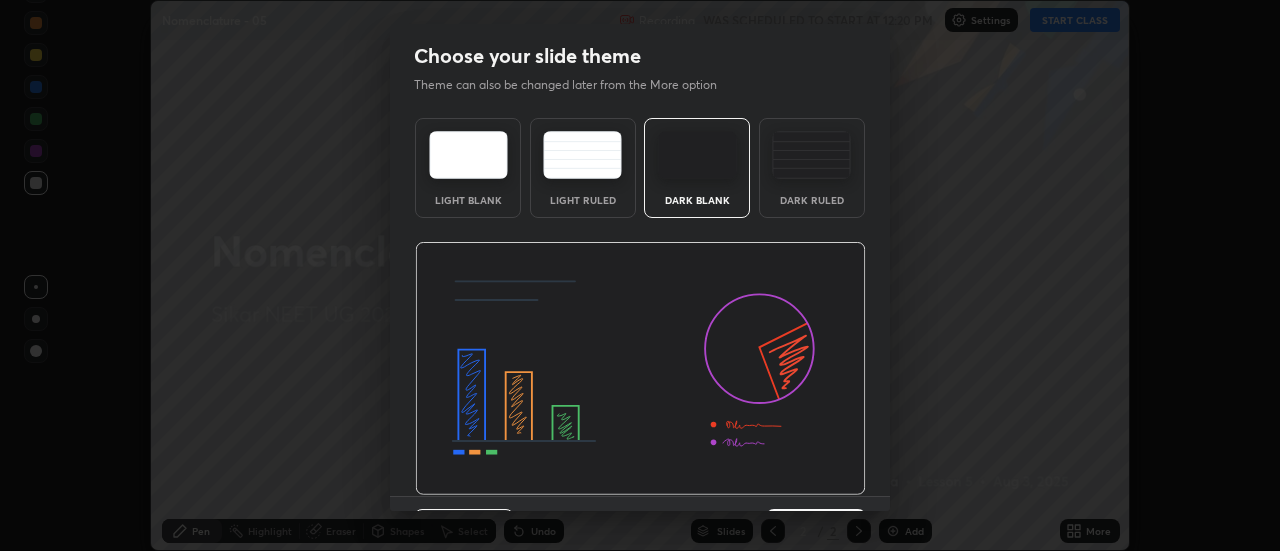 click at bounding box center (640, 369) 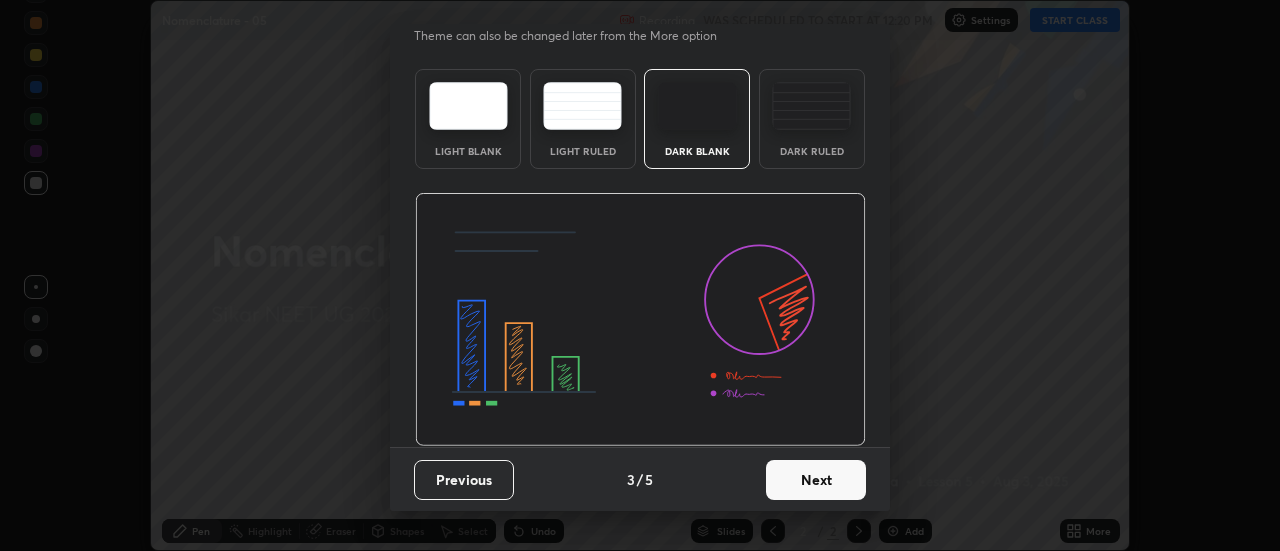 click on "Next" at bounding box center [816, 480] 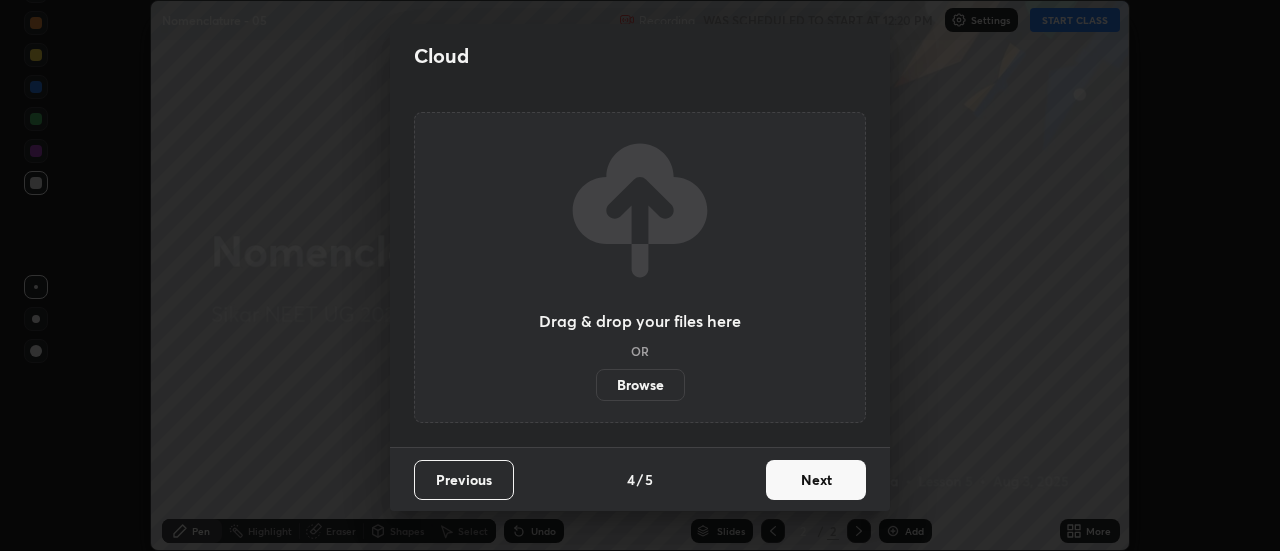 click on "Next" at bounding box center [816, 480] 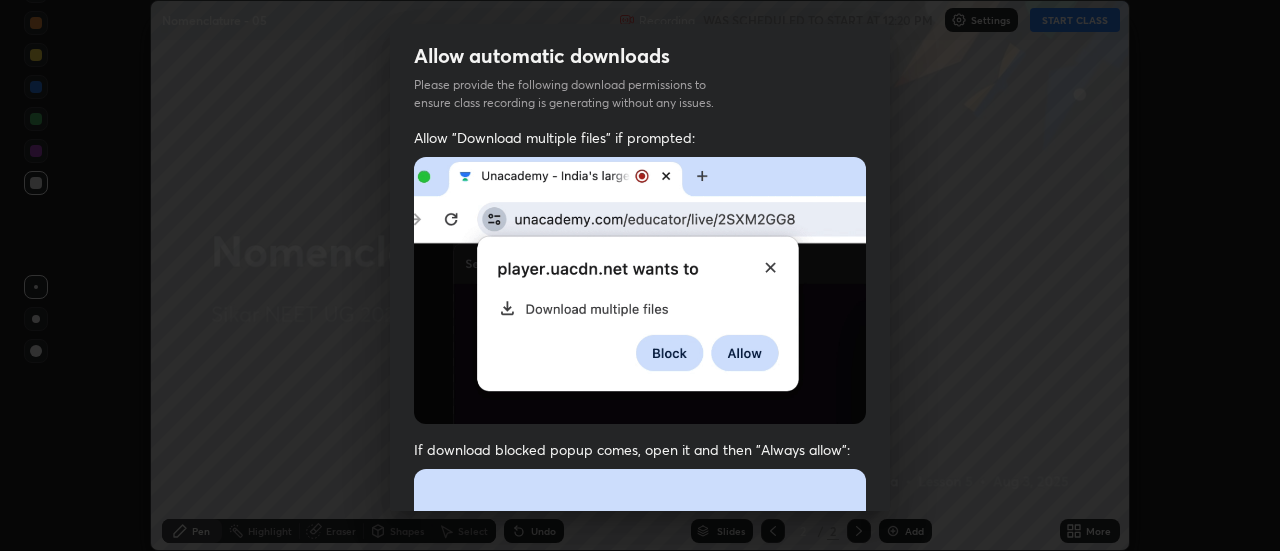 click at bounding box center [640, 687] 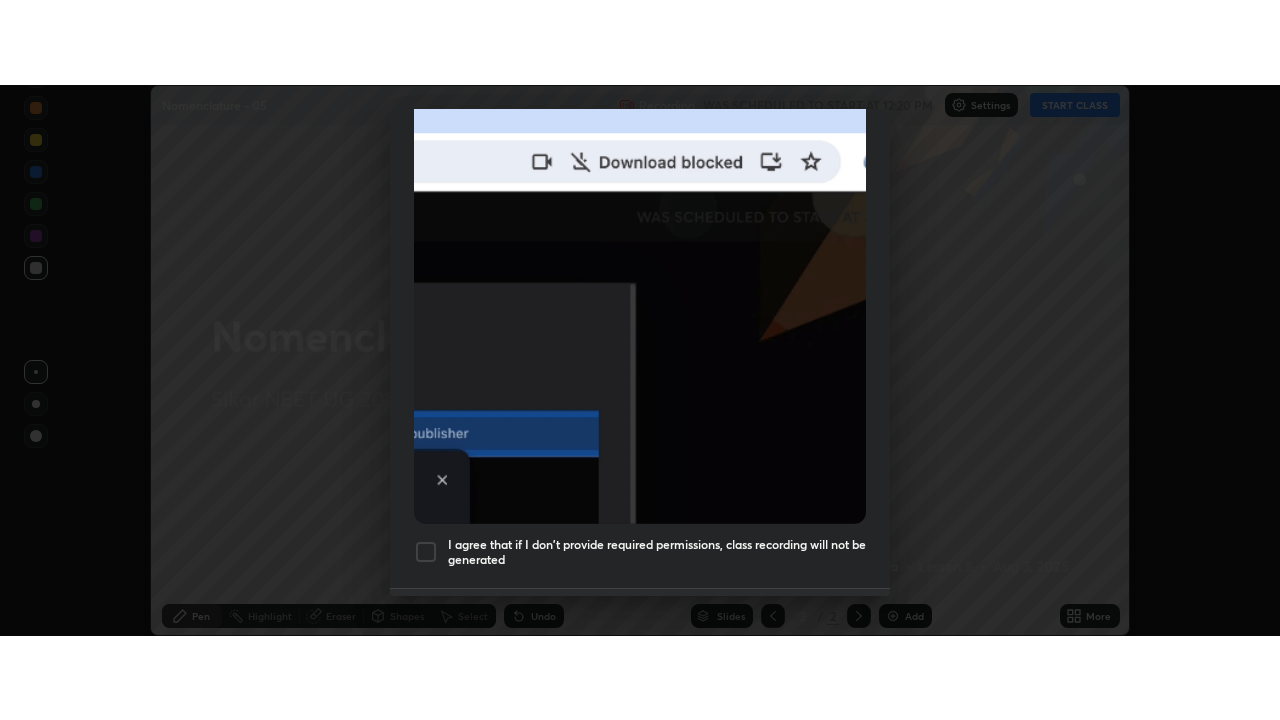 scroll, scrollTop: 513, scrollLeft: 0, axis: vertical 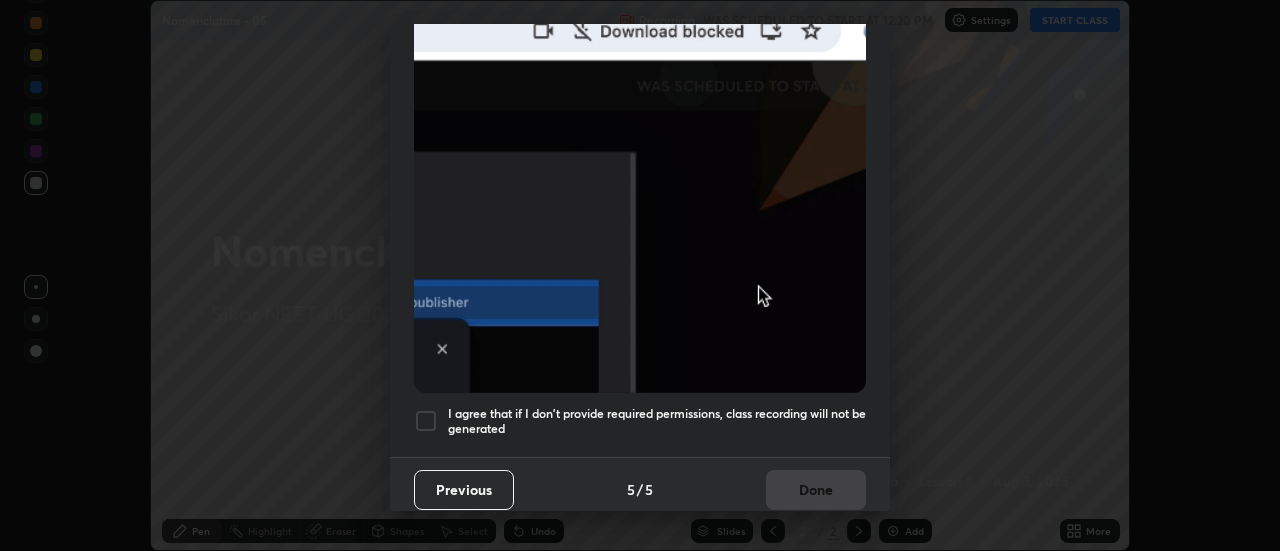 click on "I agree that if I don't provide required permissions, class recording will not be generated" at bounding box center [657, 421] 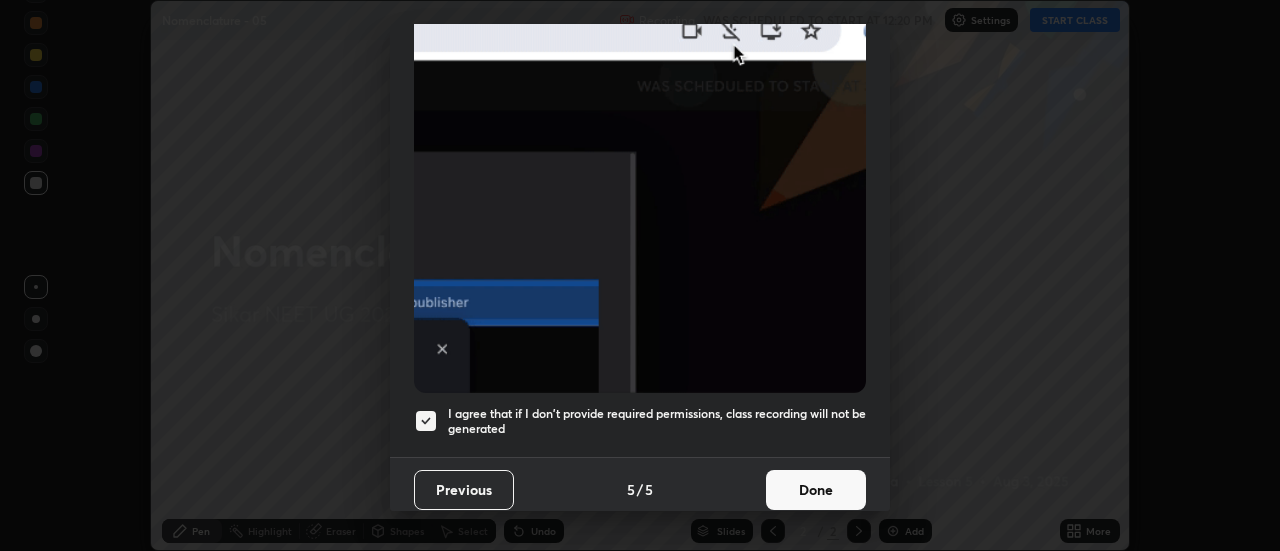 click on "Done" at bounding box center [816, 490] 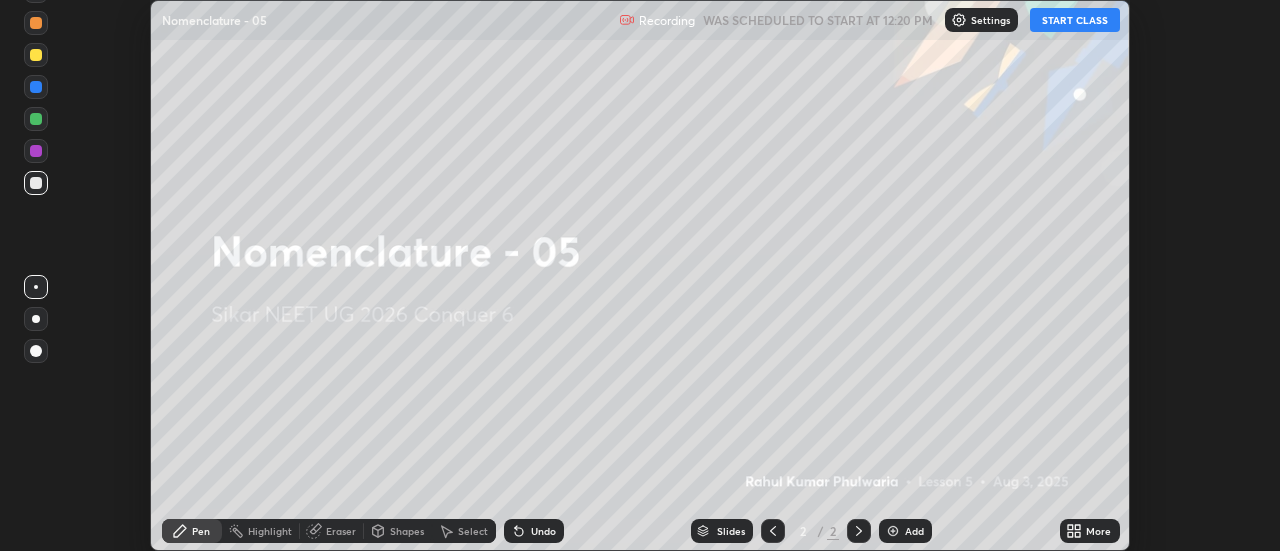 click 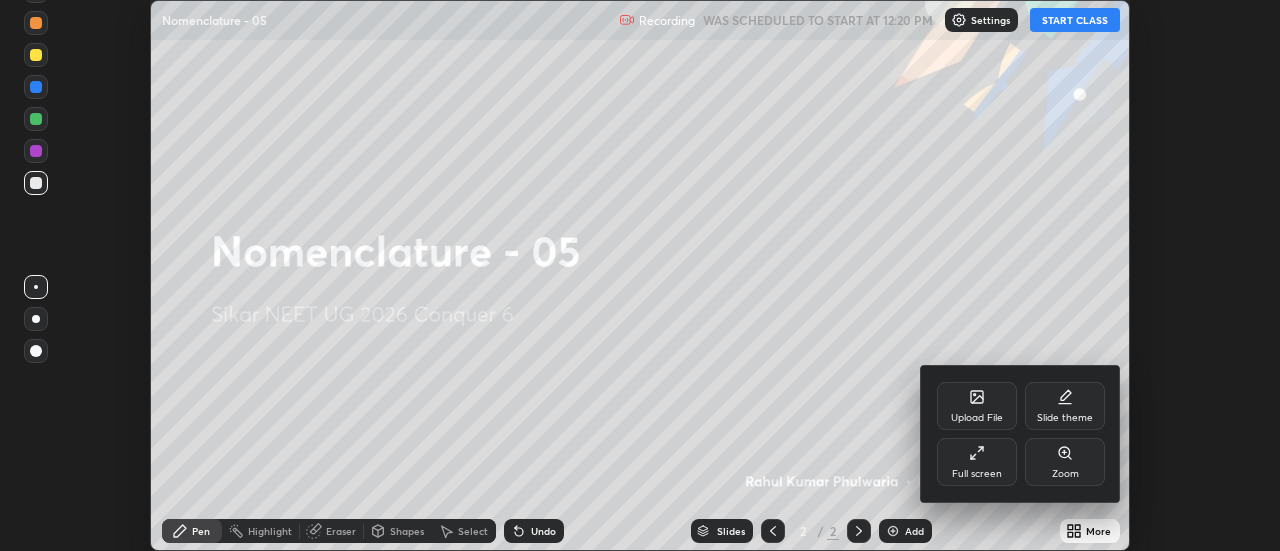 click on "Full screen" at bounding box center (977, 462) 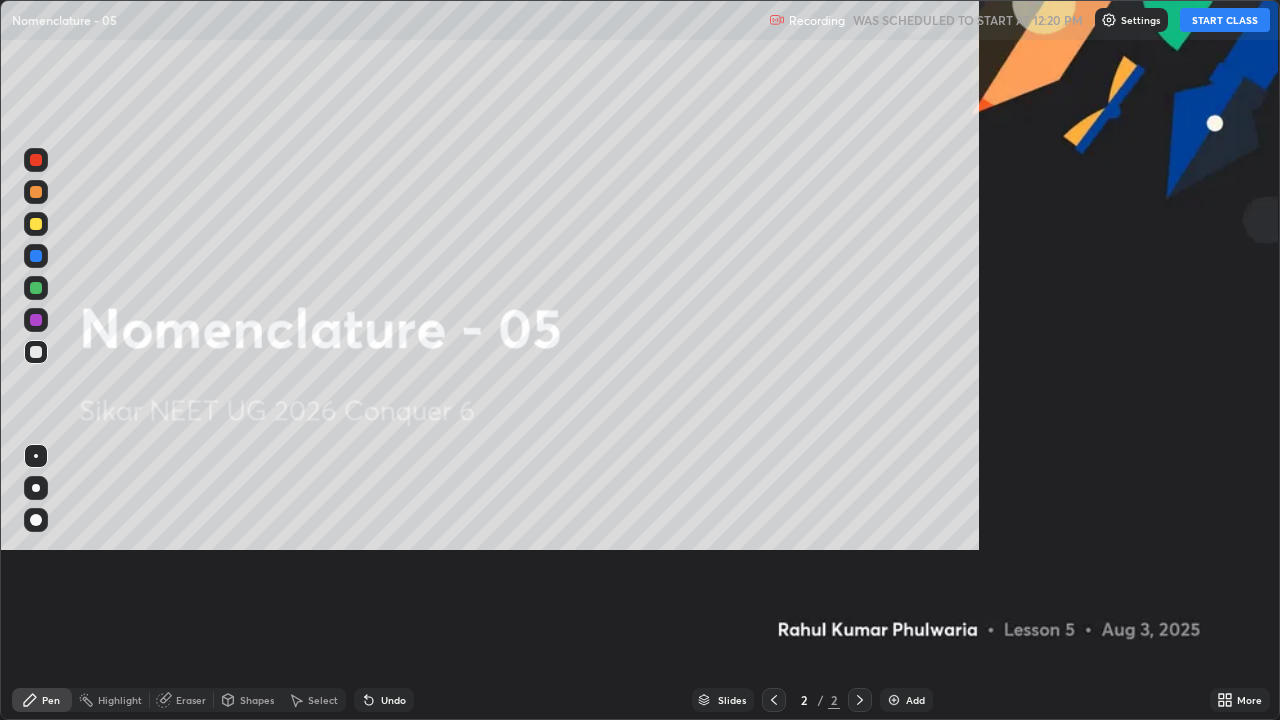 scroll, scrollTop: 99280, scrollLeft: 98720, axis: both 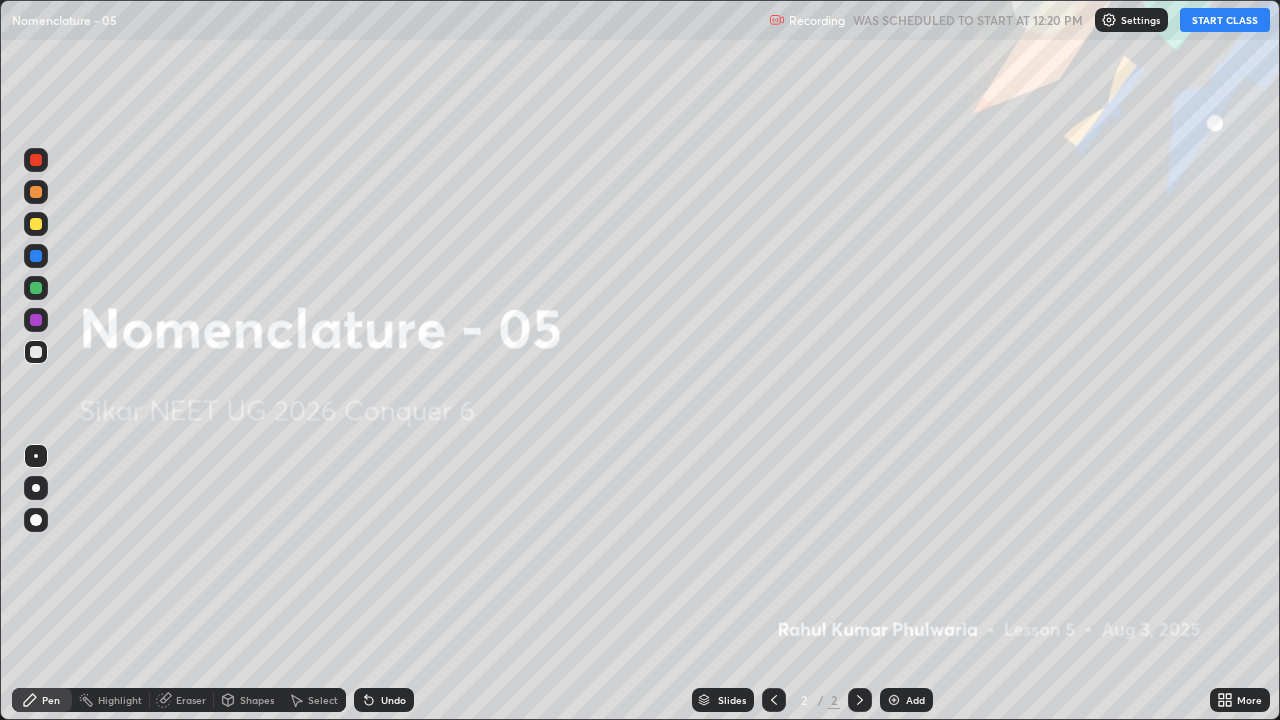click on "START CLASS" at bounding box center [1225, 20] 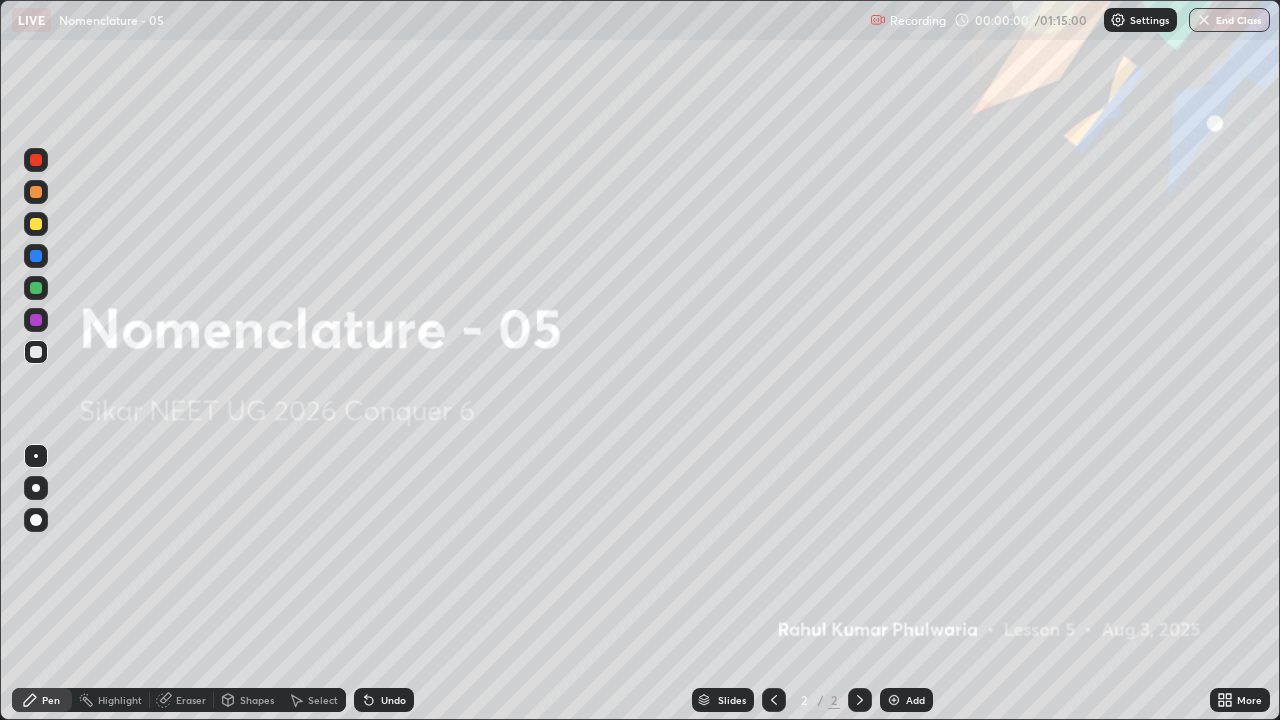 click at bounding box center [894, 700] 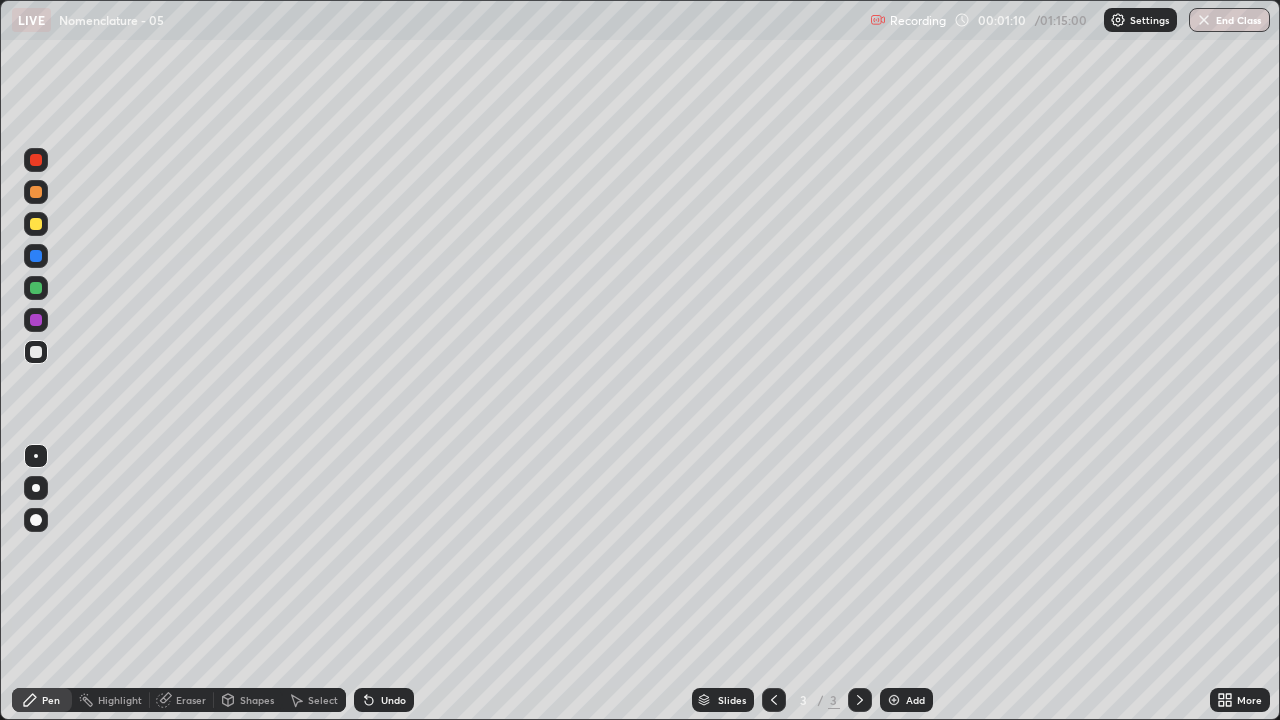 click on "Eraser" at bounding box center [191, 700] 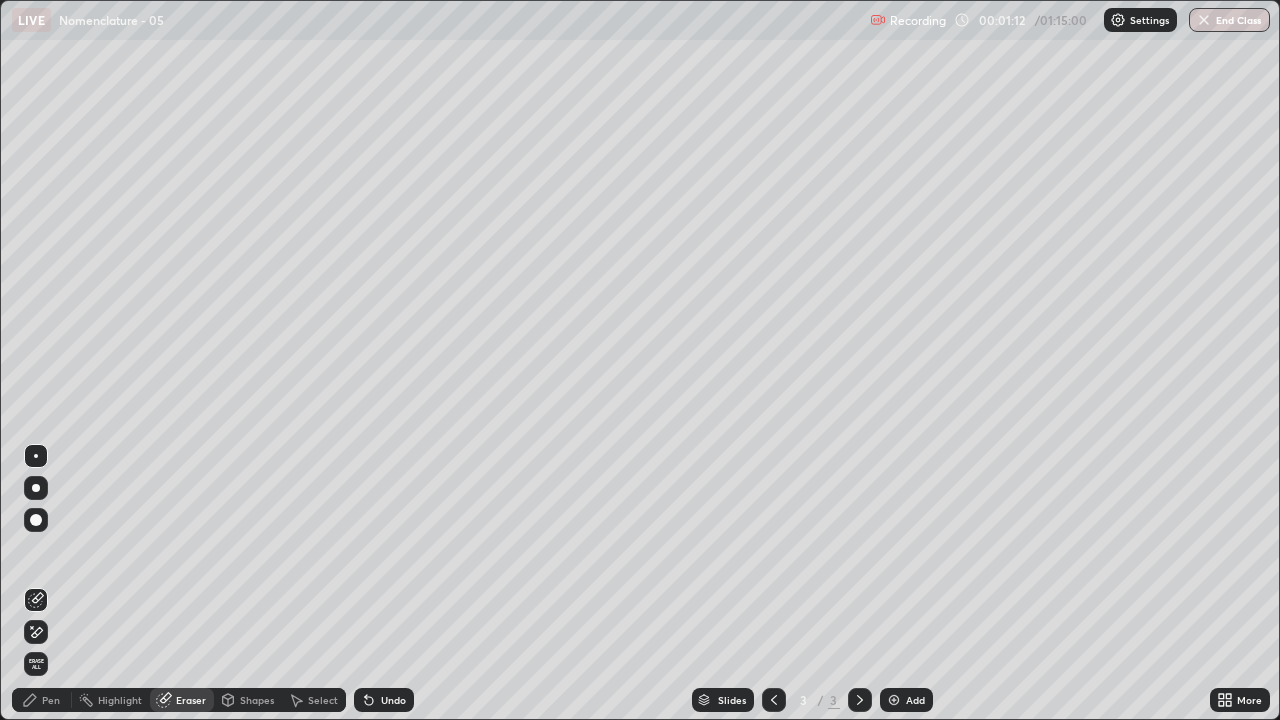 click on "Pen" at bounding box center [51, 700] 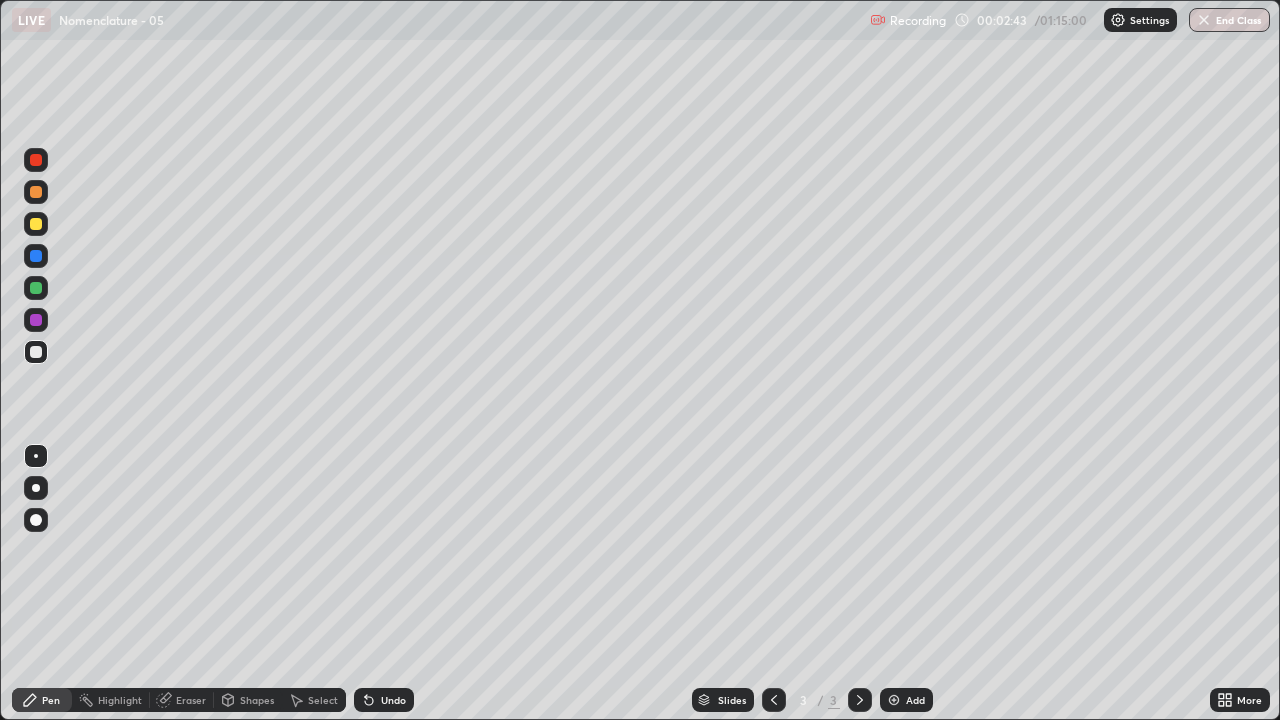 click at bounding box center [36, 288] 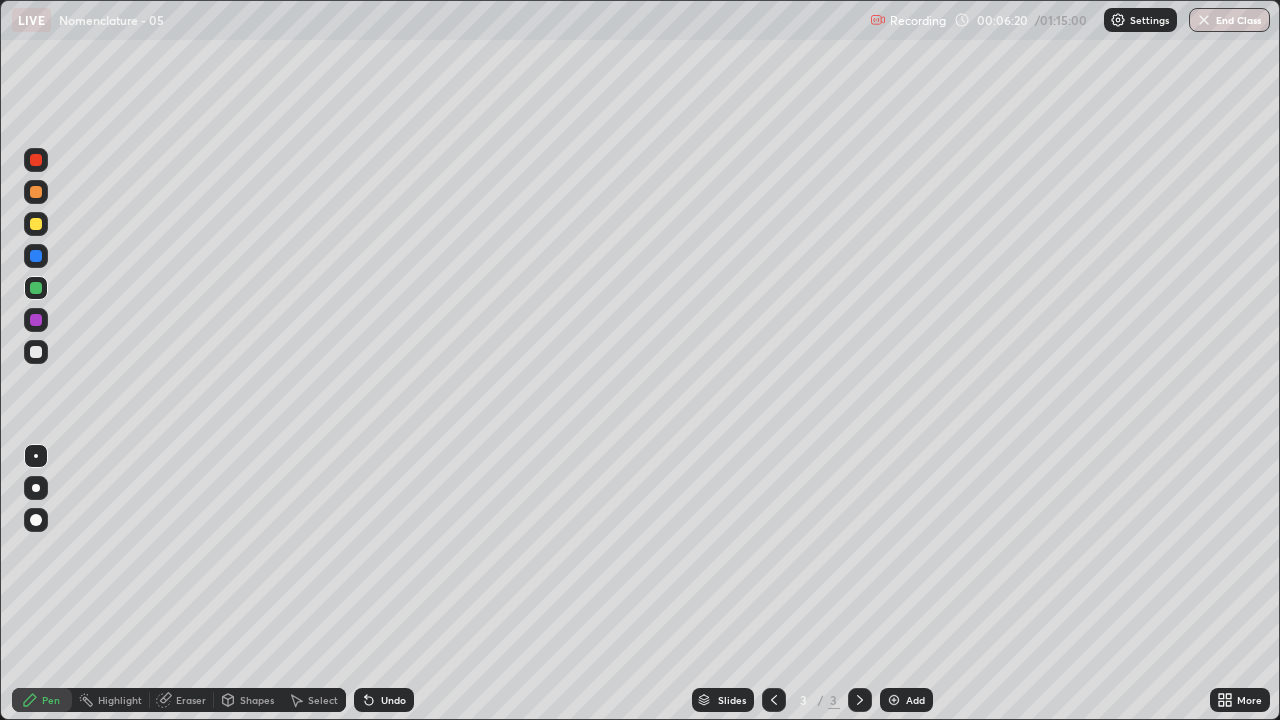 click on "Eraser" at bounding box center [191, 700] 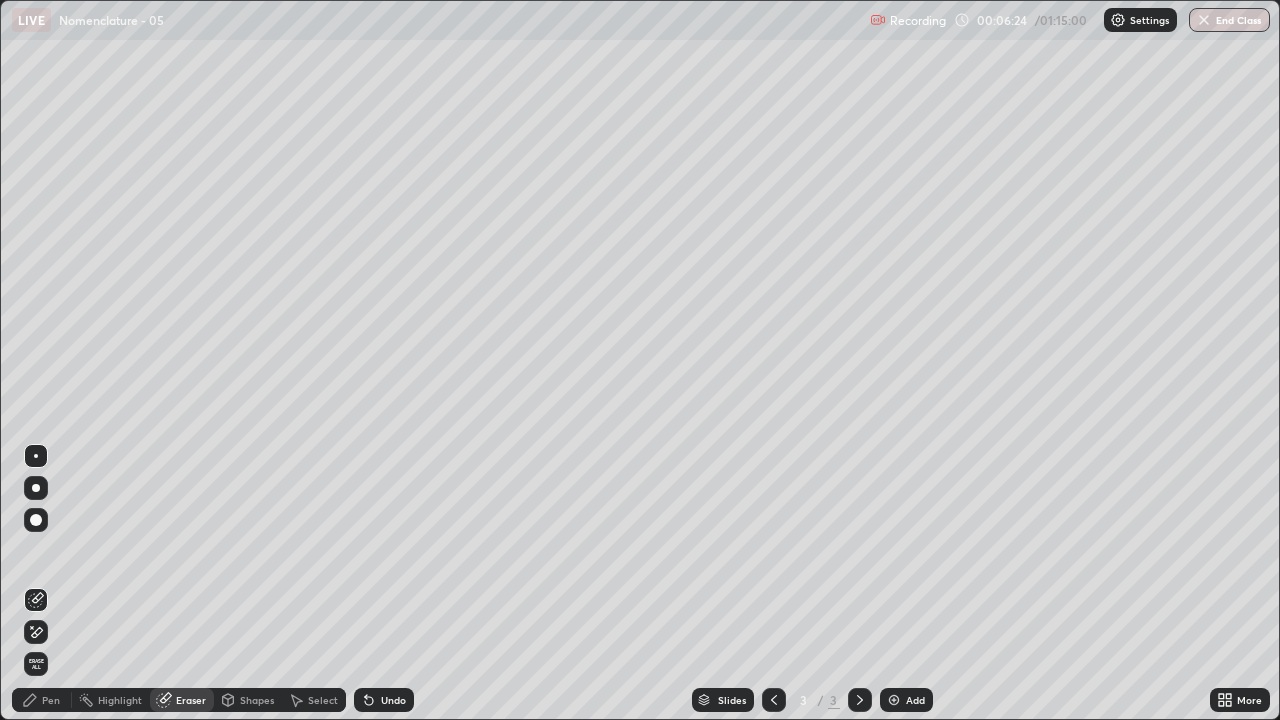 click on "Pen" at bounding box center [51, 700] 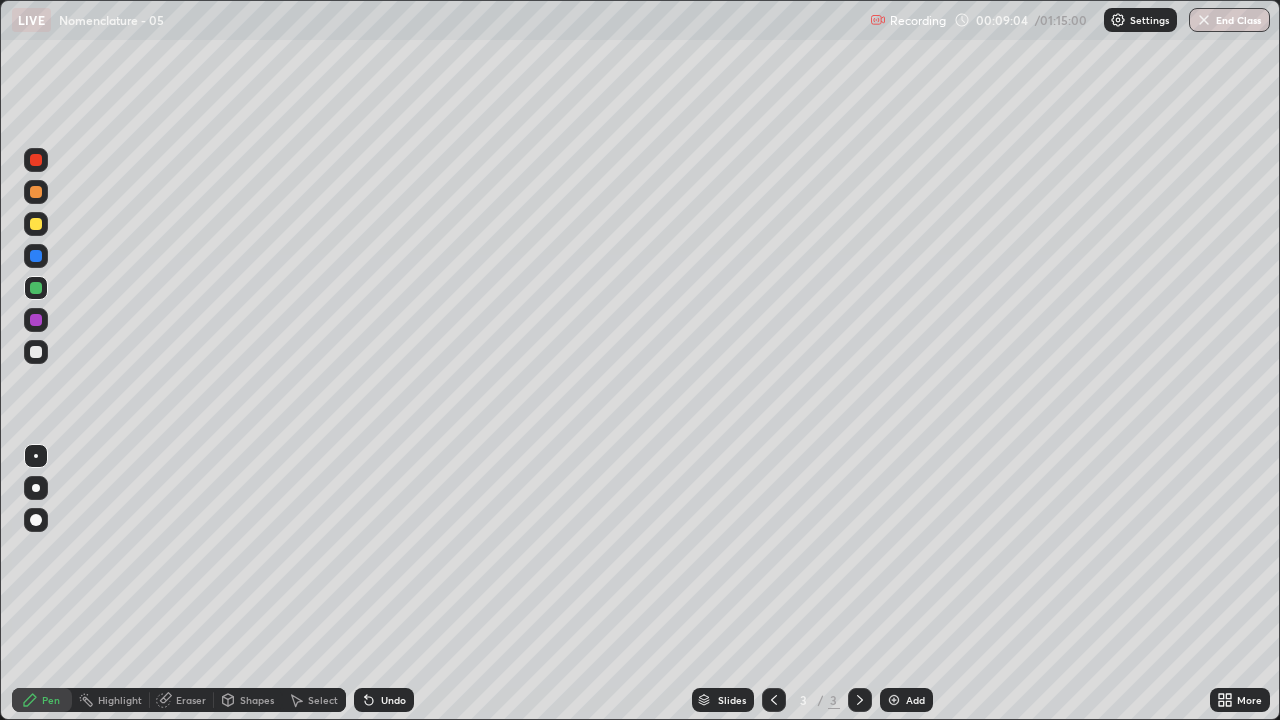 click at bounding box center [36, 160] 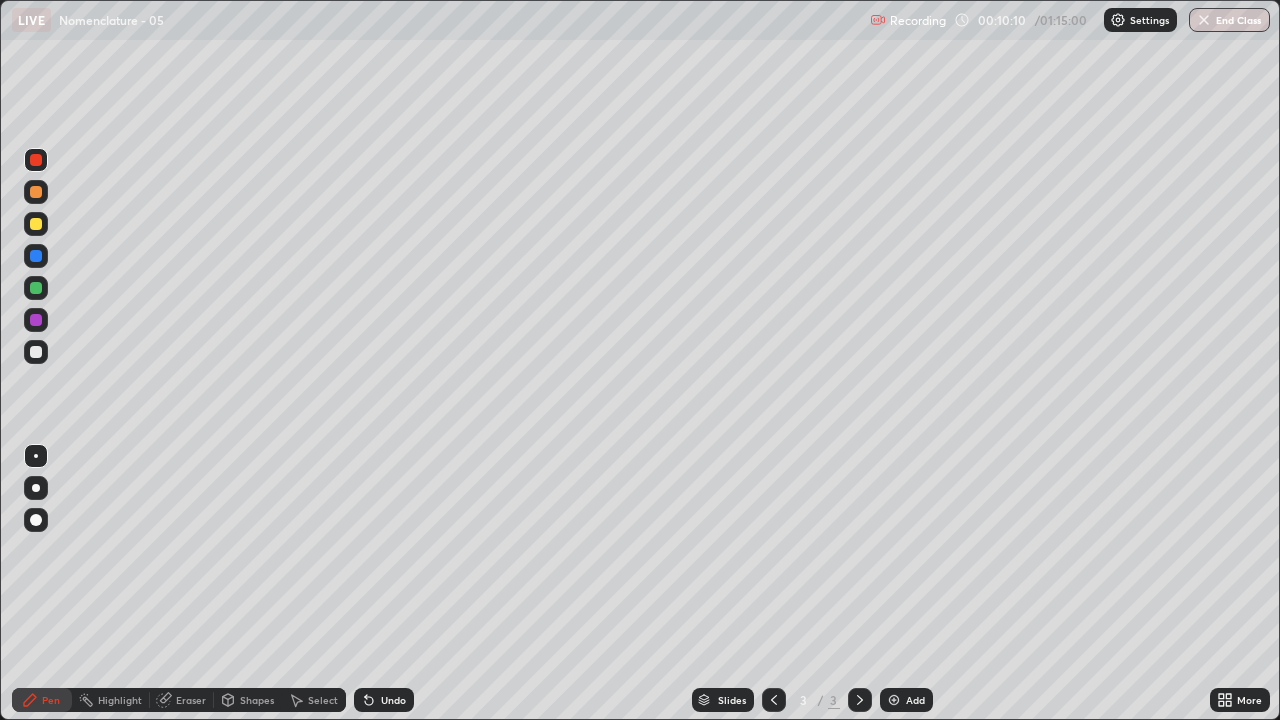click on "Erase all" at bounding box center (36, 360) 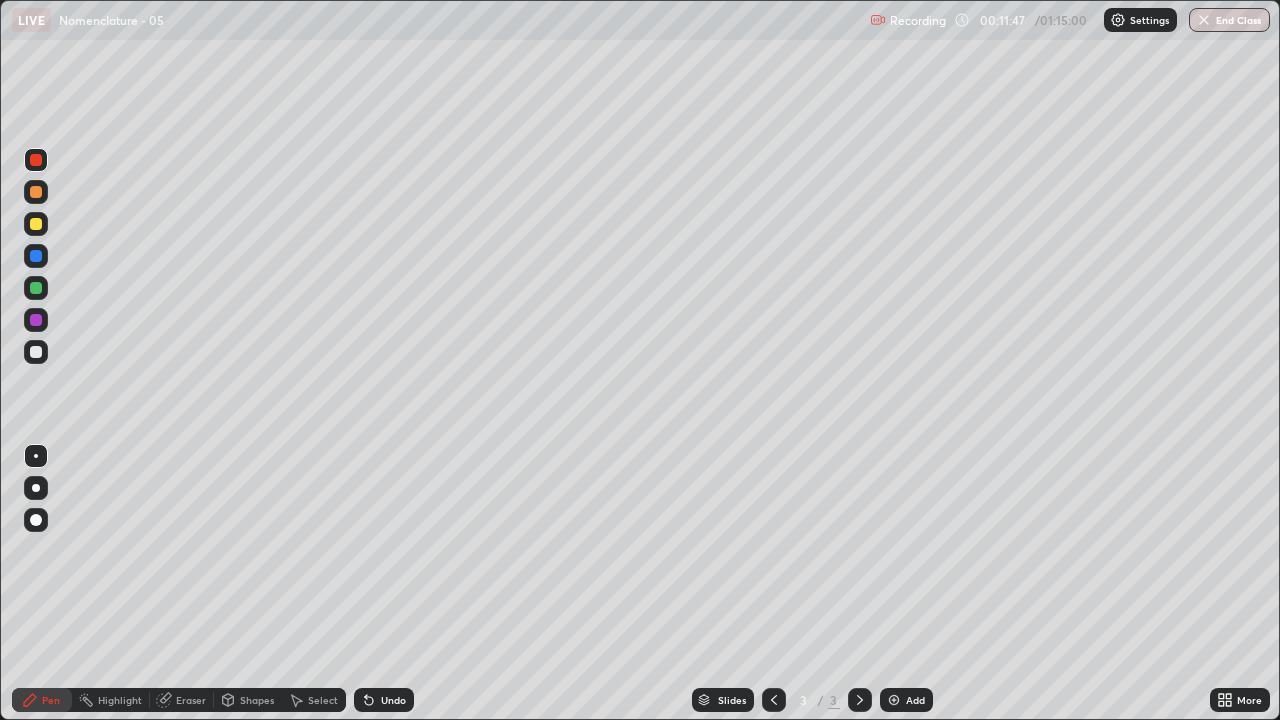 click on "Erase all" at bounding box center (36, 360) 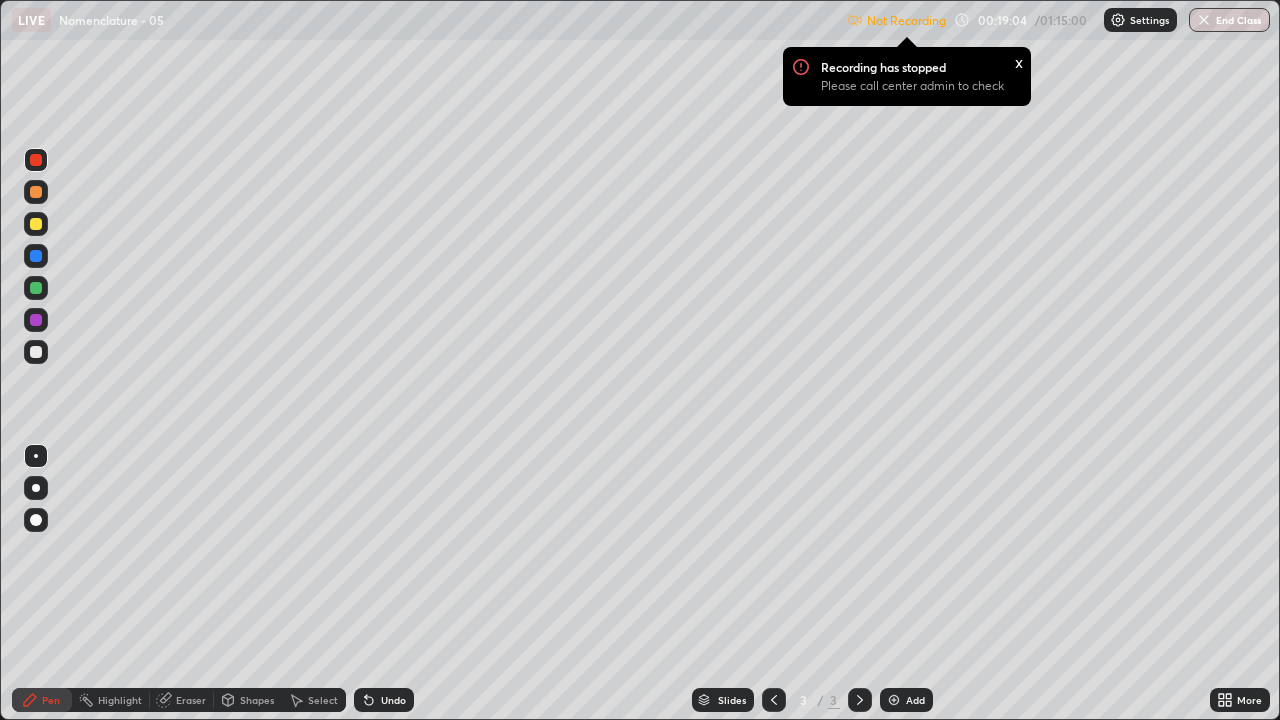 click at bounding box center [36, 352] 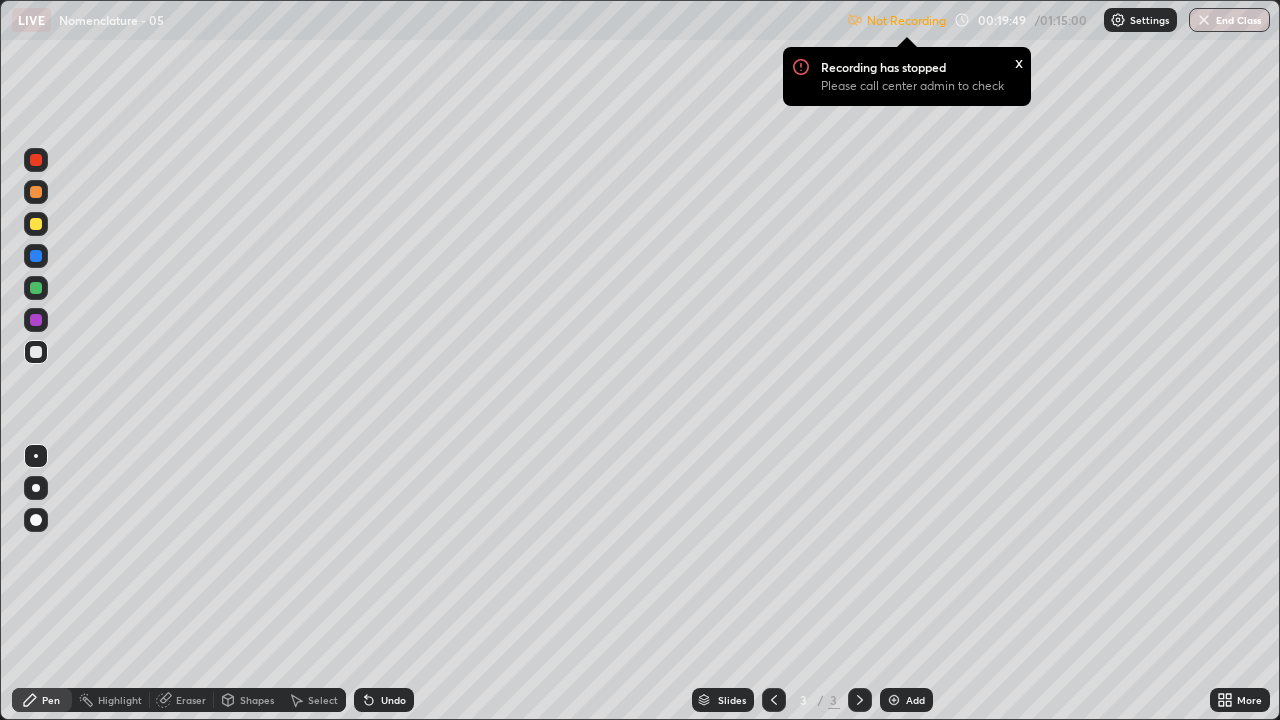 click at bounding box center [894, 700] 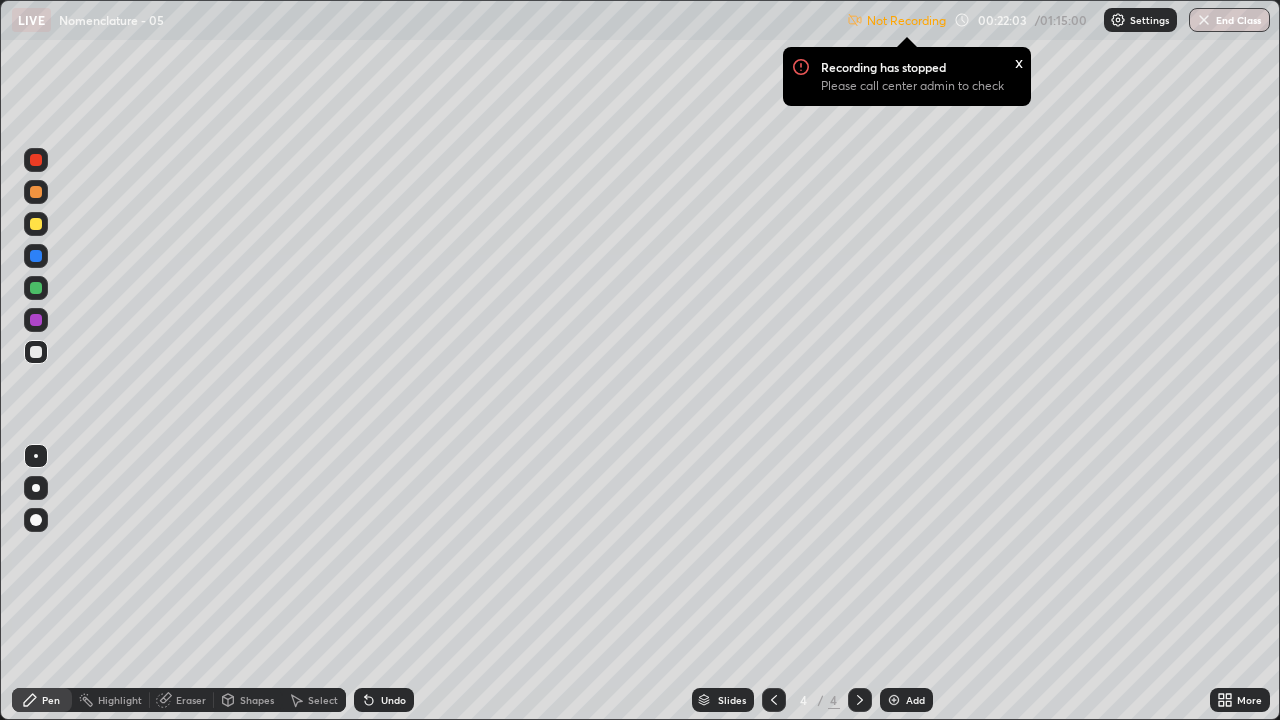 click at bounding box center (36, 160) 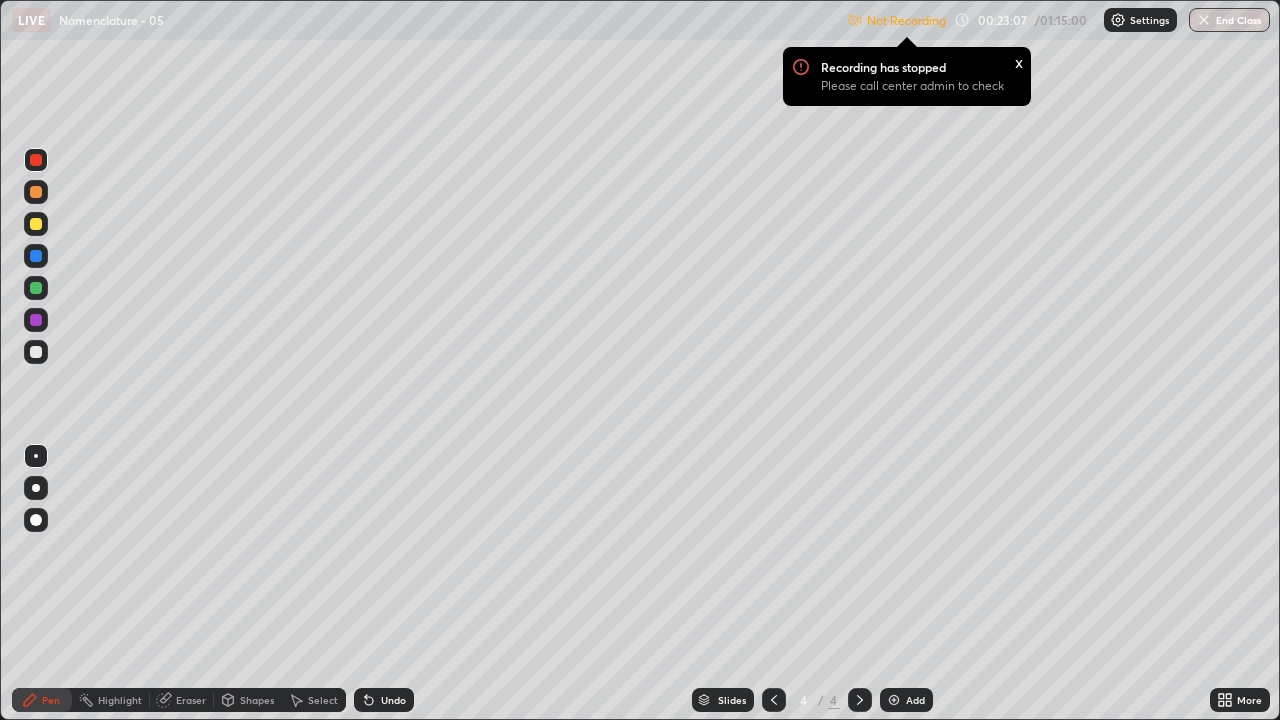click on "Eraser" at bounding box center (191, 700) 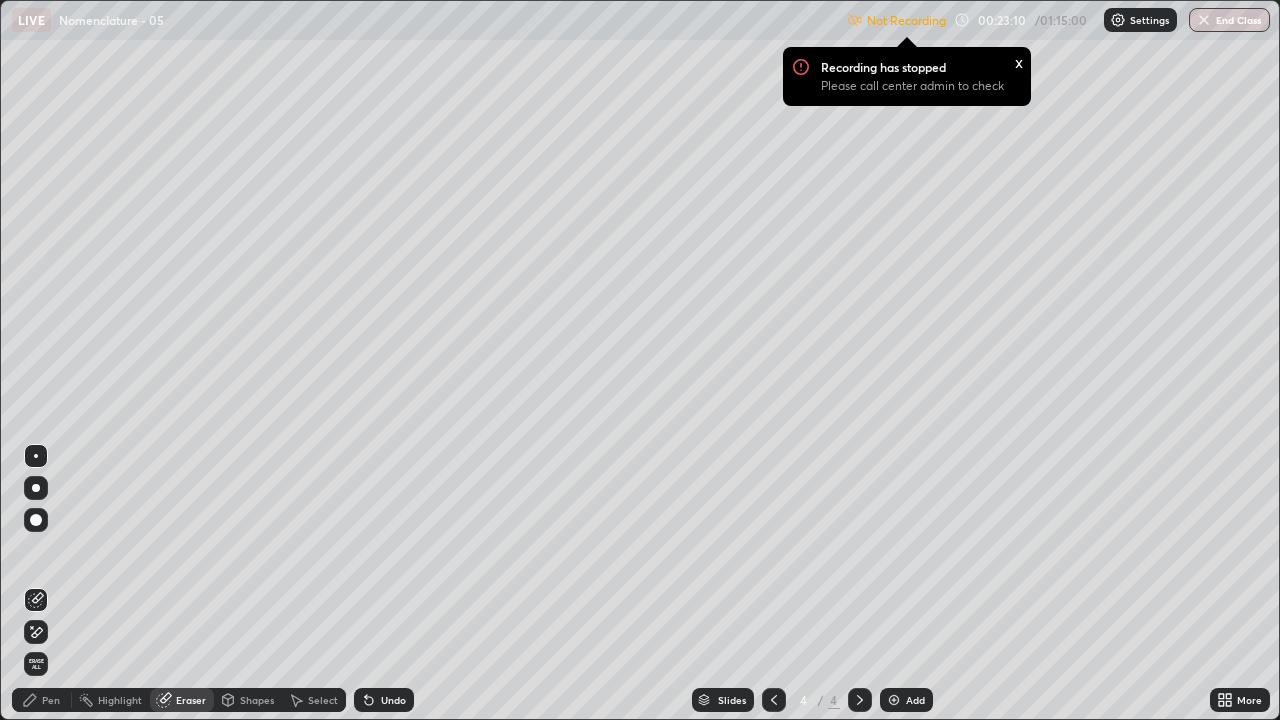 click on "Pen" at bounding box center (51, 700) 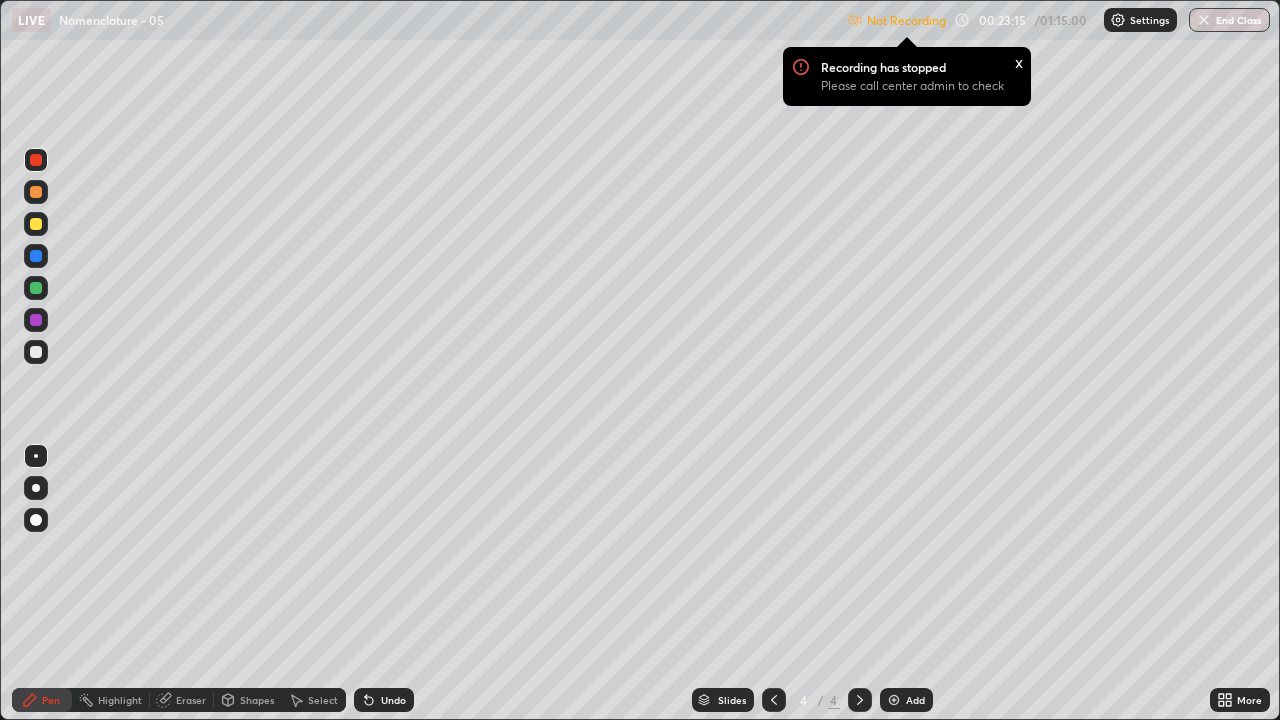 click on "Eraser" at bounding box center (191, 700) 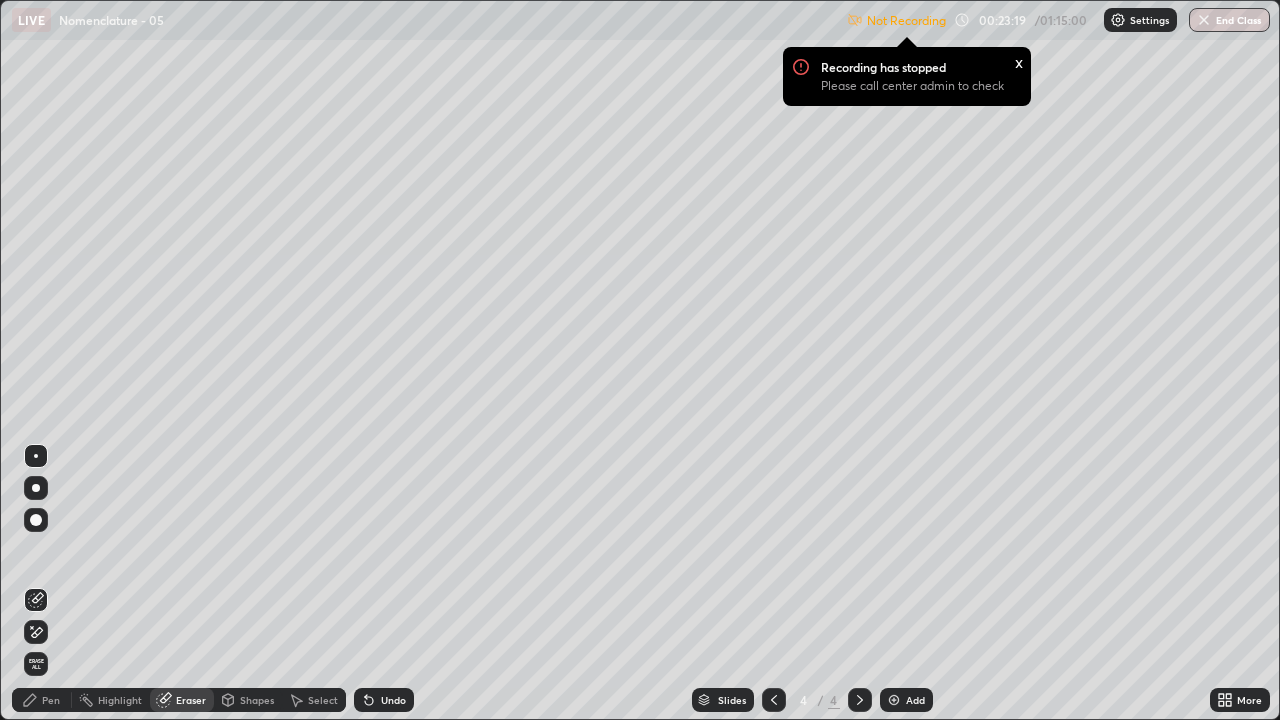 click on "Pen" at bounding box center (51, 700) 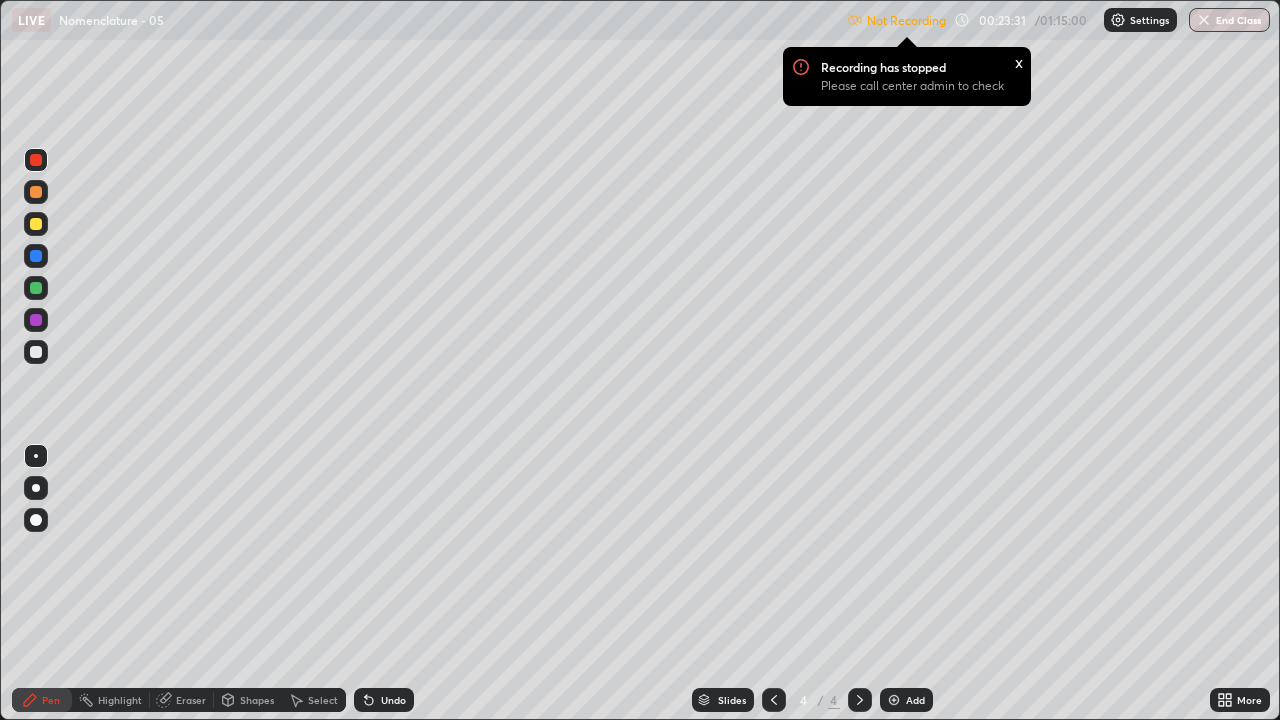 click on "Eraser" at bounding box center (191, 700) 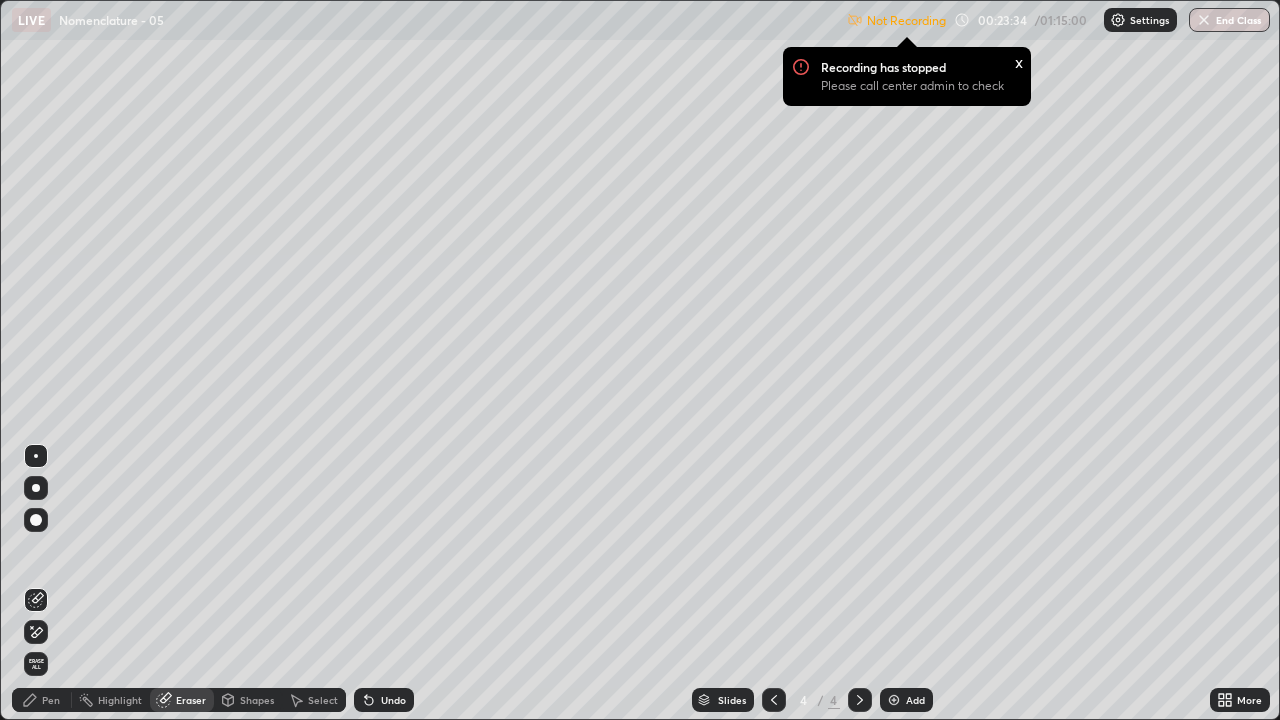 click on "Pen" at bounding box center [51, 700] 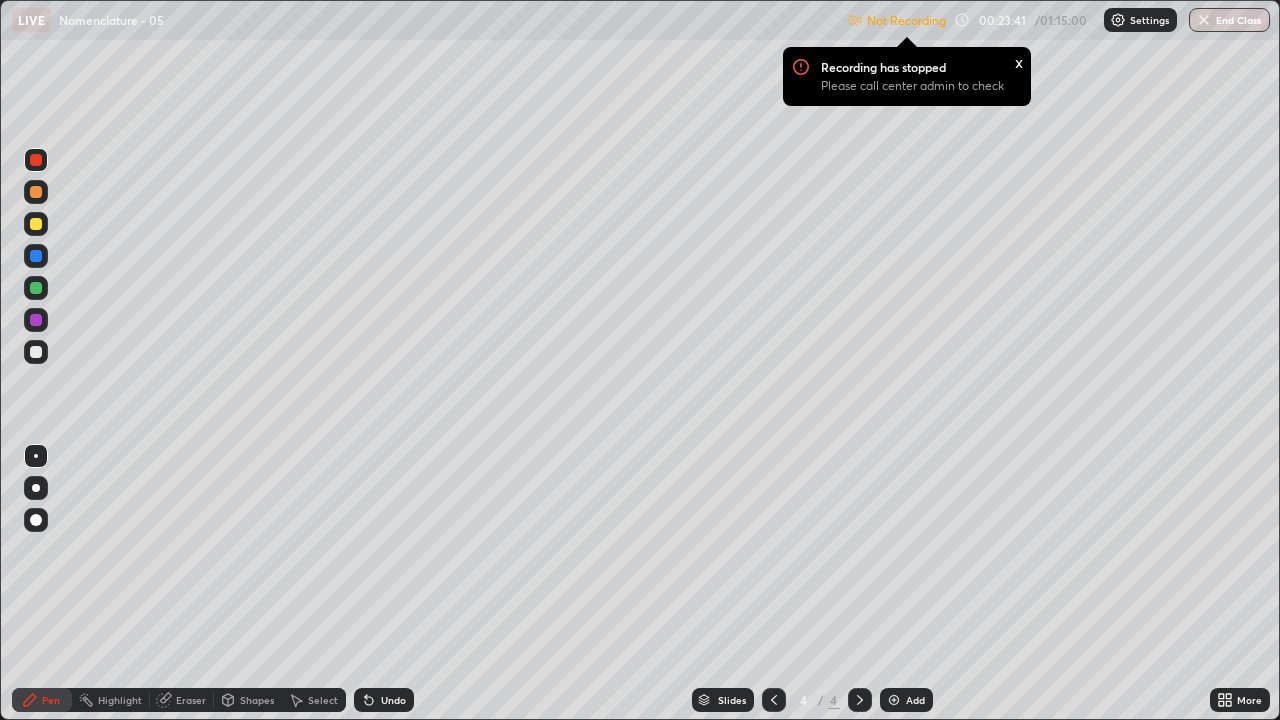 click at bounding box center [36, 352] 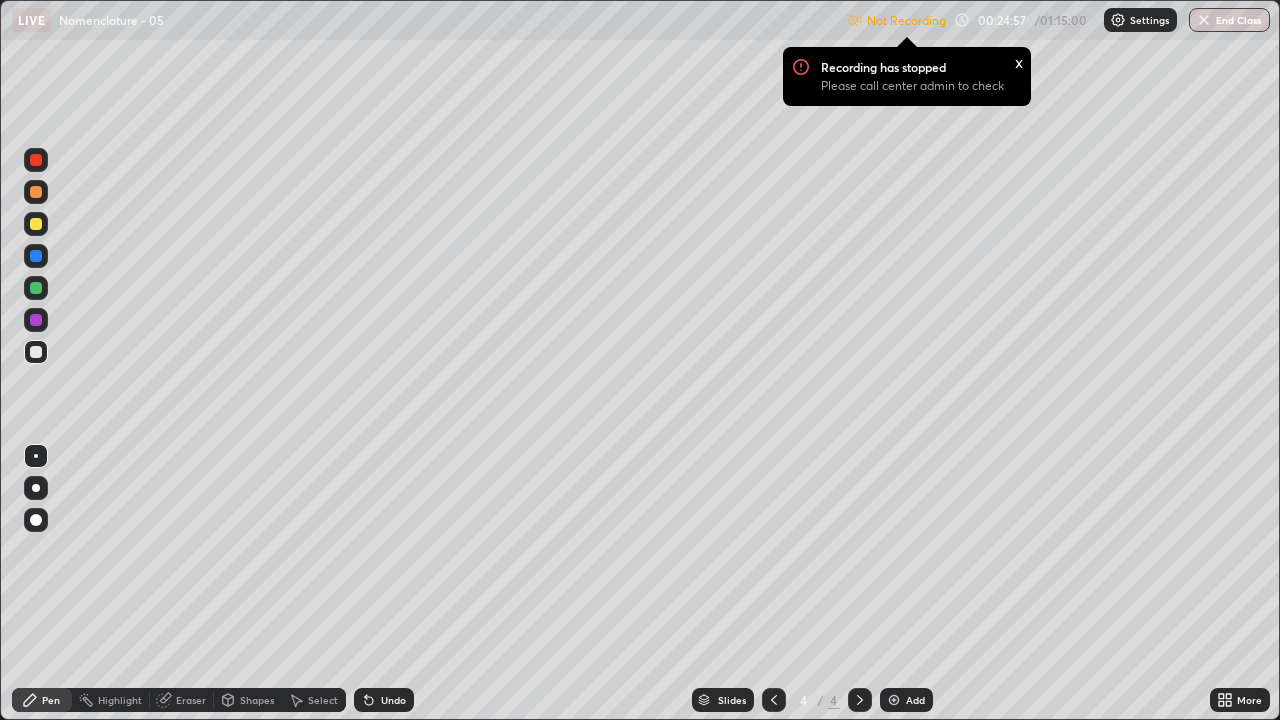 click at bounding box center [1118, 20] 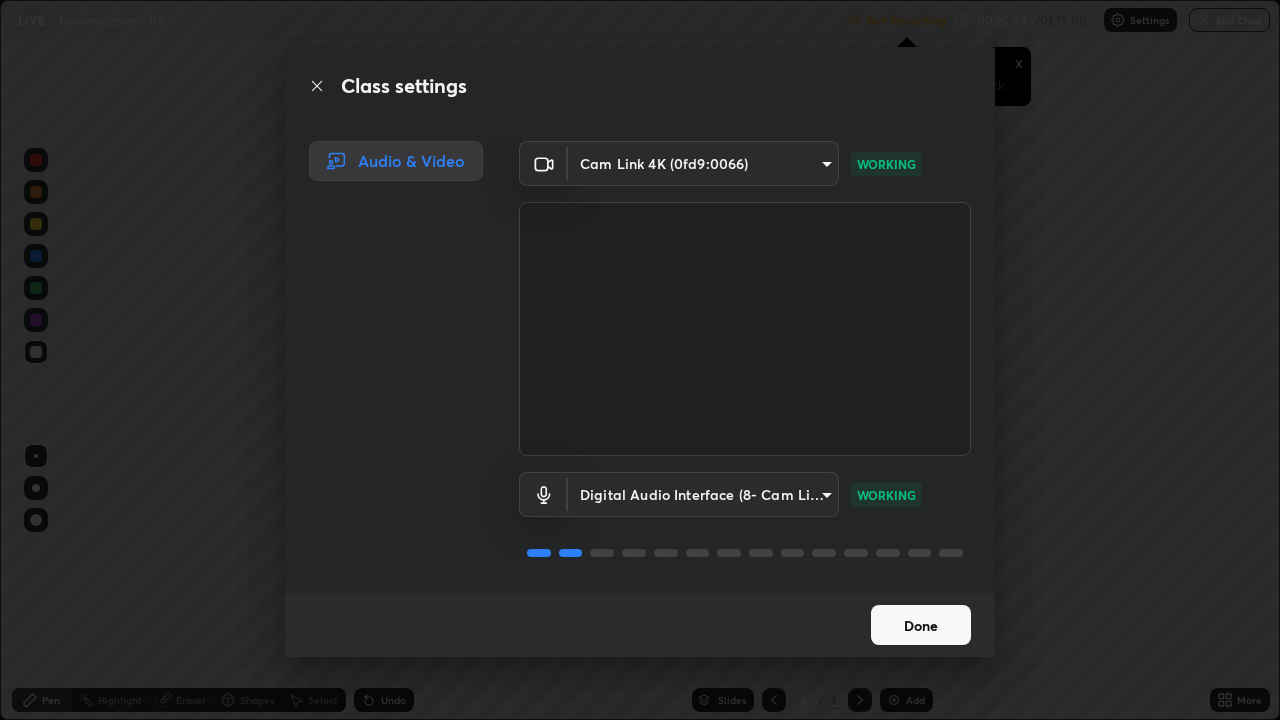 click on "Done" at bounding box center [921, 625] 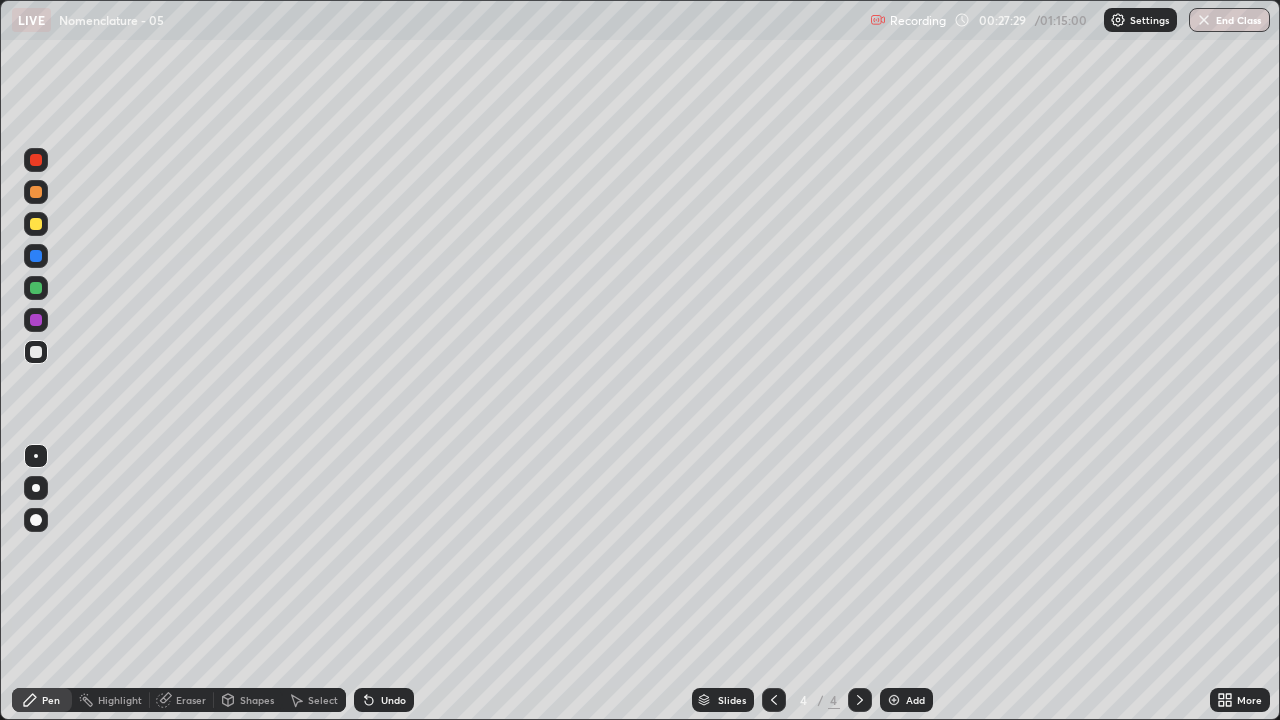 click at bounding box center (36, 288) 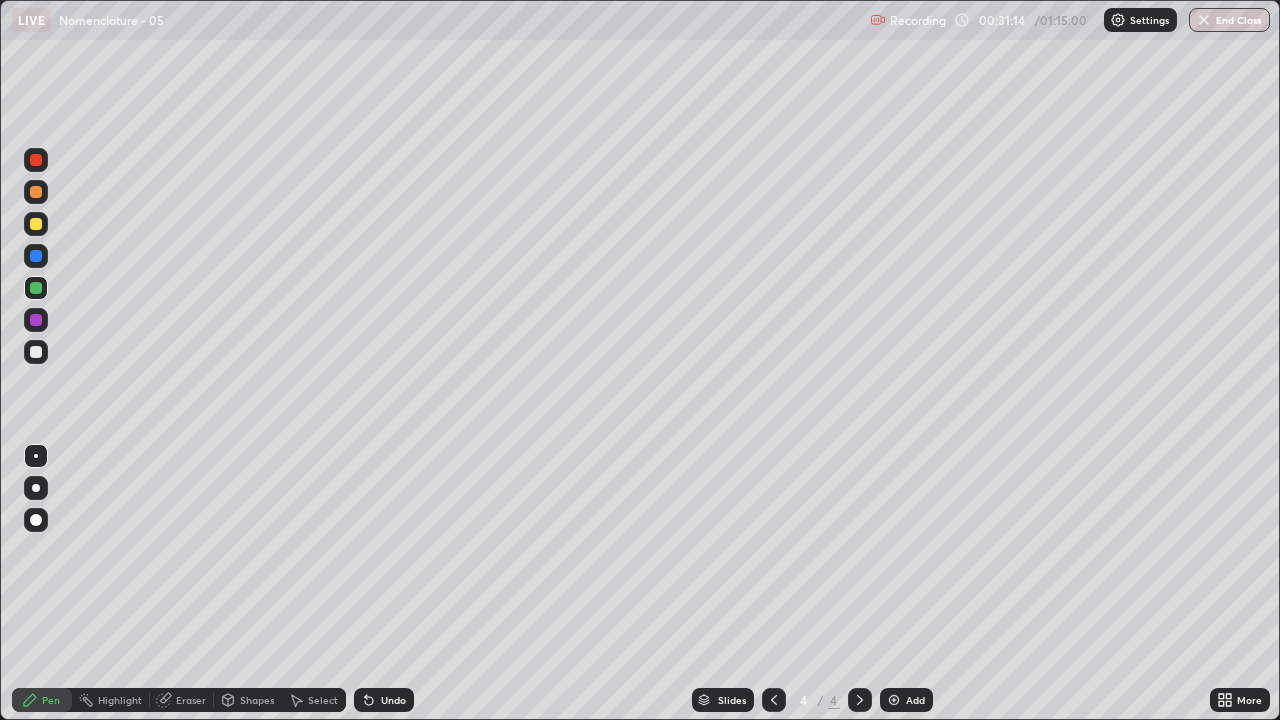 click at bounding box center [894, 700] 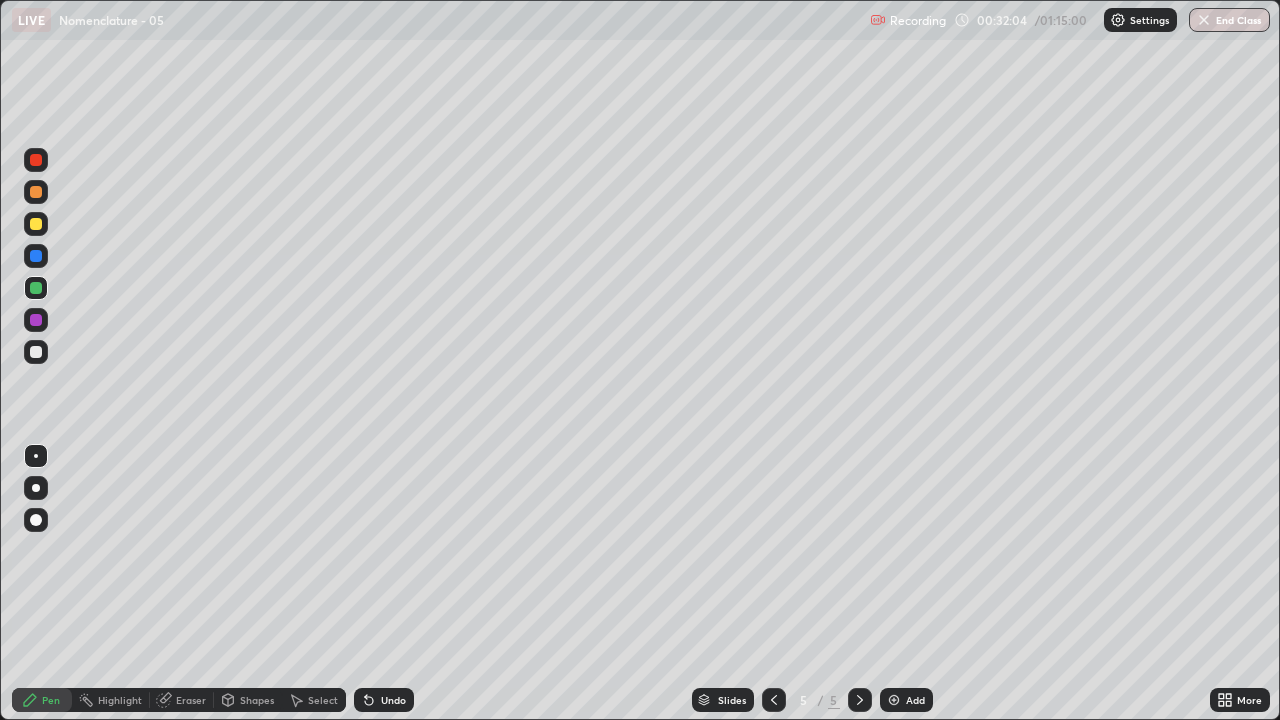 click on "Eraser" at bounding box center [191, 700] 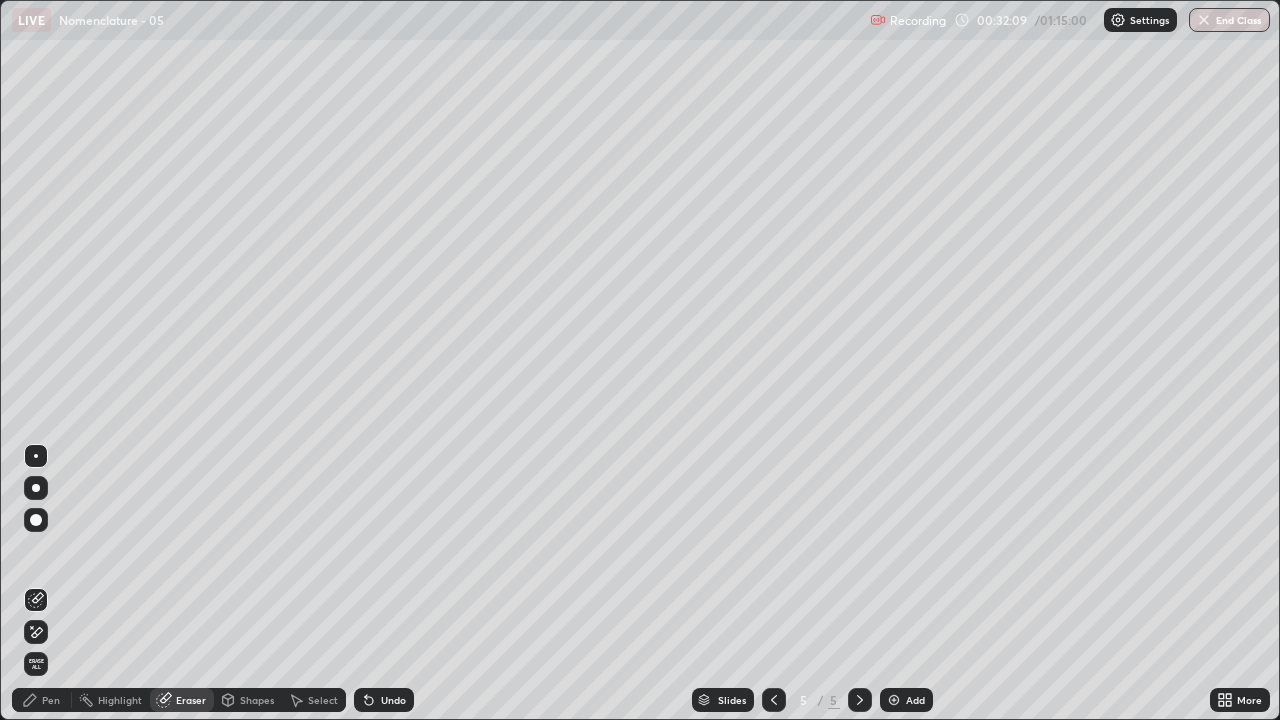 click on "Pen" at bounding box center [51, 700] 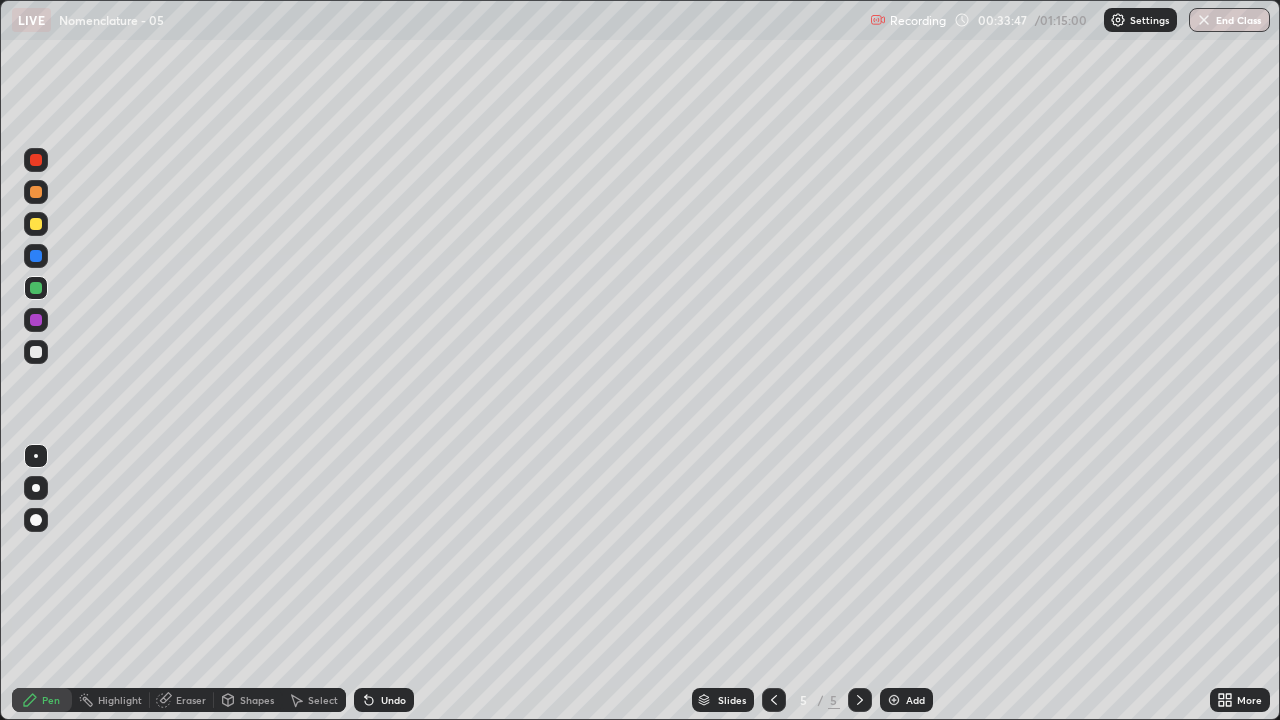 click on "Eraser" at bounding box center (191, 700) 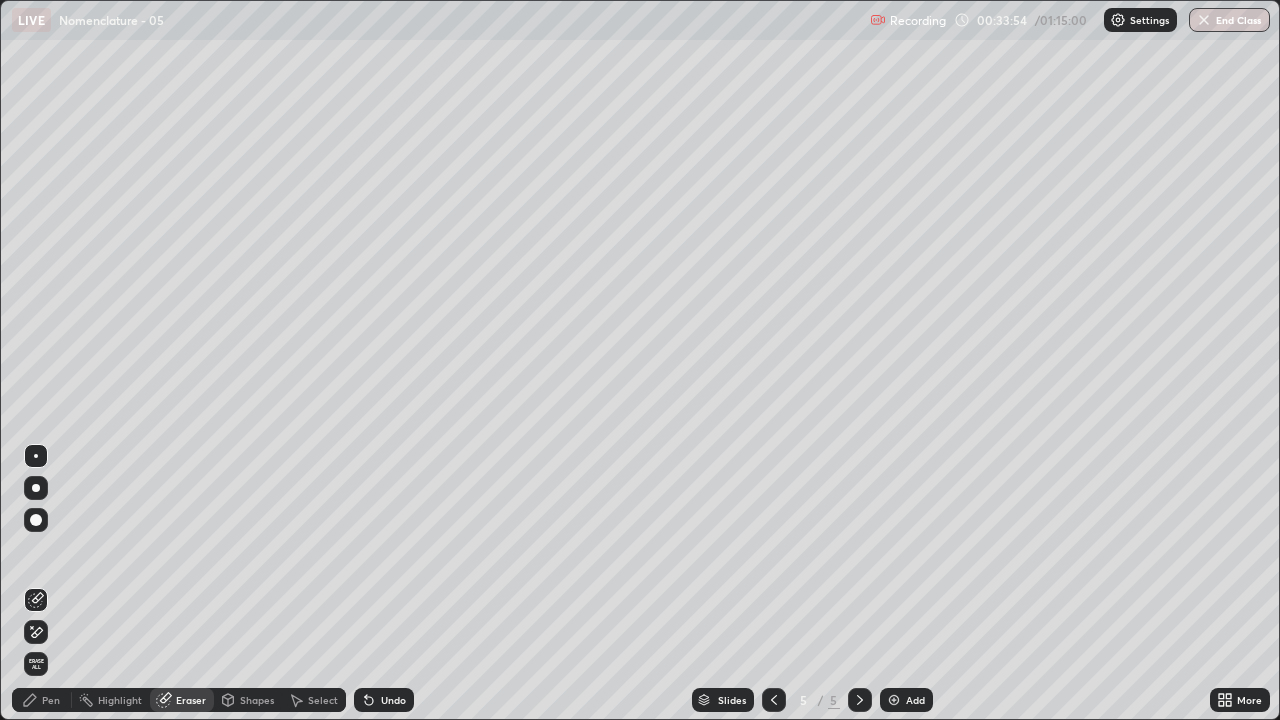 click on "Pen" at bounding box center [51, 700] 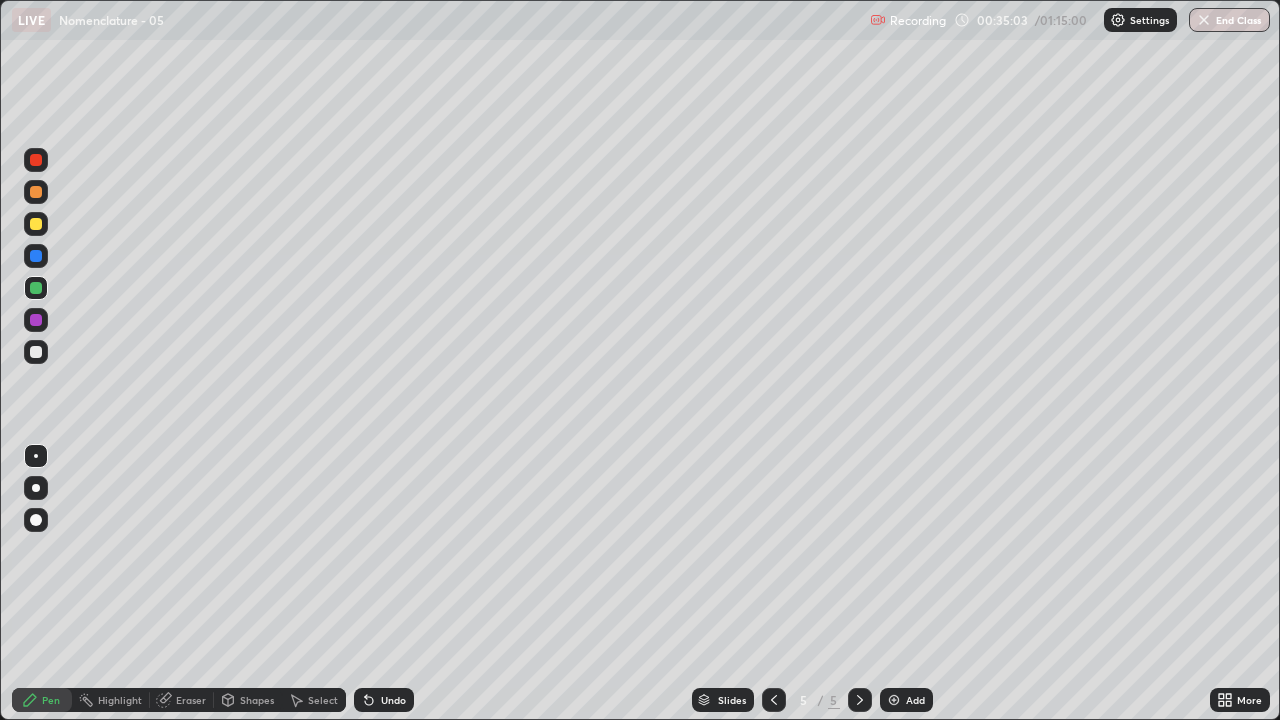 click at bounding box center (36, 352) 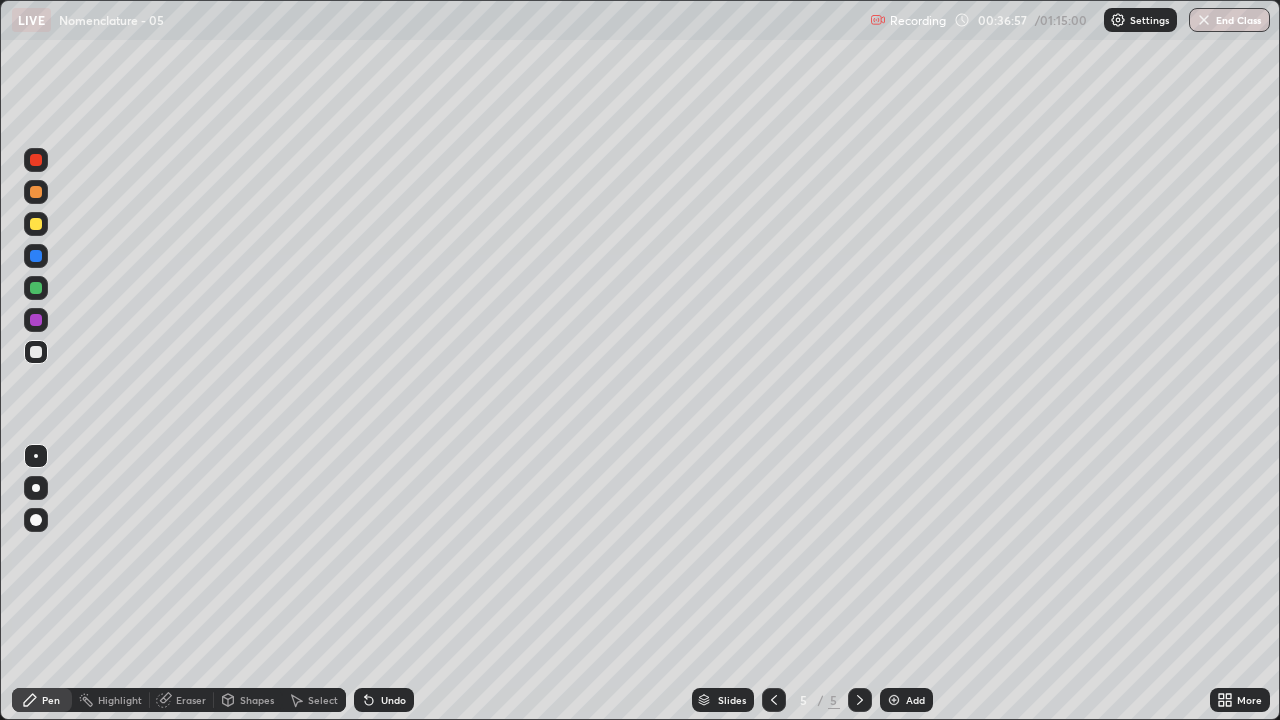click at bounding box center [36, 160] 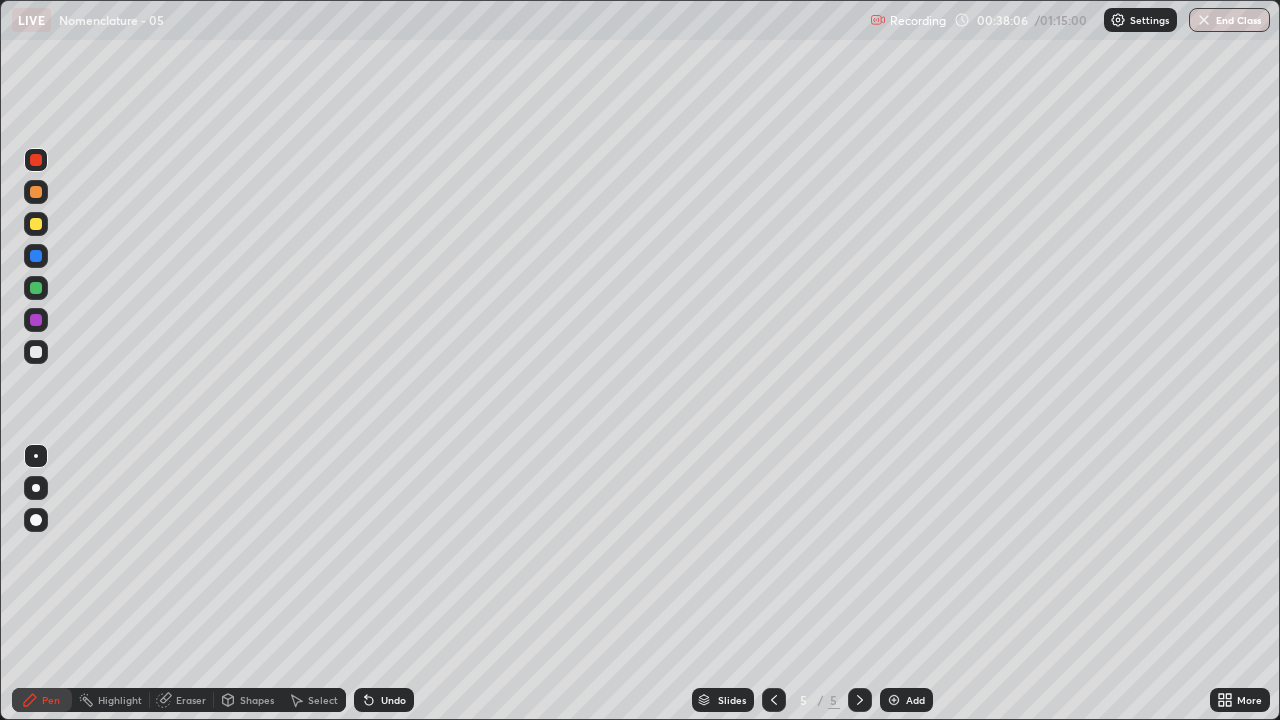 click on "Eraser" at bounding box center [182, 700] 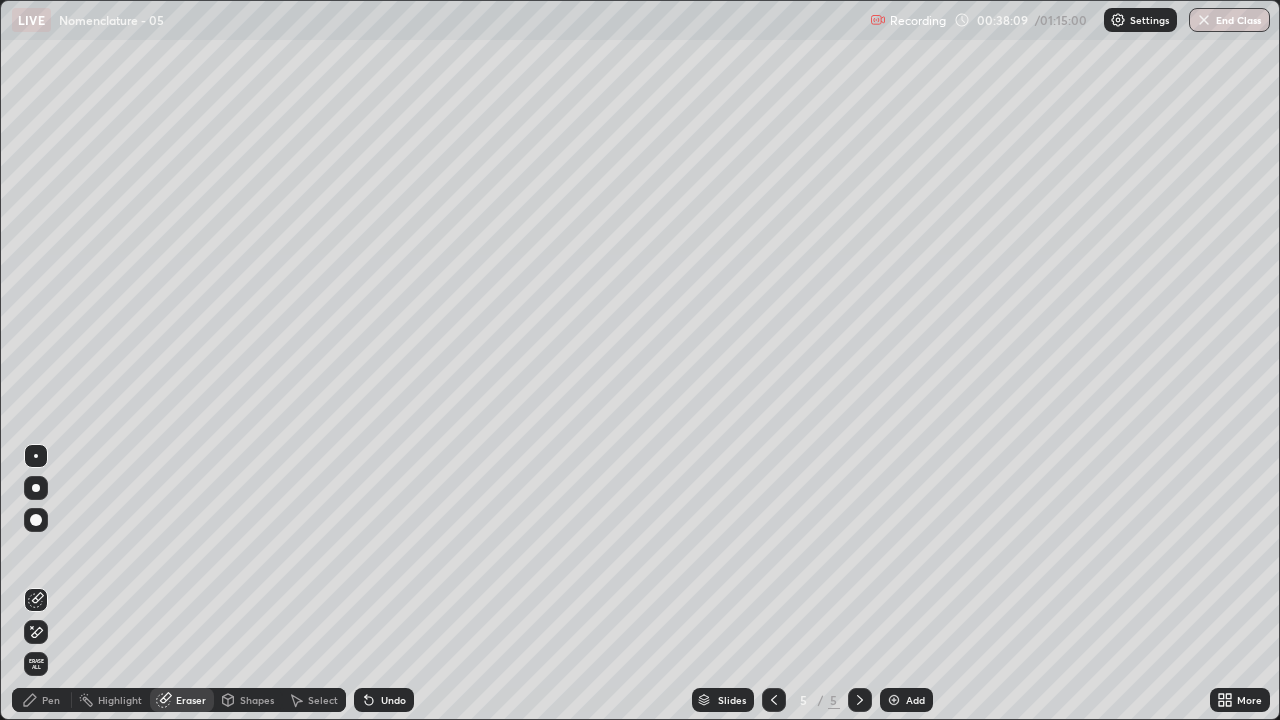 click on "Pen" at bounding box center [51, 700] 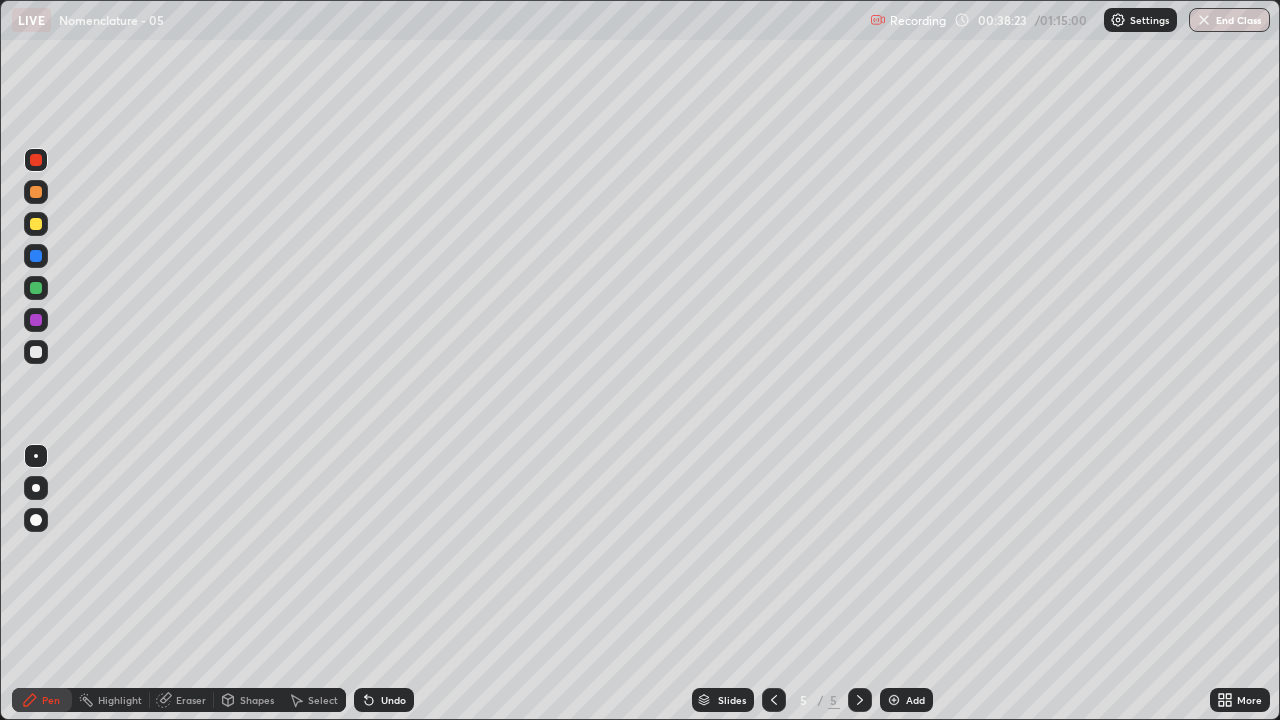 click at bounding box center [36, 352] 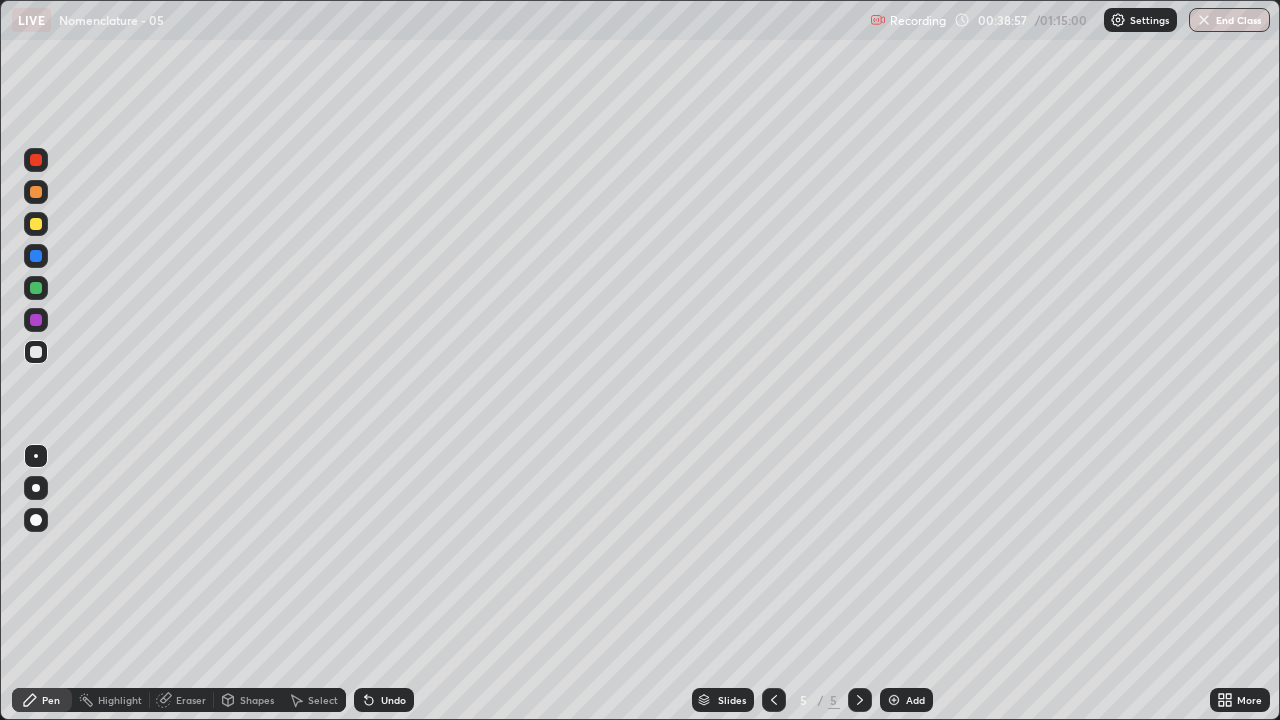 click at bounding box center [36, 160] 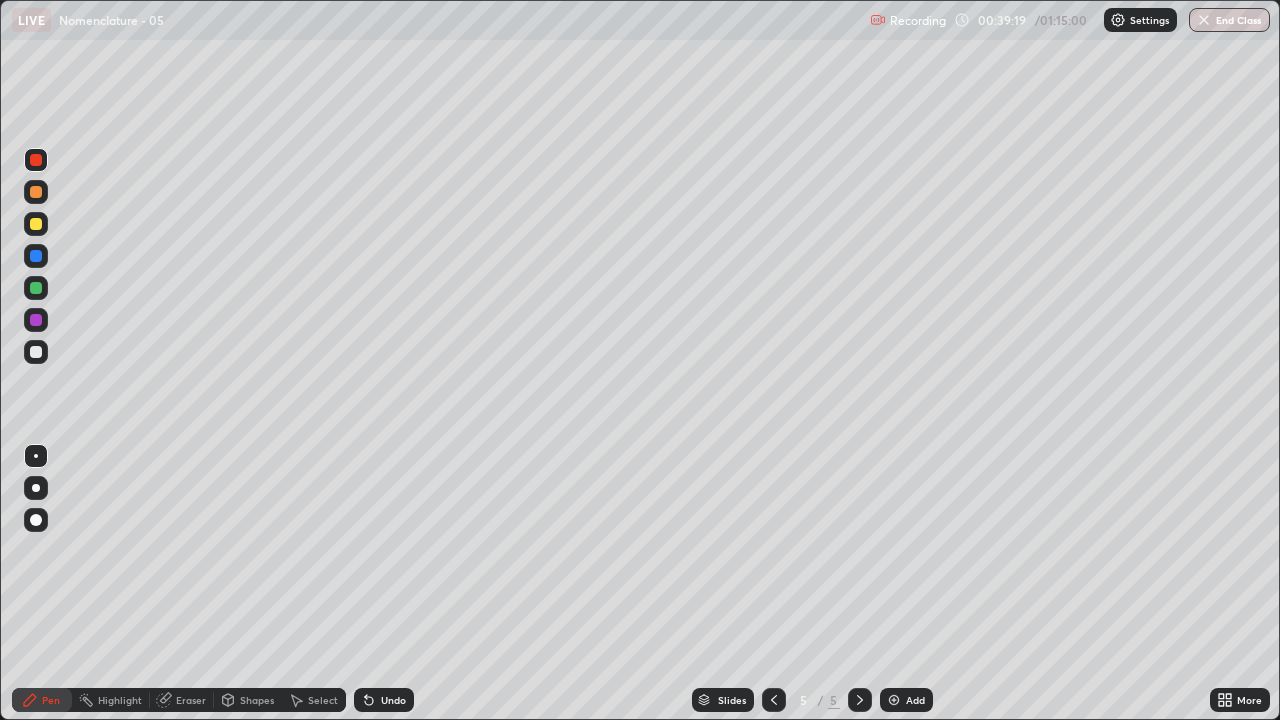 click at bounding box center [36, 352] 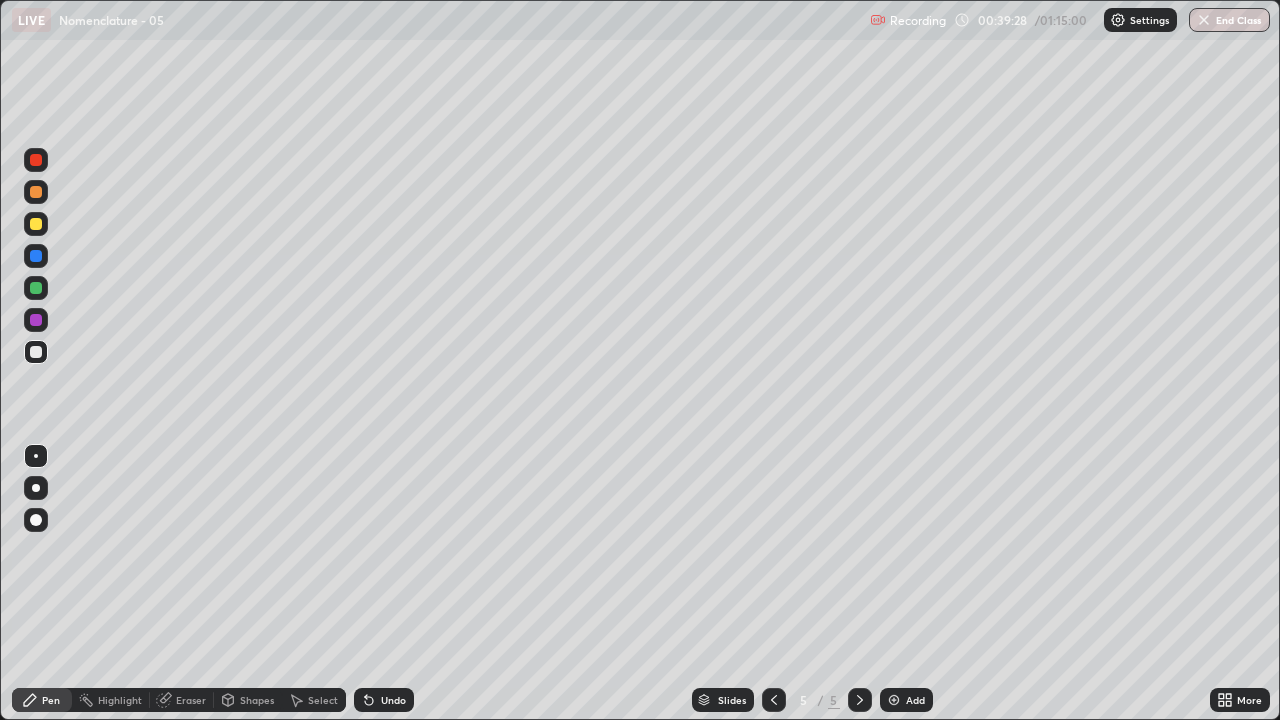 click on "Eraser" at bounding box center (191, 700) 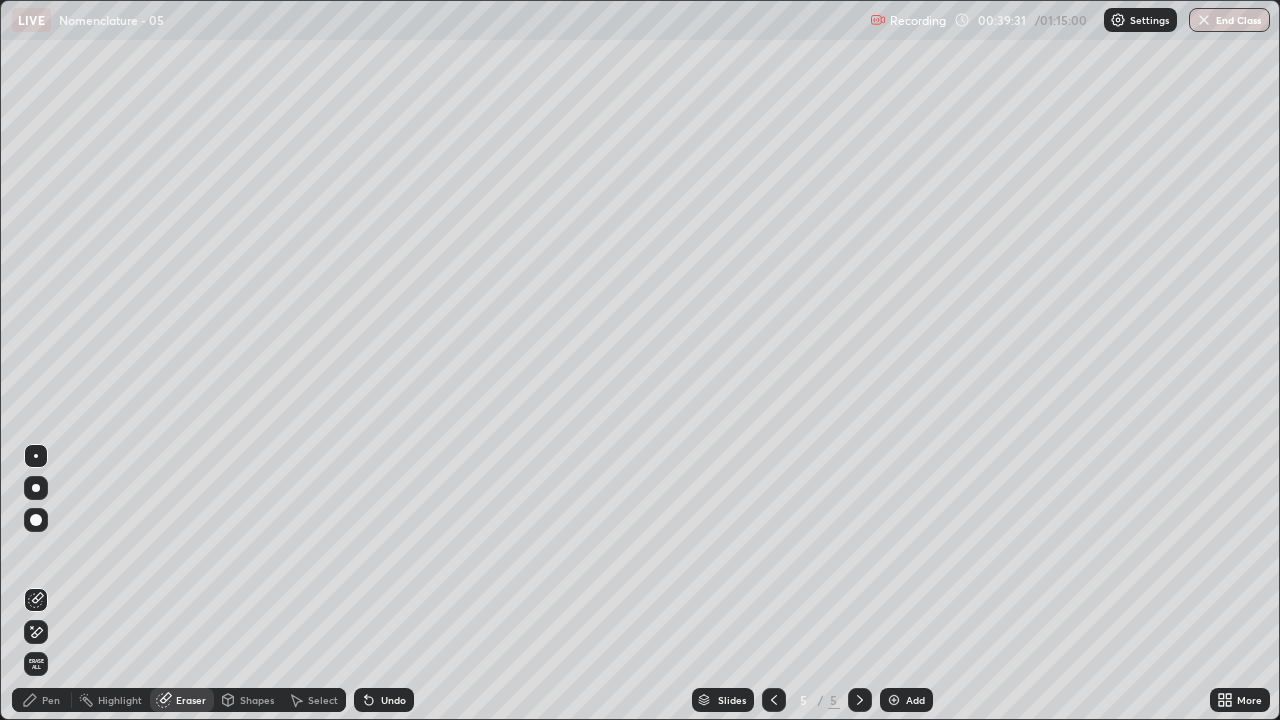 click on "Pen" at bounding box center (51, 700) 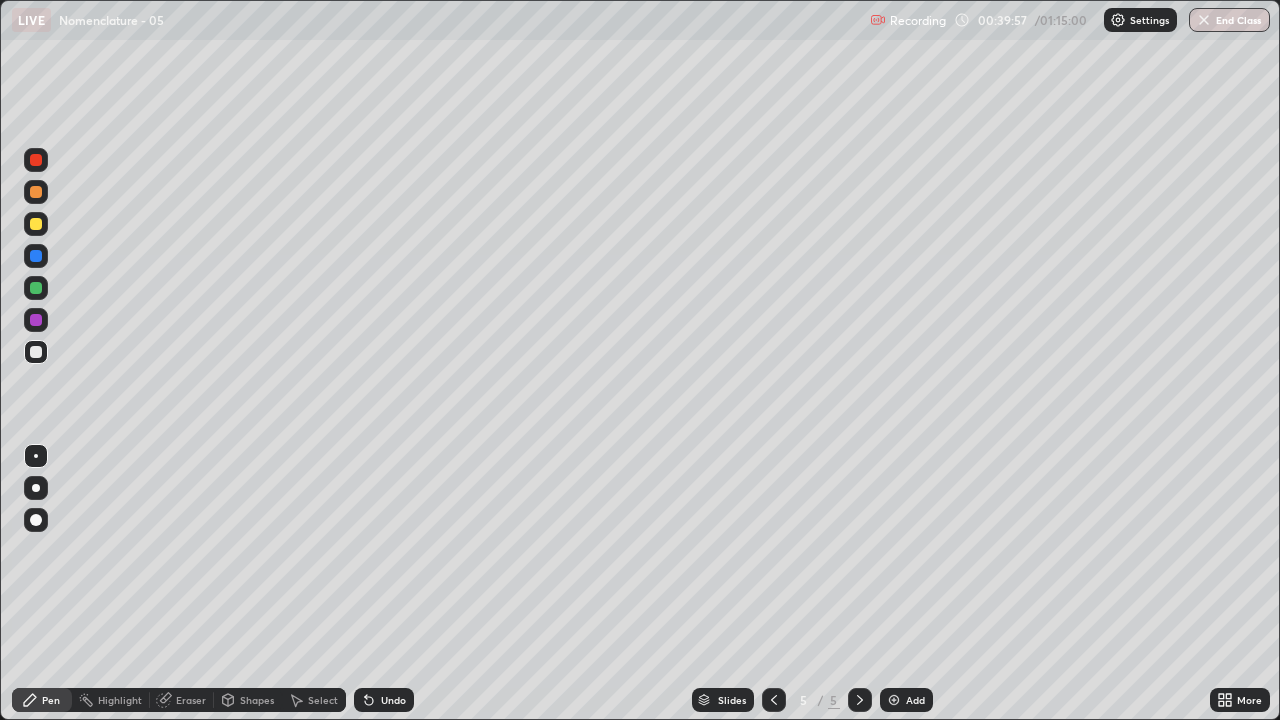 click at bounding box center (894, 700) 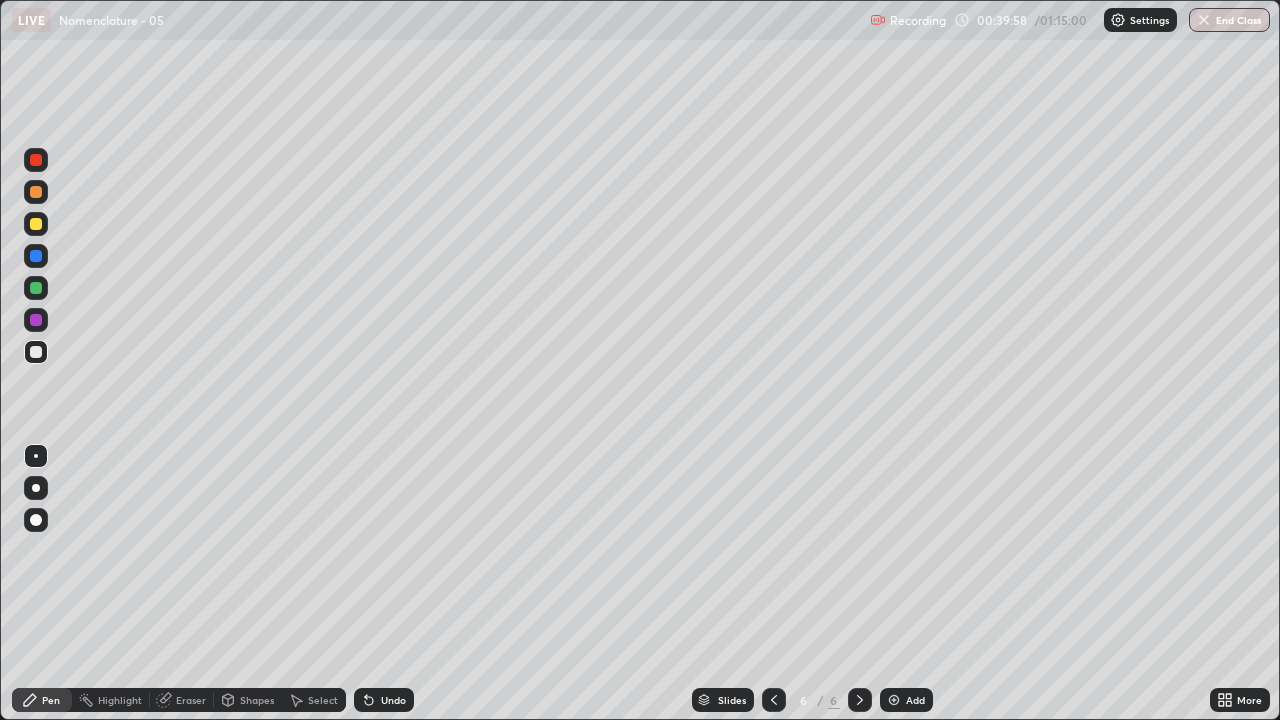 click at bounding box center (774, 700) 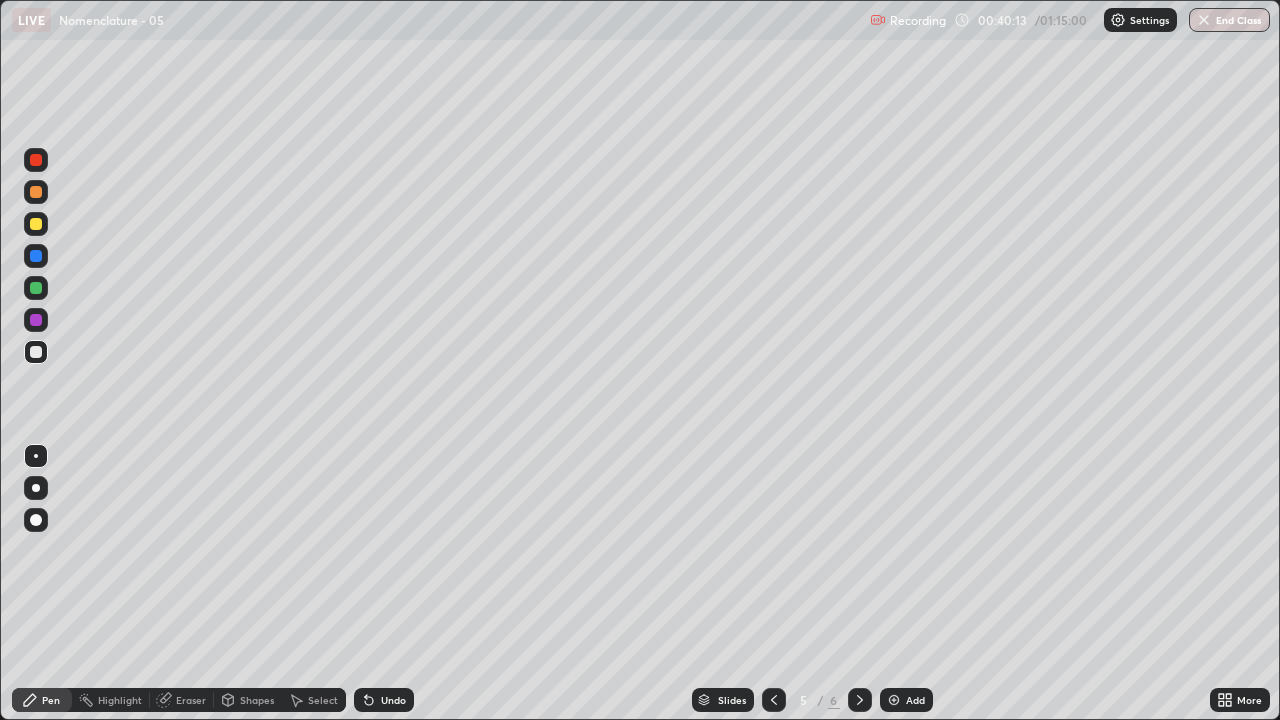 click at bounding box center [860, 700] 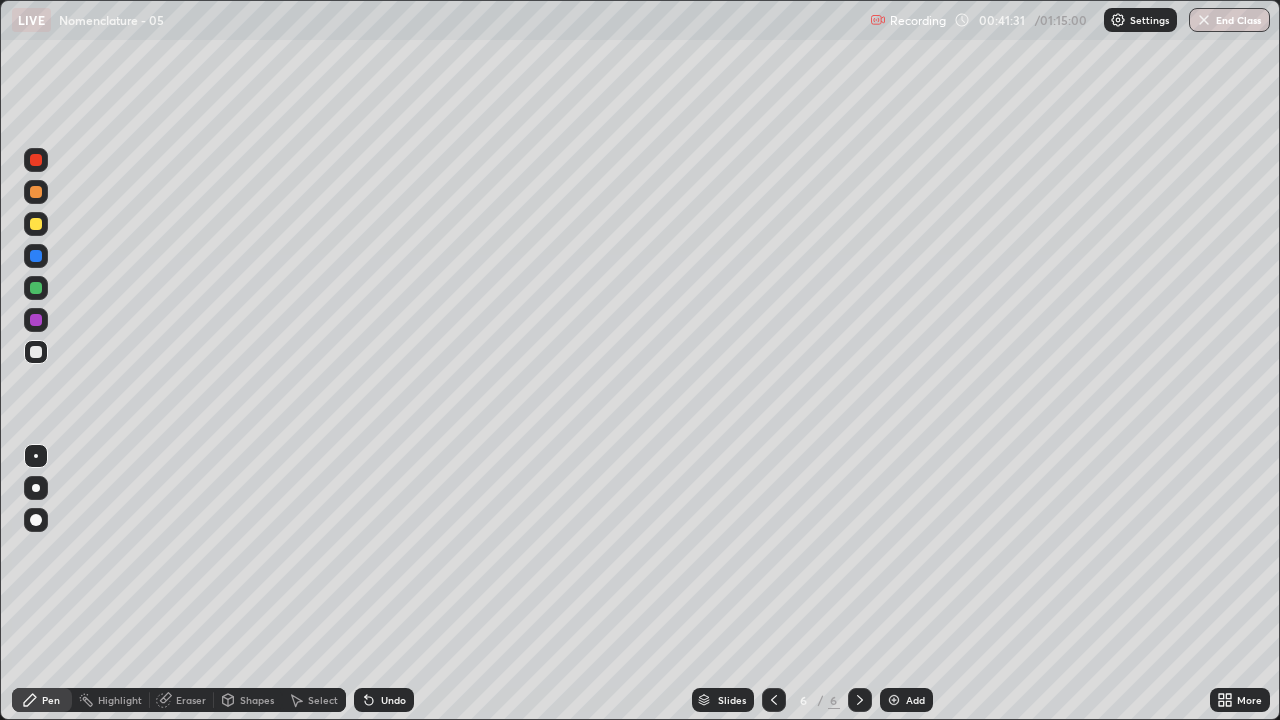 click on "Eraser" at bounding box center [191, 700] 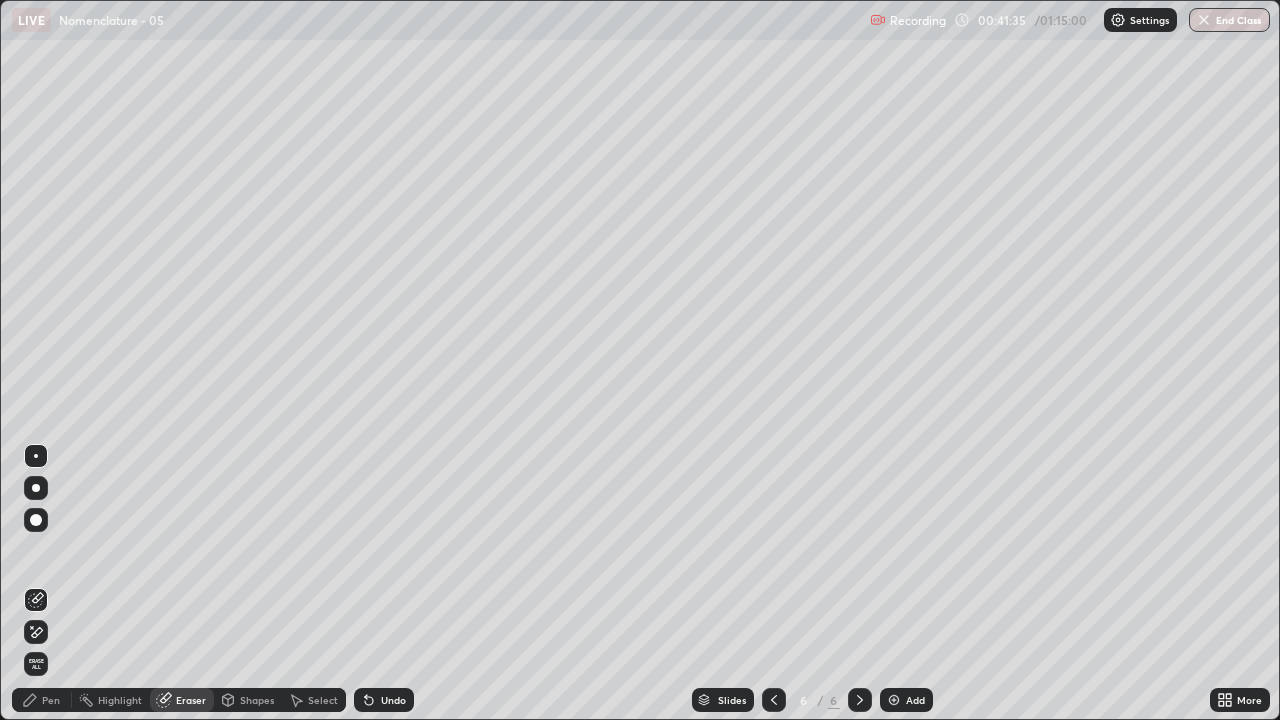click on "Pen" at bounding box center (42, 700) 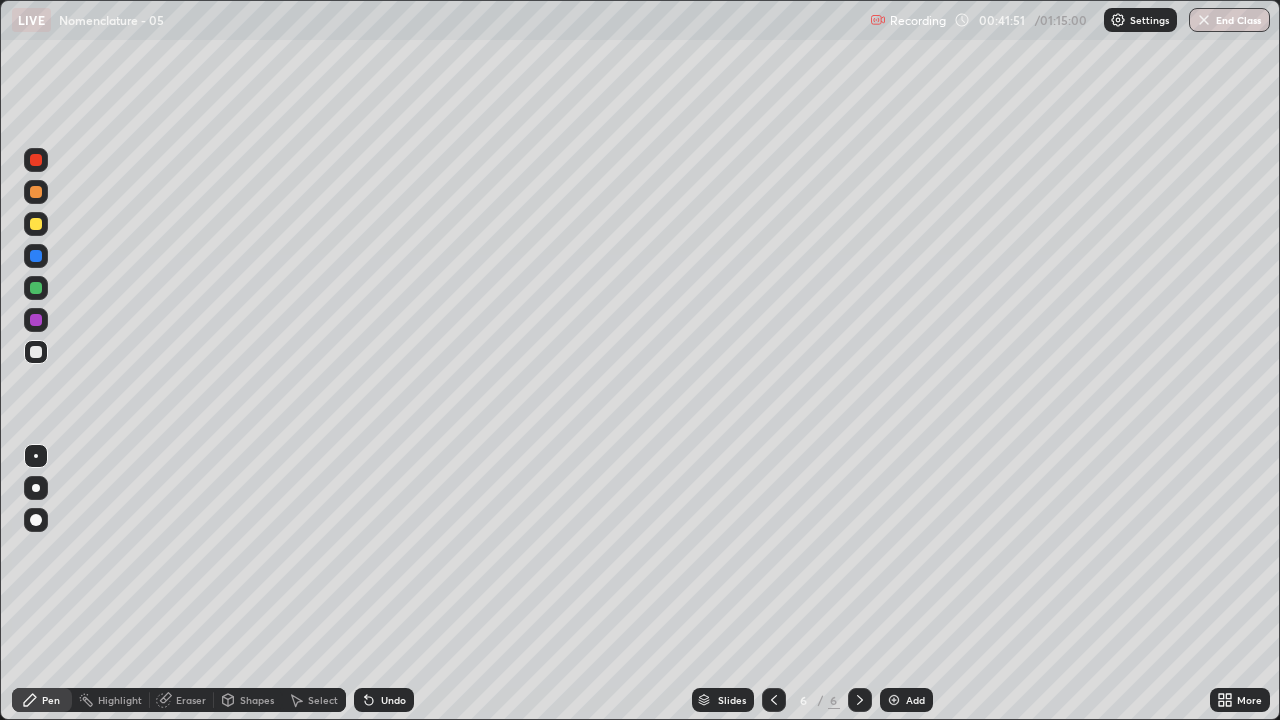 click at bounding box center (36, 160) 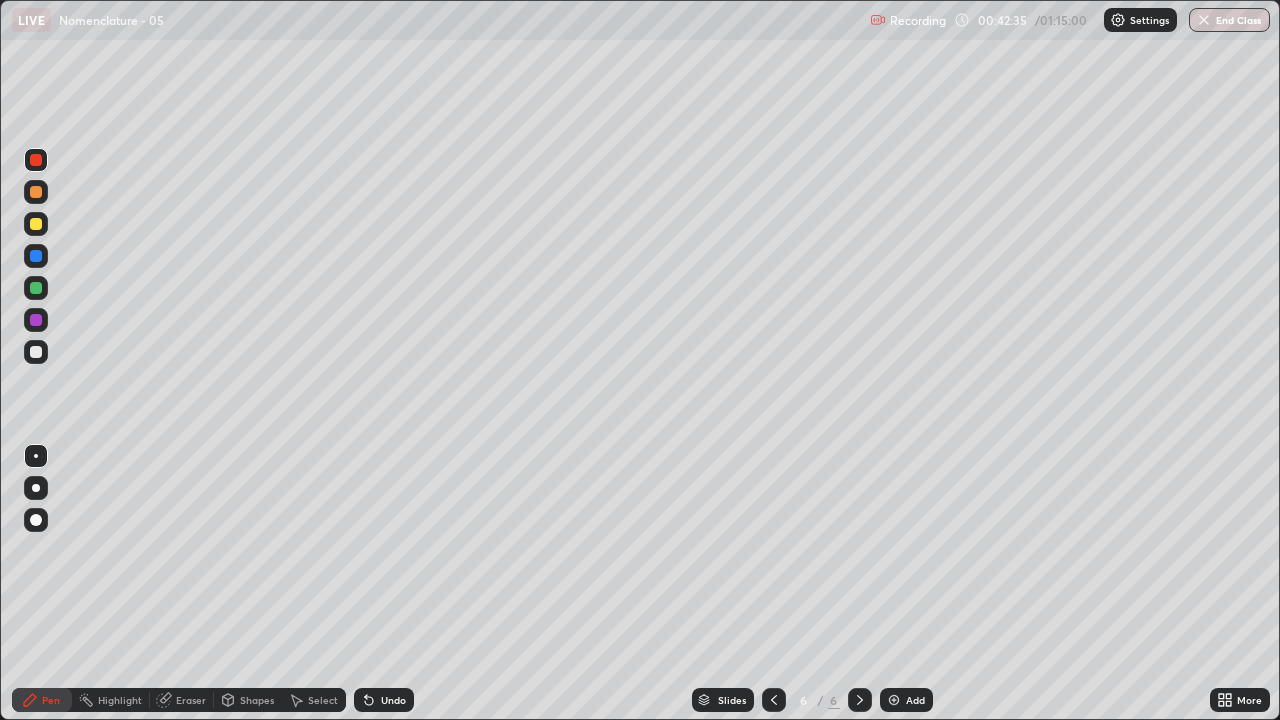 click at bounding box center (36, 352) 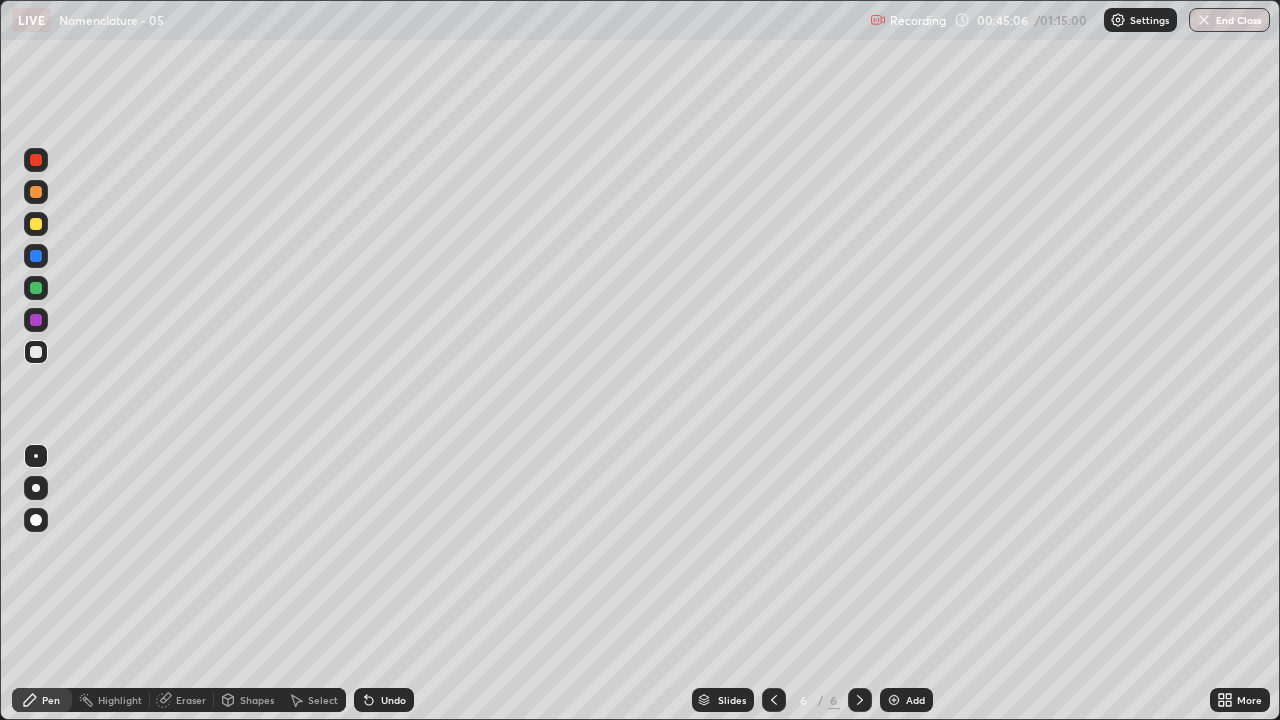 click at bounding box center (36, 288) 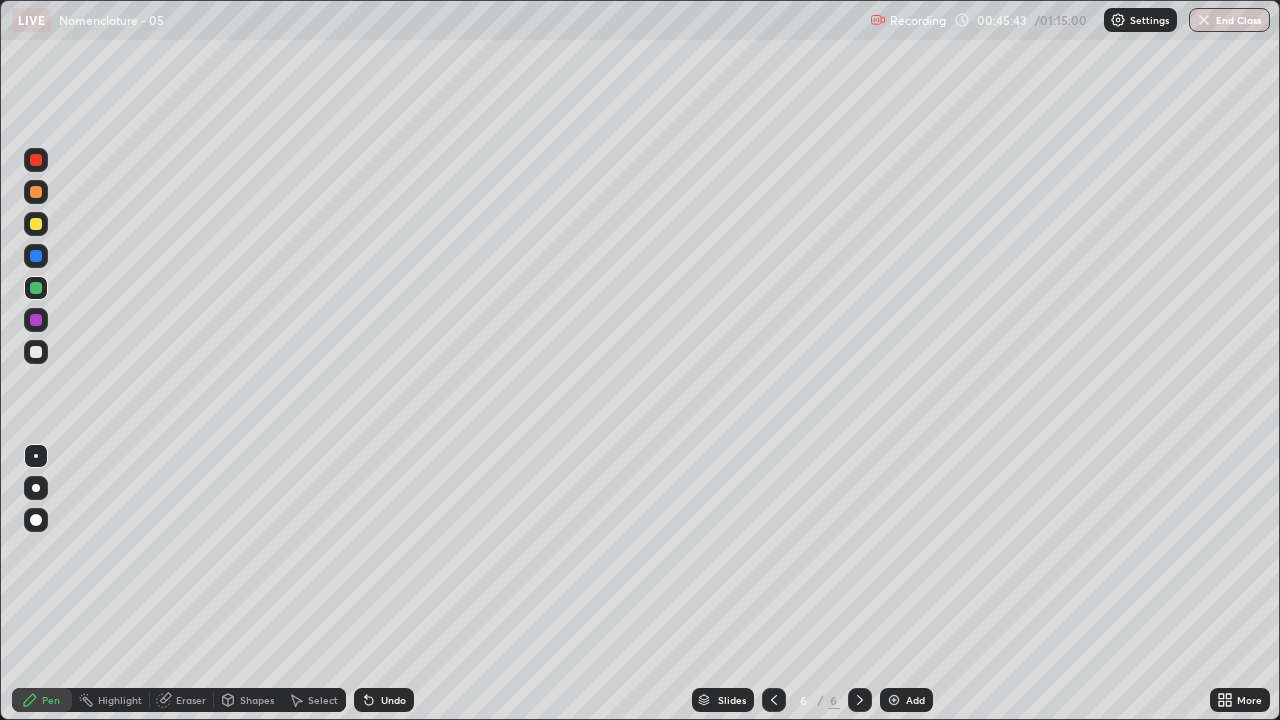 click at bounding box center [36, 352] 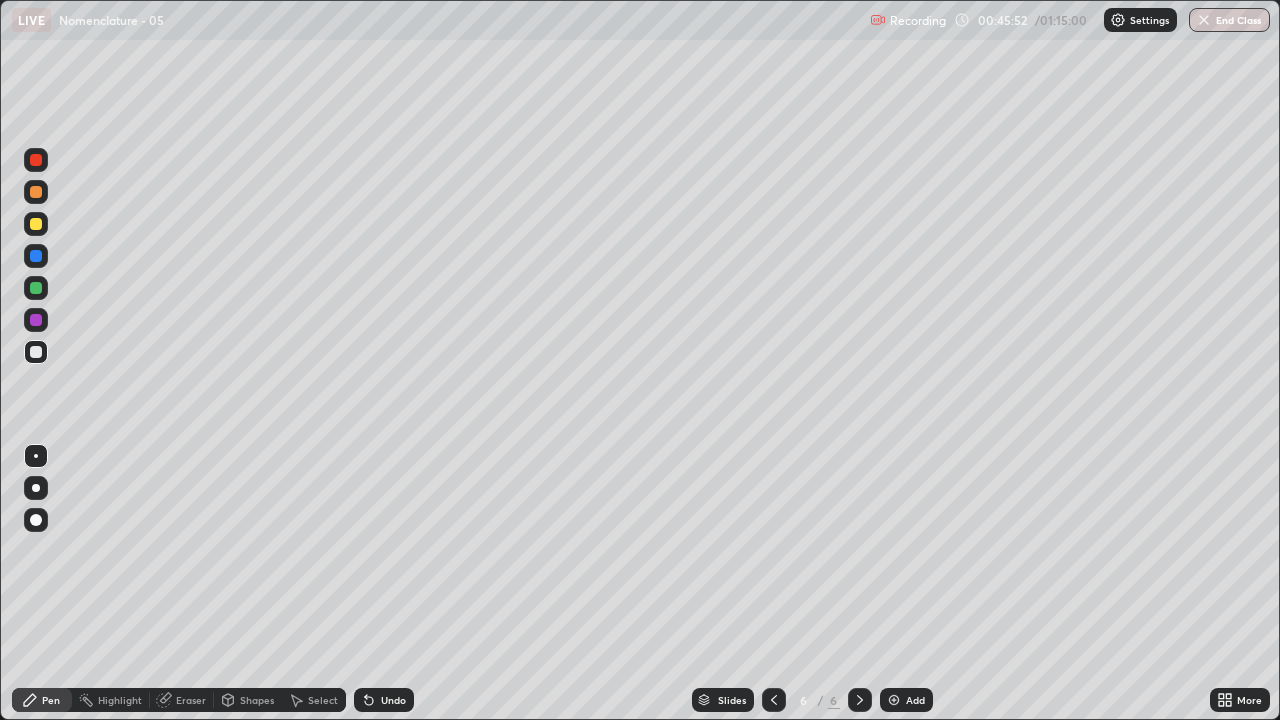 click on "Eraser" at bounding box center (191, 700) 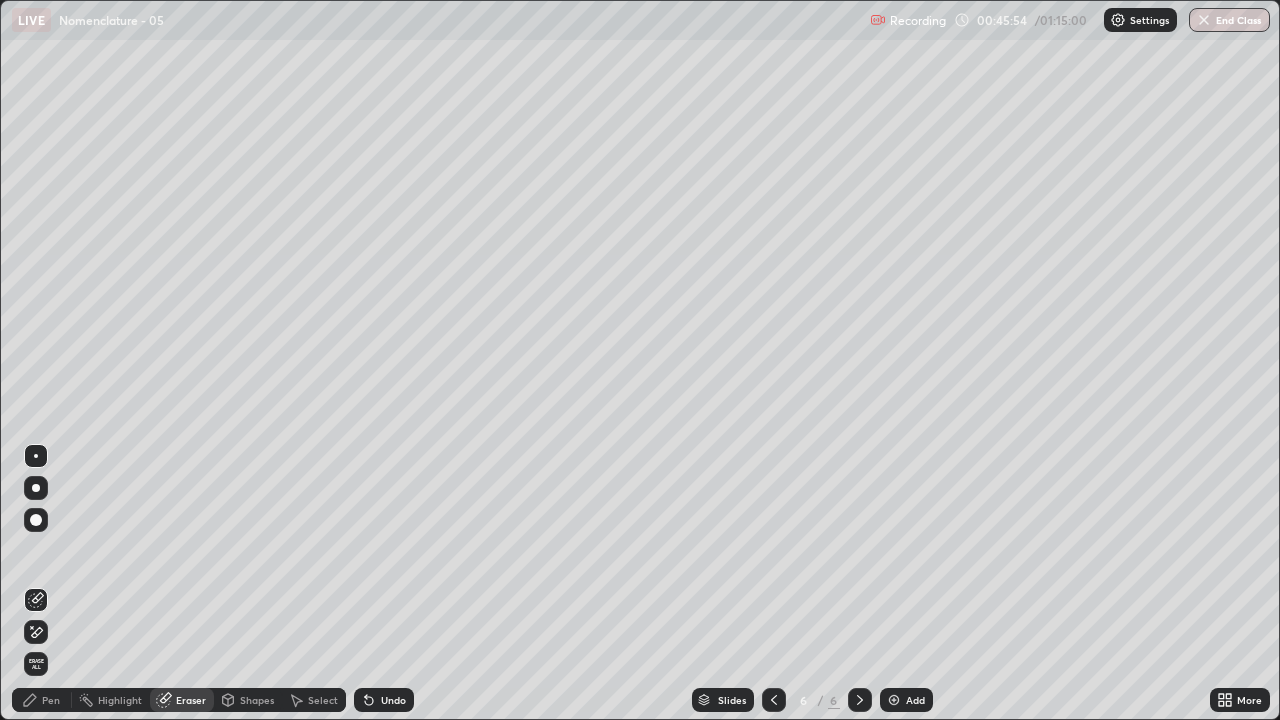 click on "Pen" at bounding box center (51, 700) 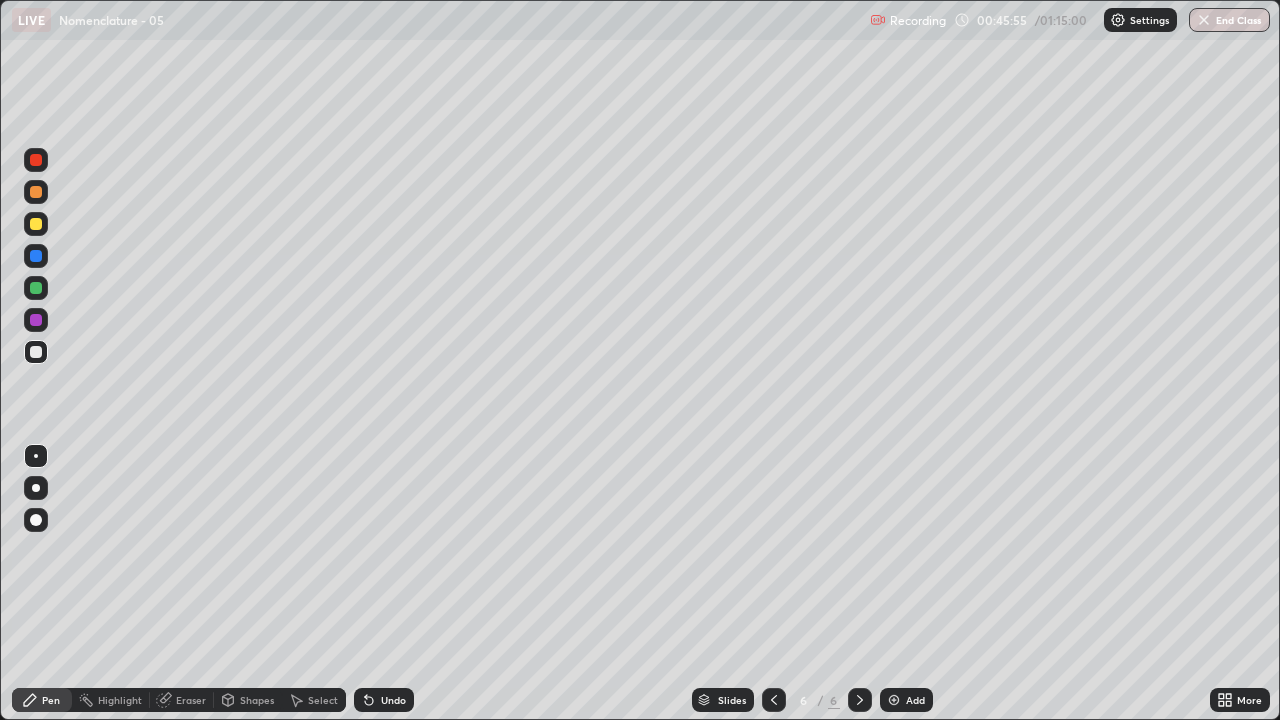 click on "Pen" at bounding box center (51, 700) 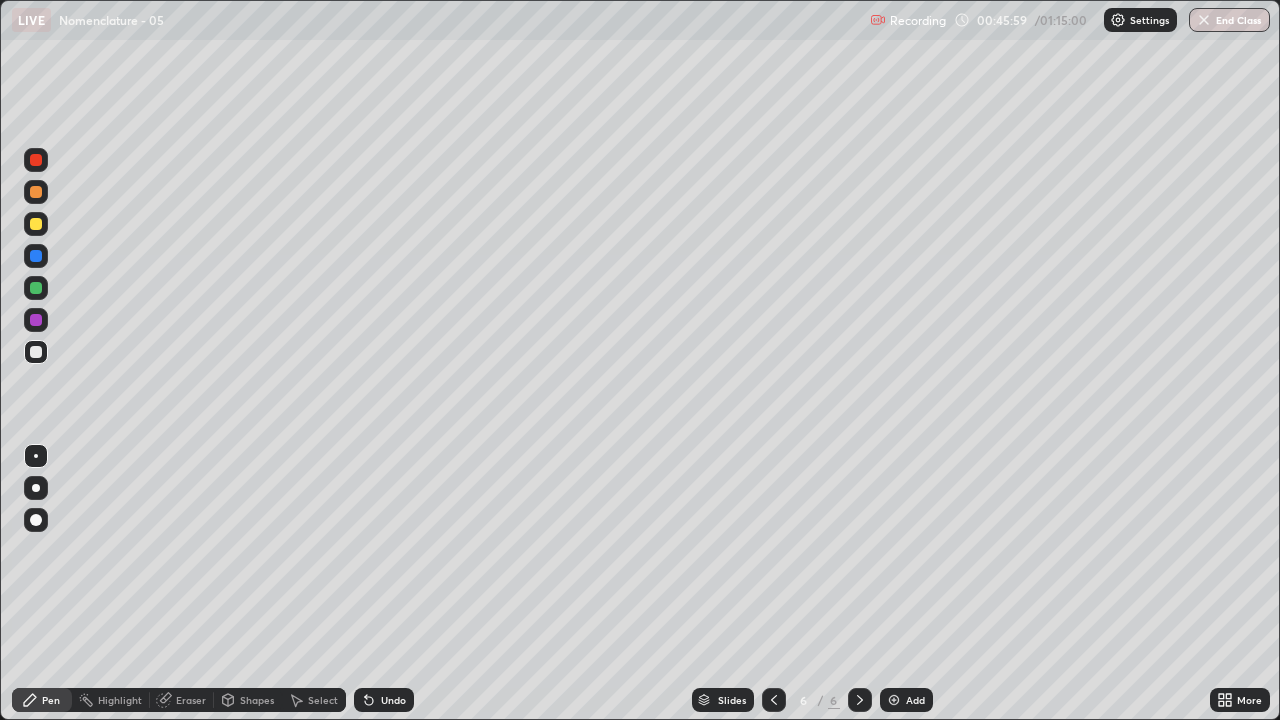 click at bounding box center [36, 160] 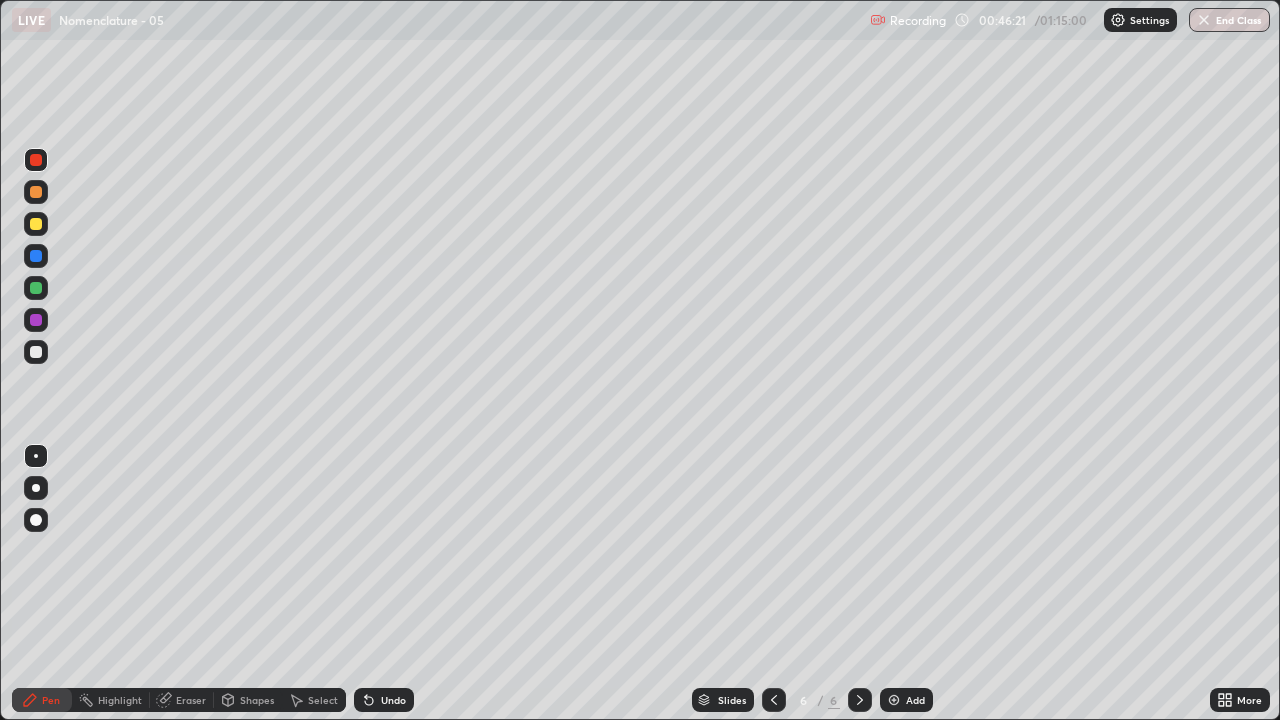click at bounding box center (36, 352) 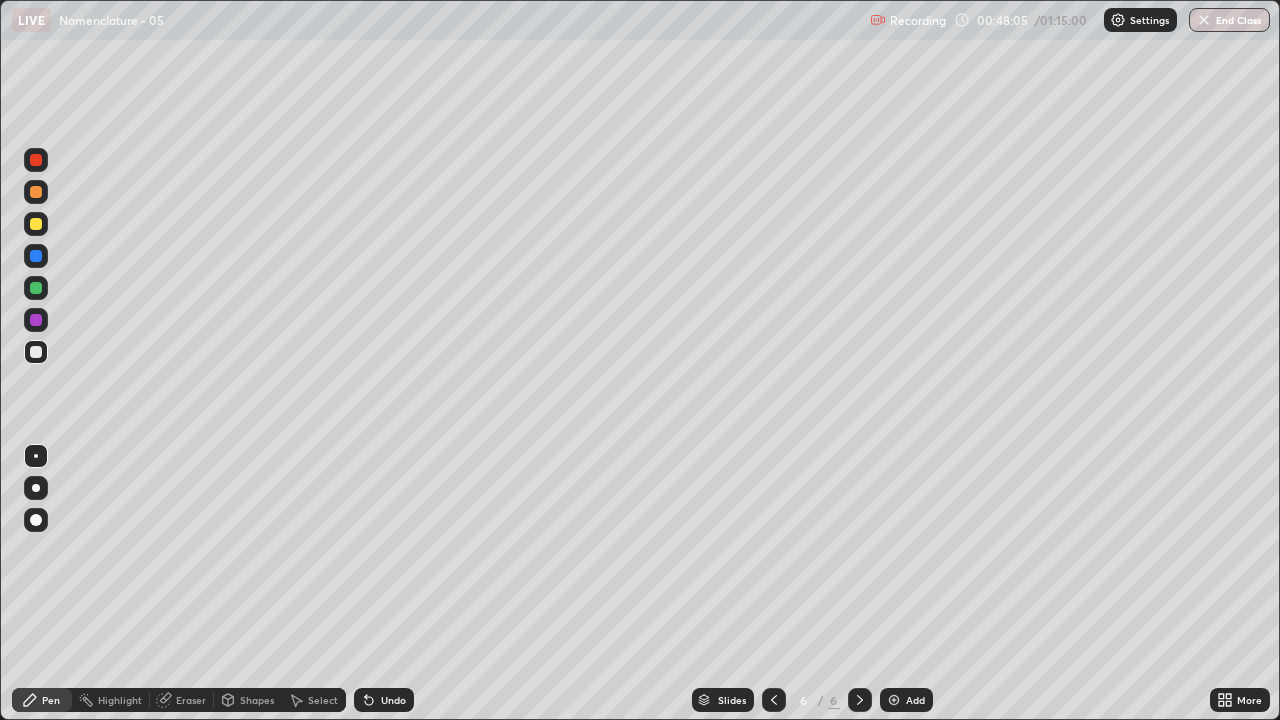 click at bounding box center (894, 700) 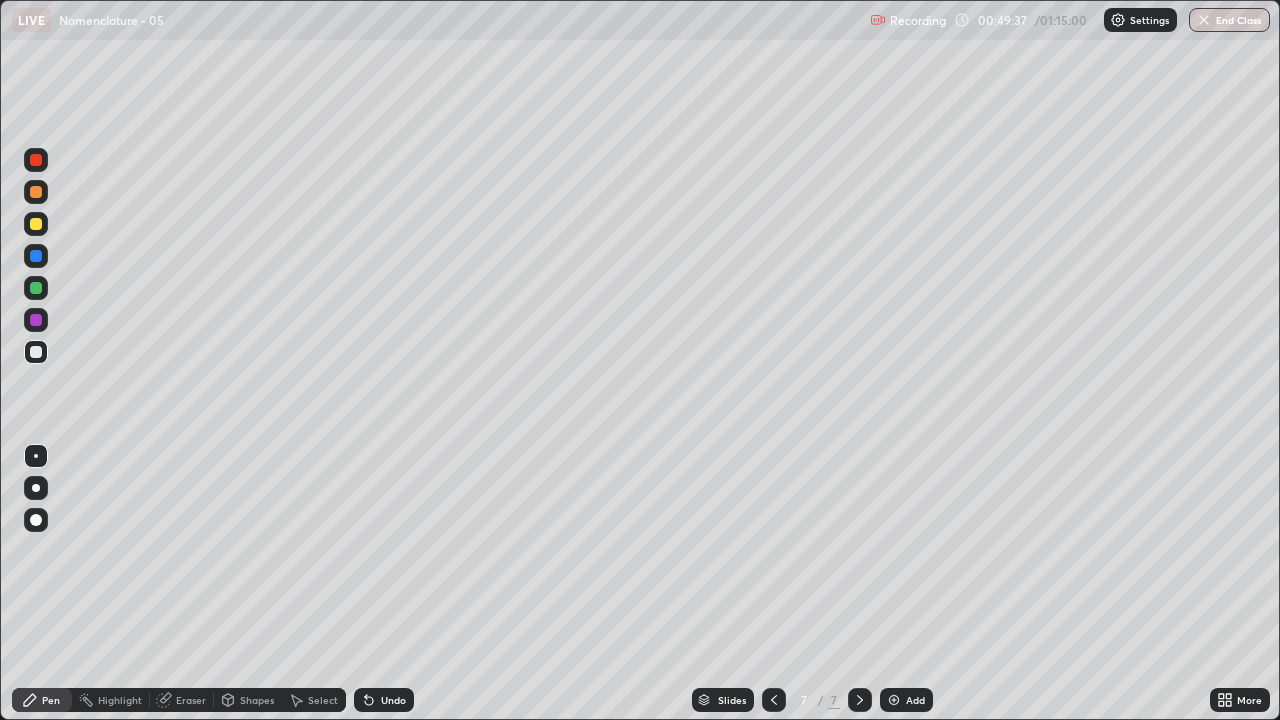click at bounding box center [36, 160] 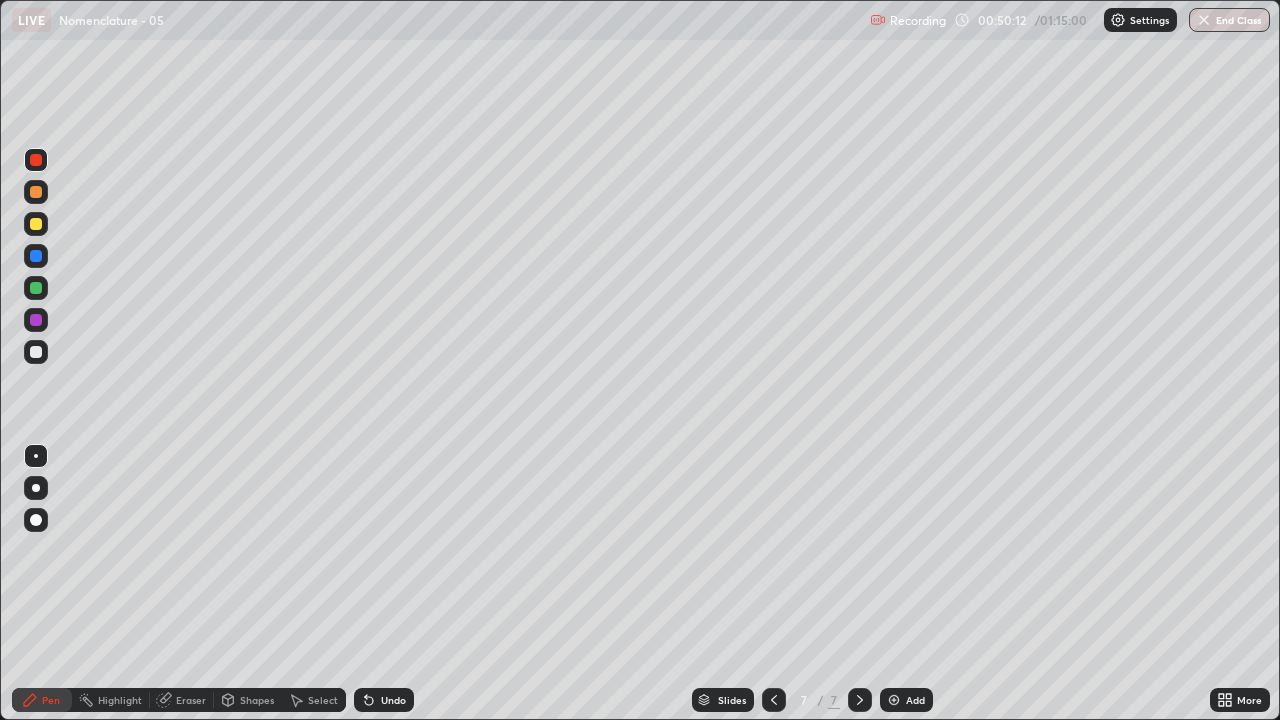 click at bounding box center (36, 352) 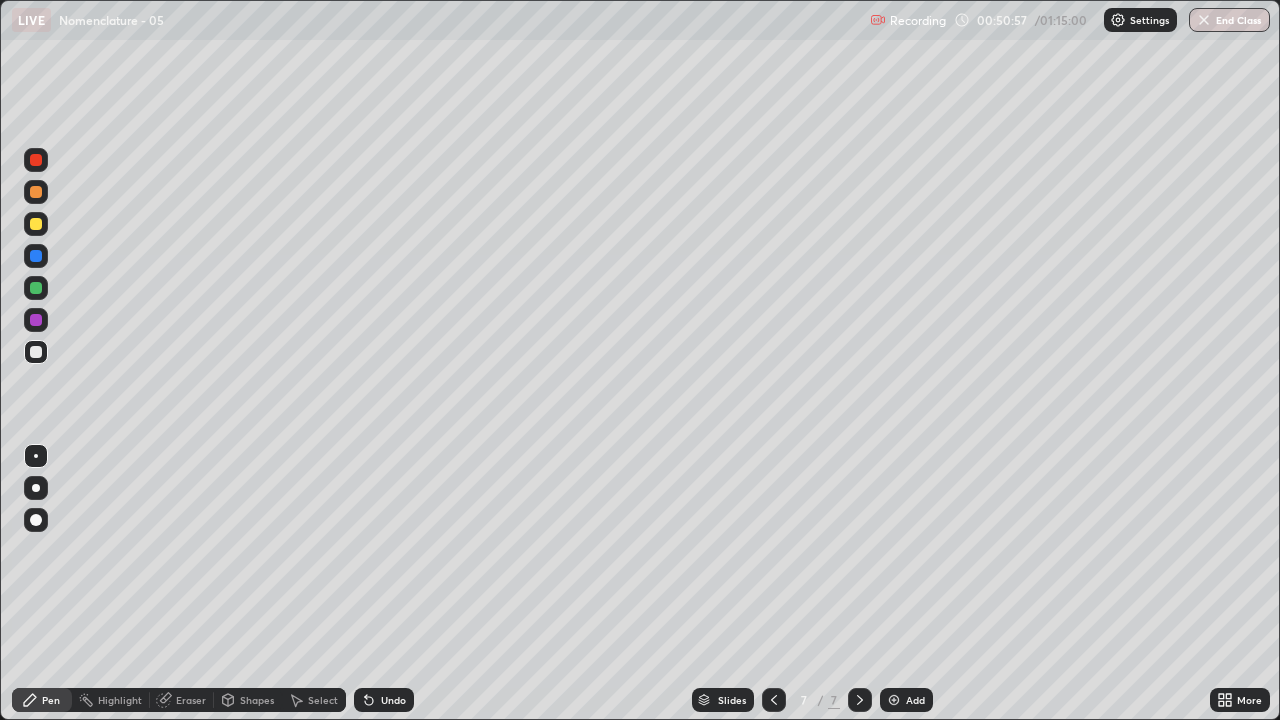 click 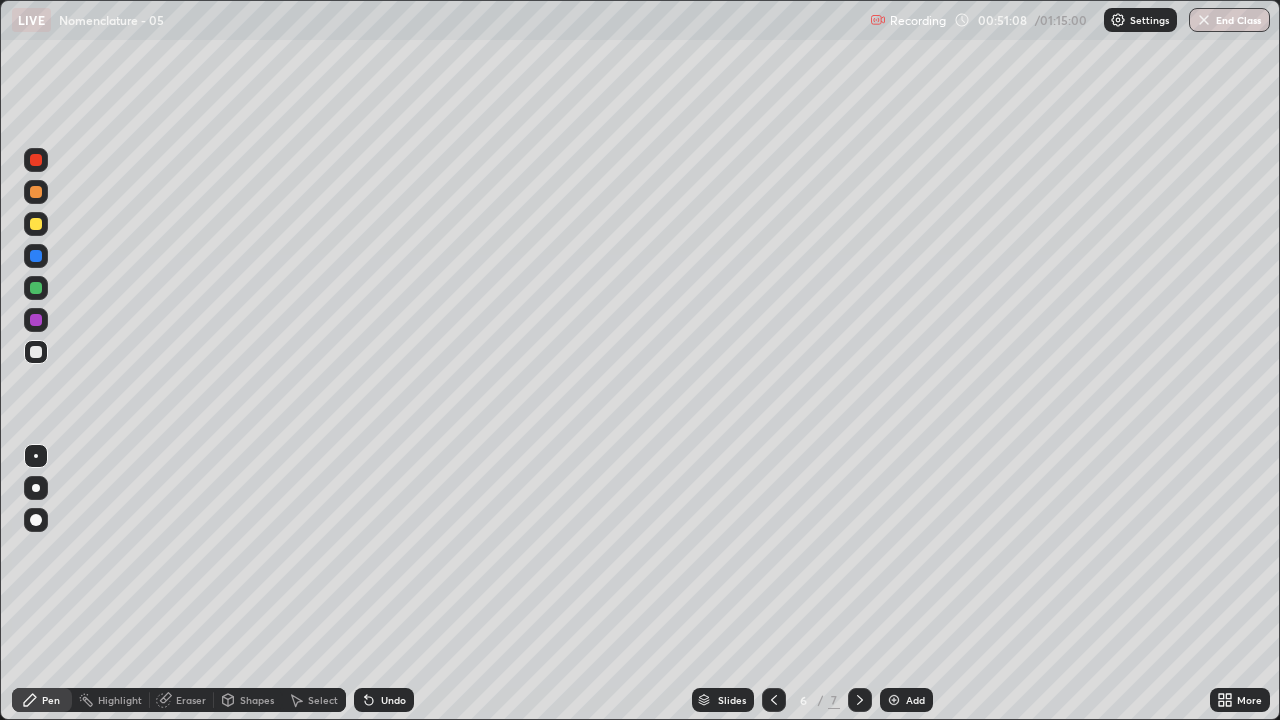 click 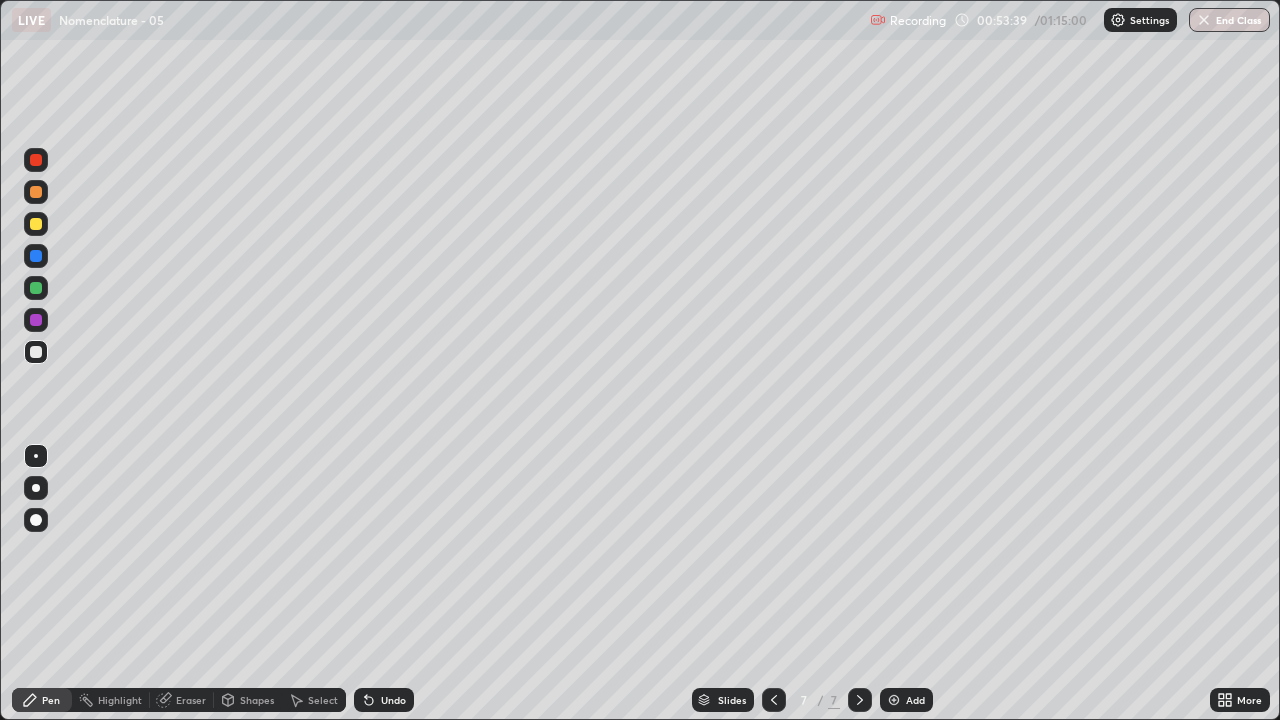 click 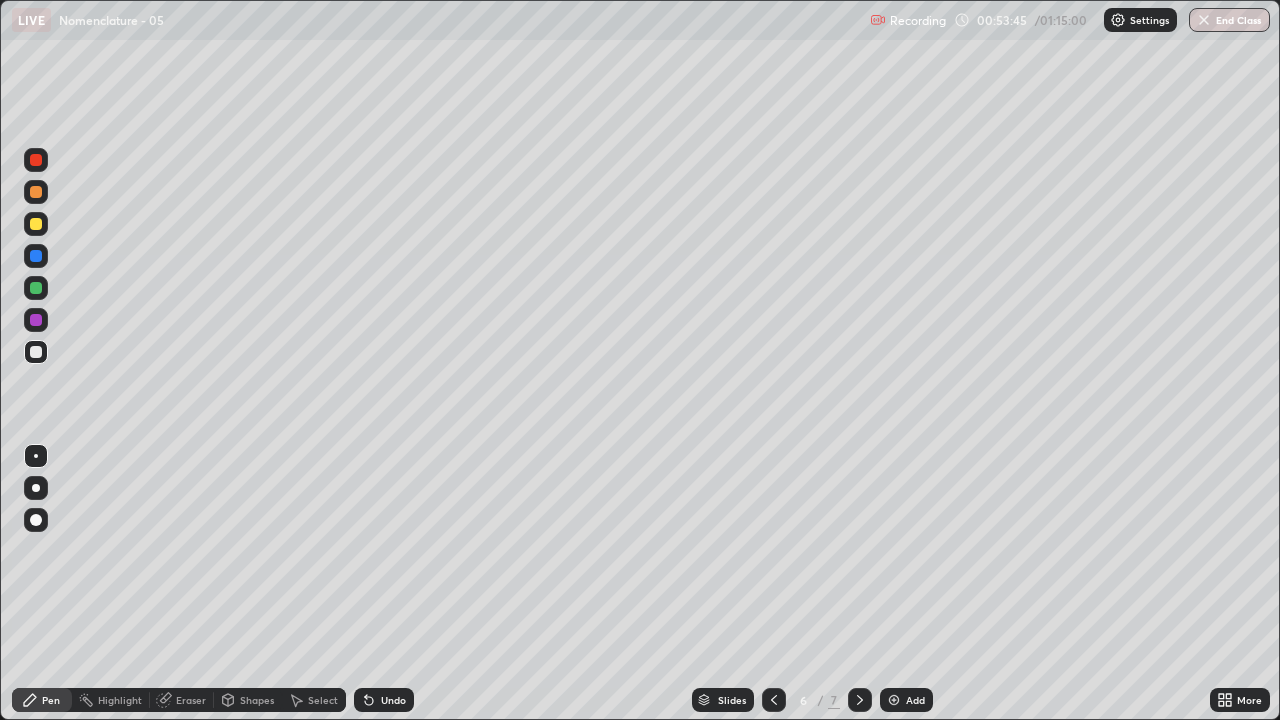 click at bounding box center [860, 700] 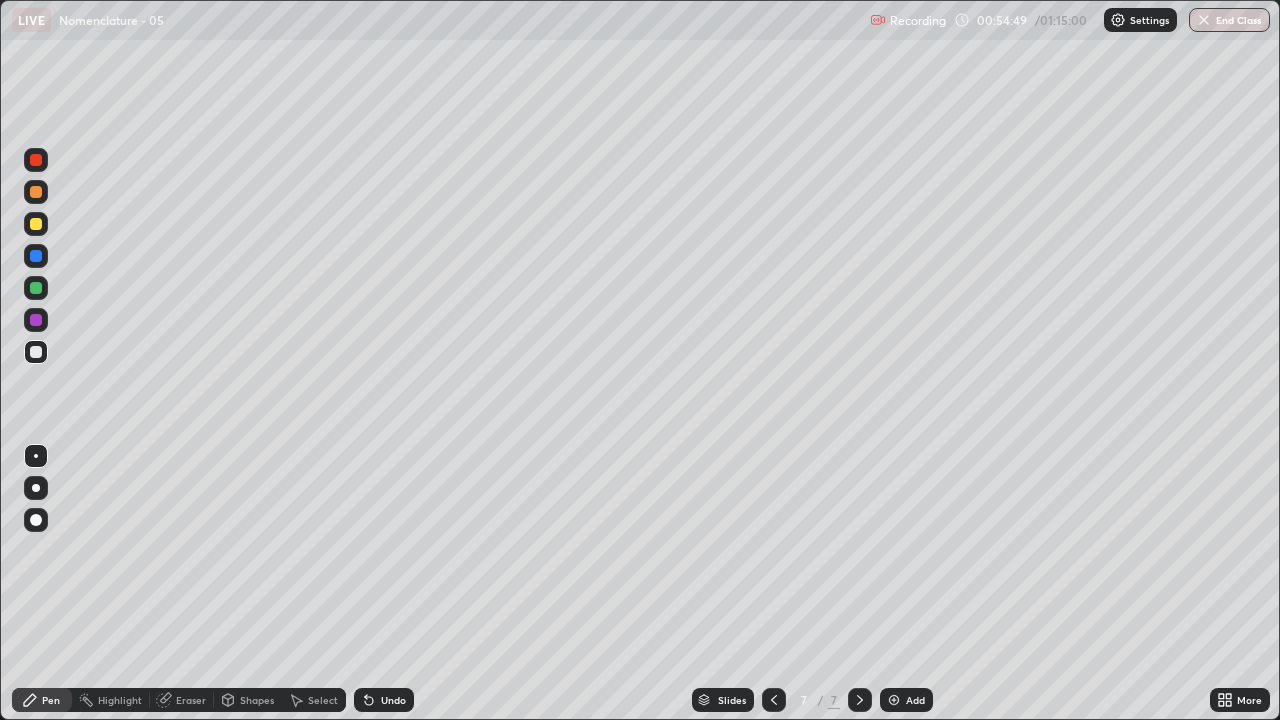 click at bounding box center (36, 288) 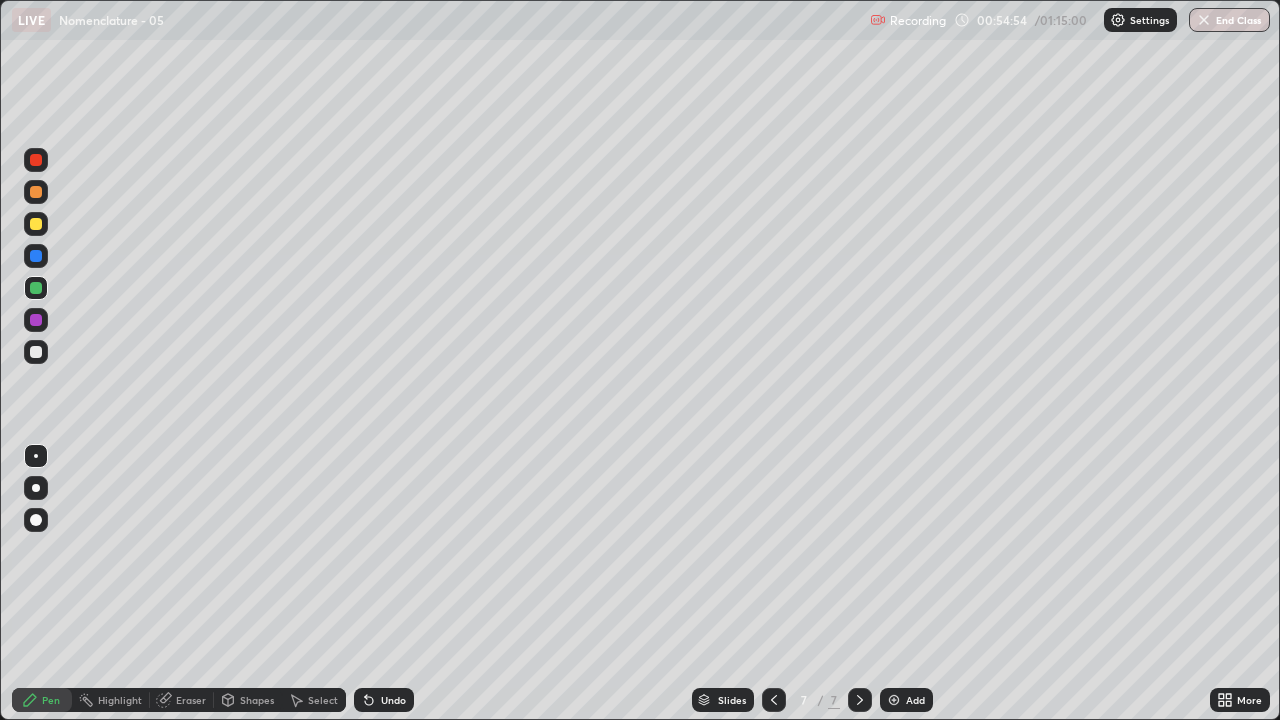 click at bounding box center (894, 700) 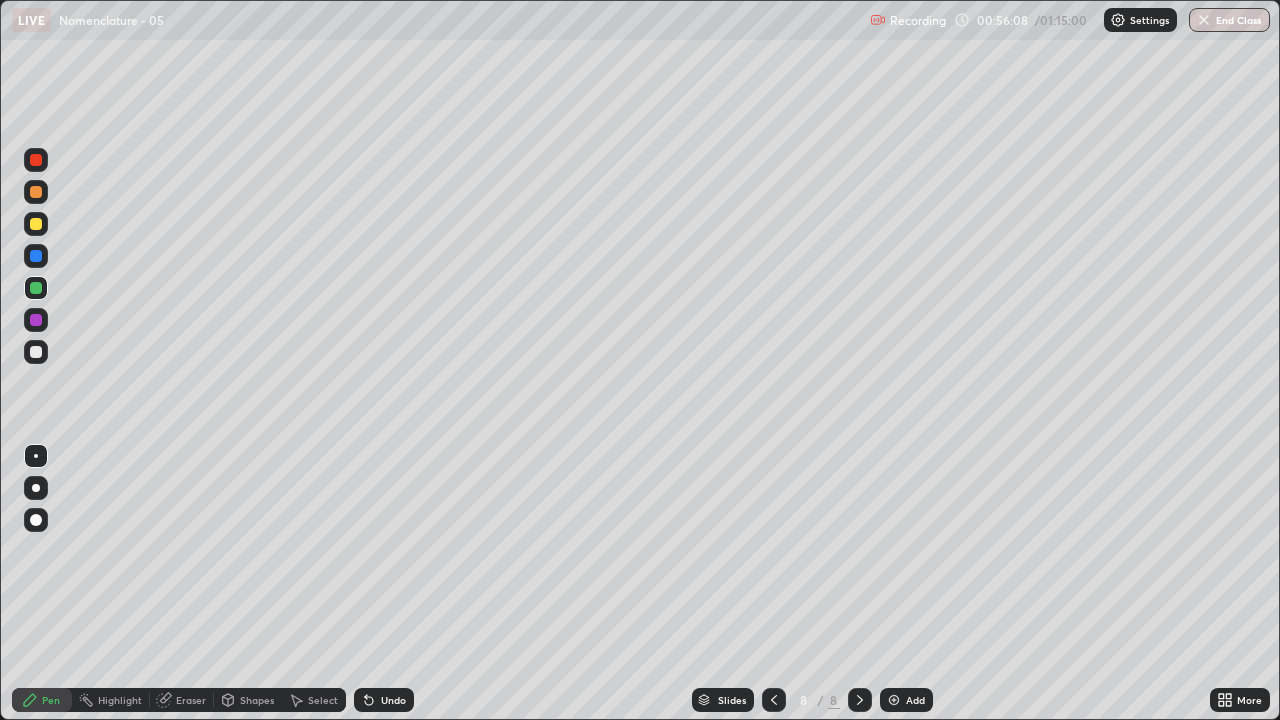 click at bounding box center [36, 352] 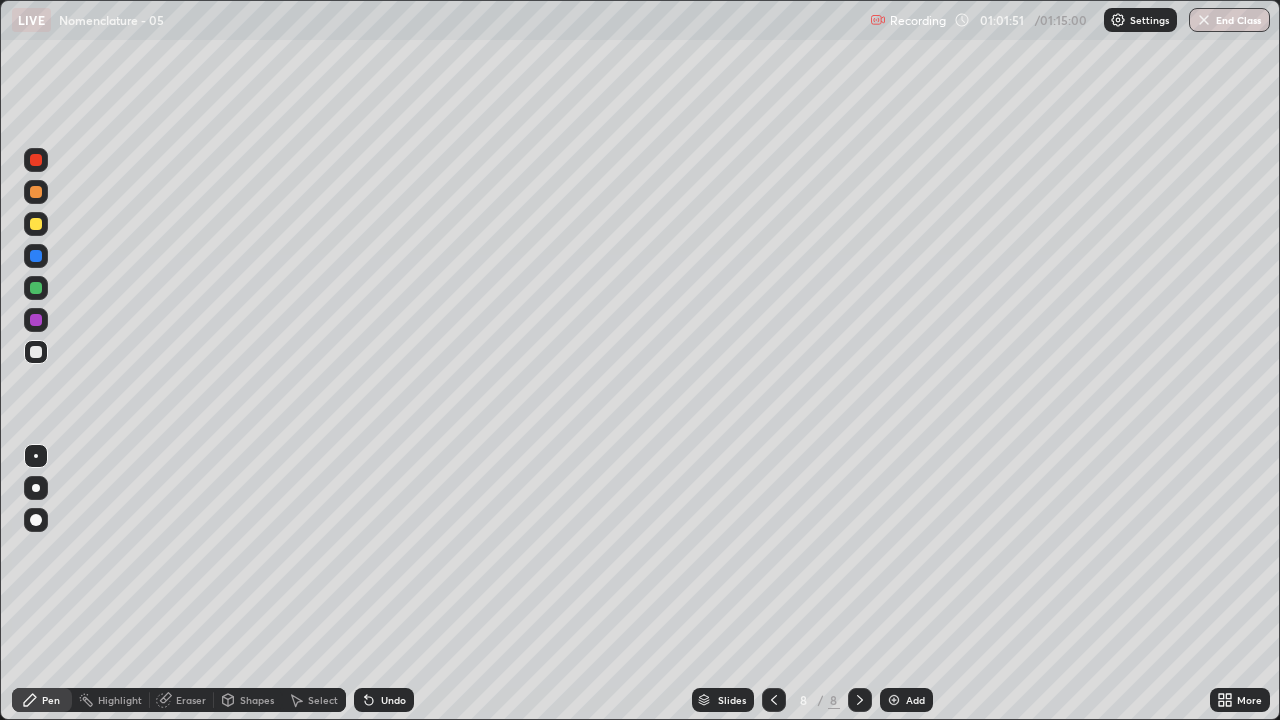 click on "Add" at bounding box center (906, 700) 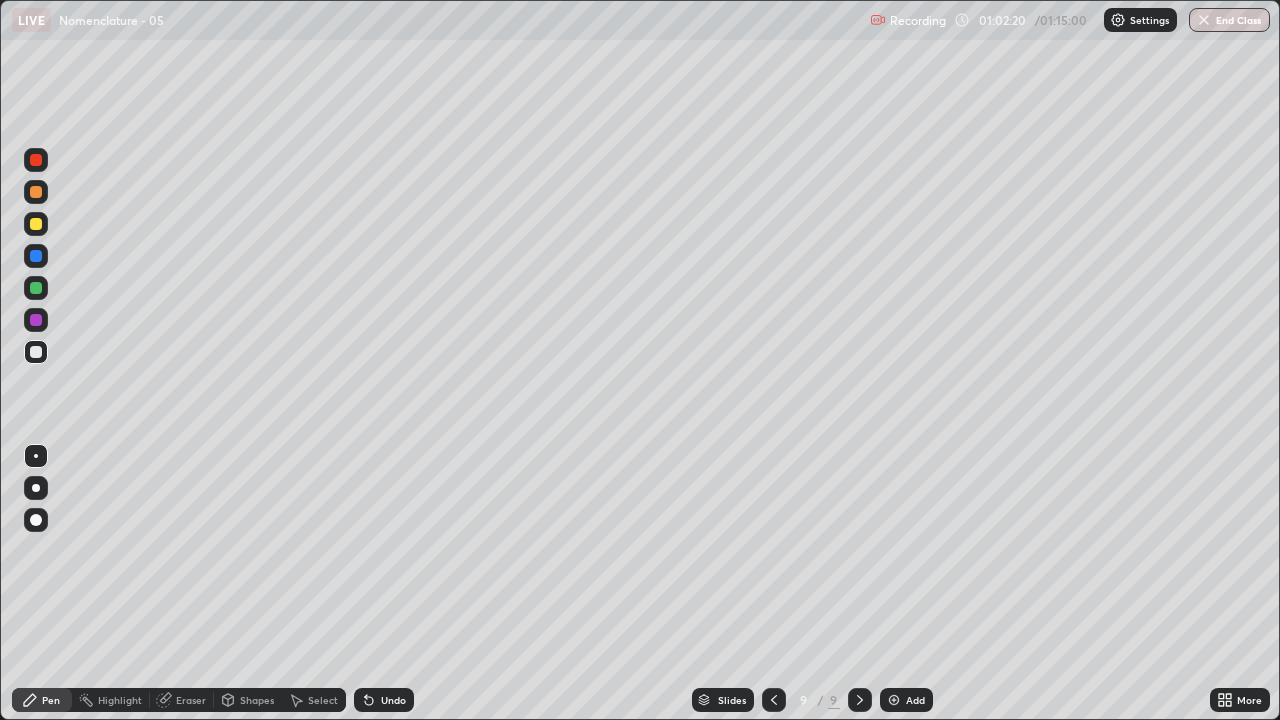 click at bounding box center (36, 160) 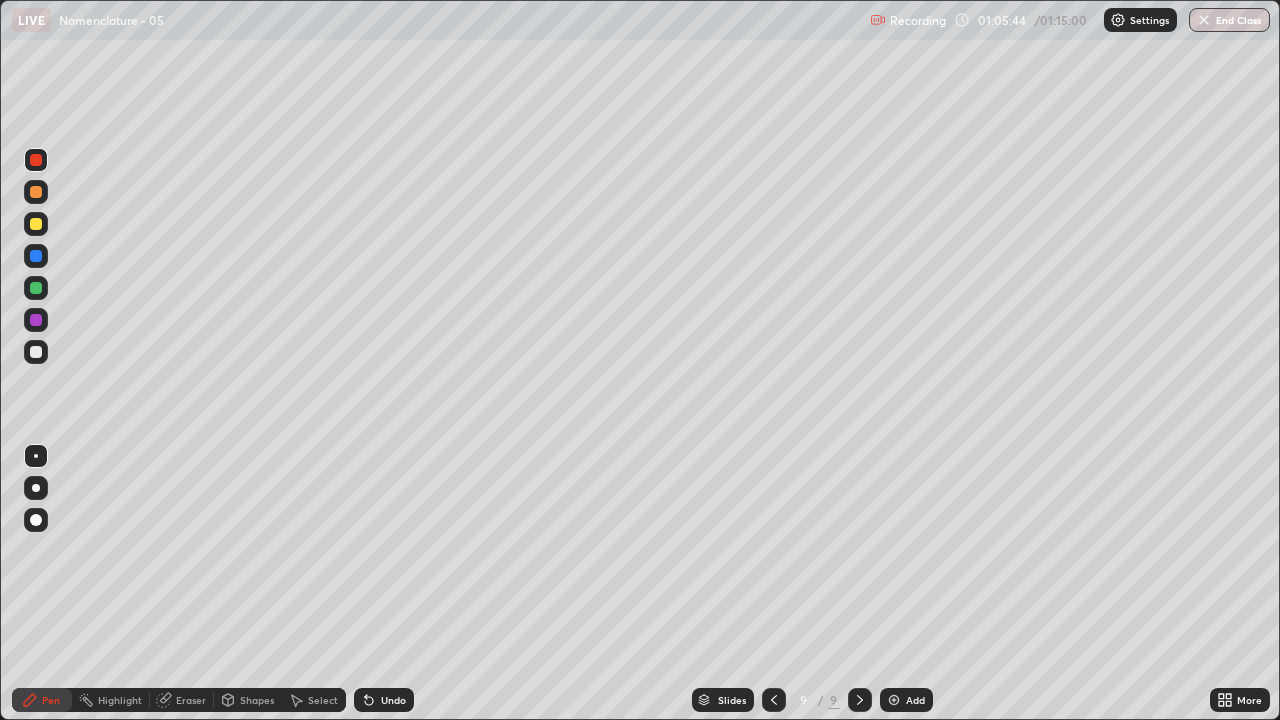 click at bounding box center (36, 352) 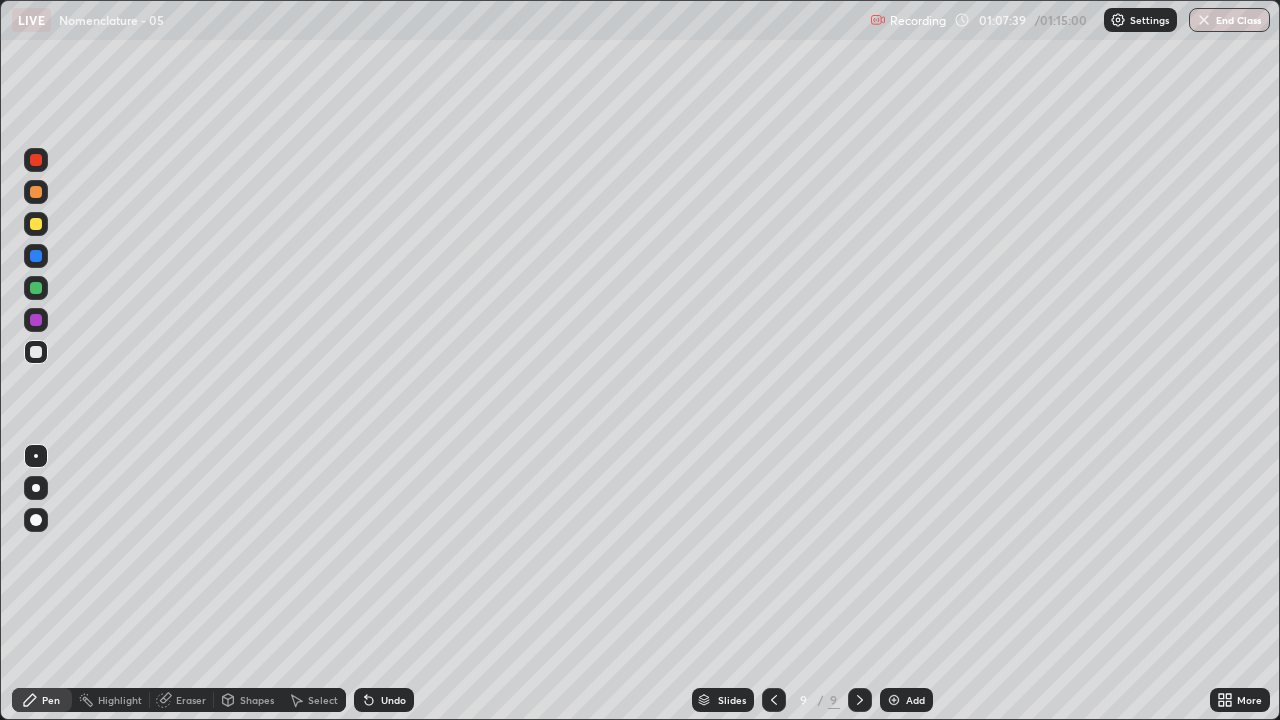 click at bounding box center [36, 160] 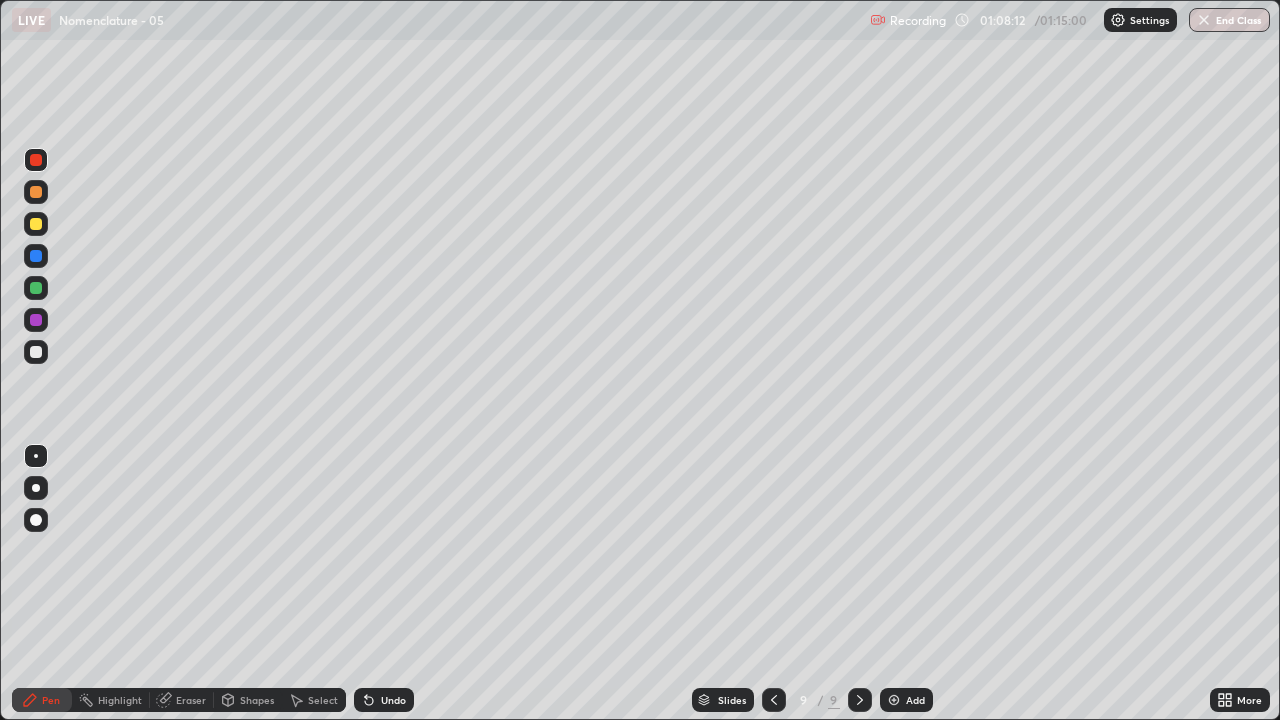 click at bounding box center [36, 288] 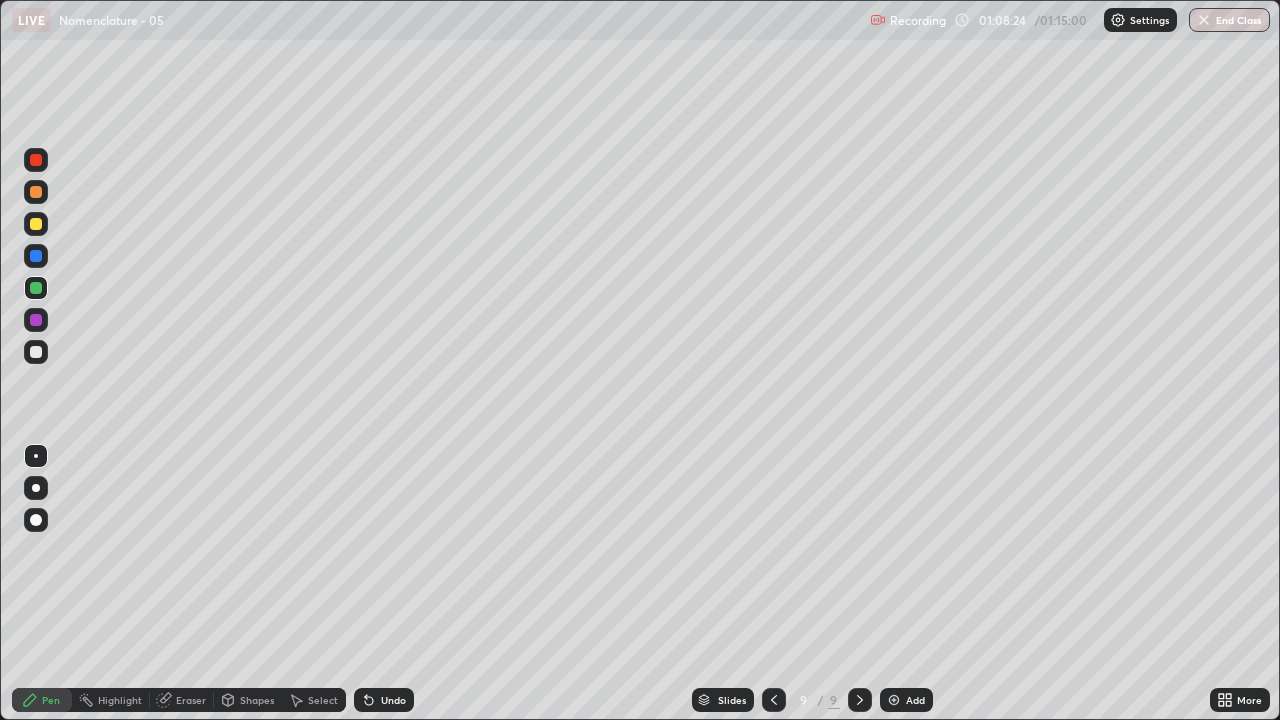 click at bounding box center [36, 352] 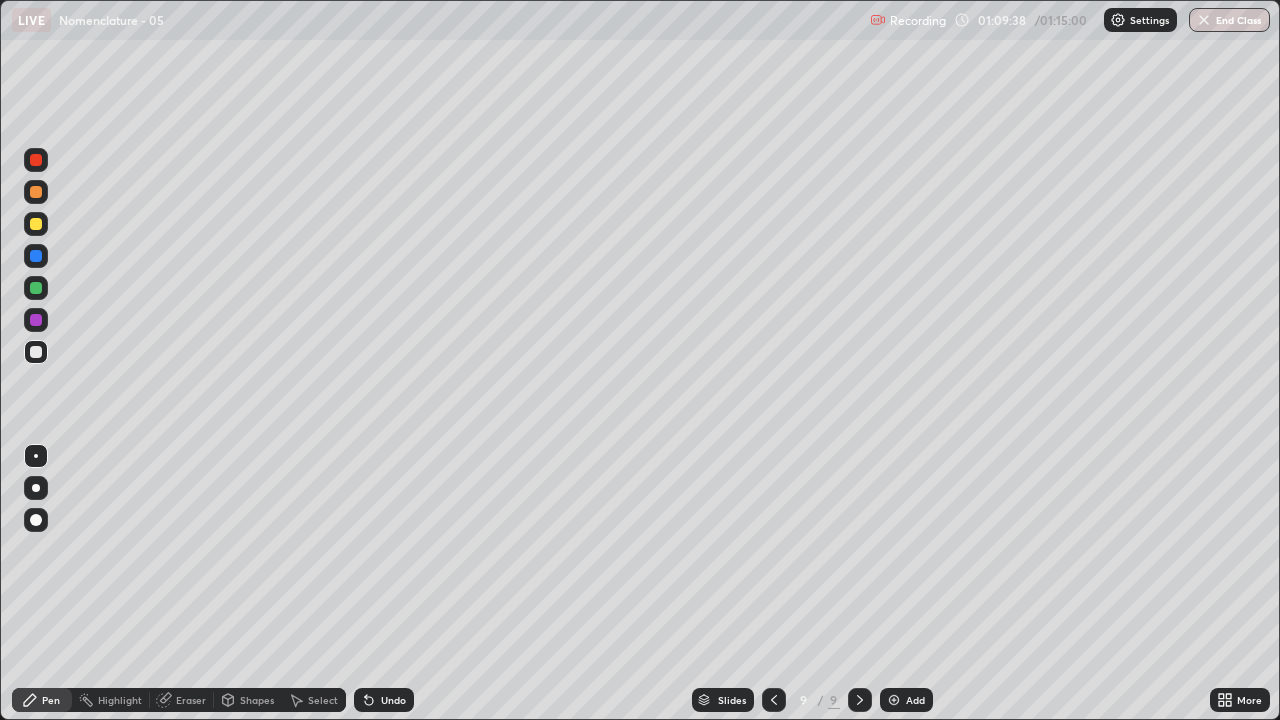 click at bounding box center (894, 700) 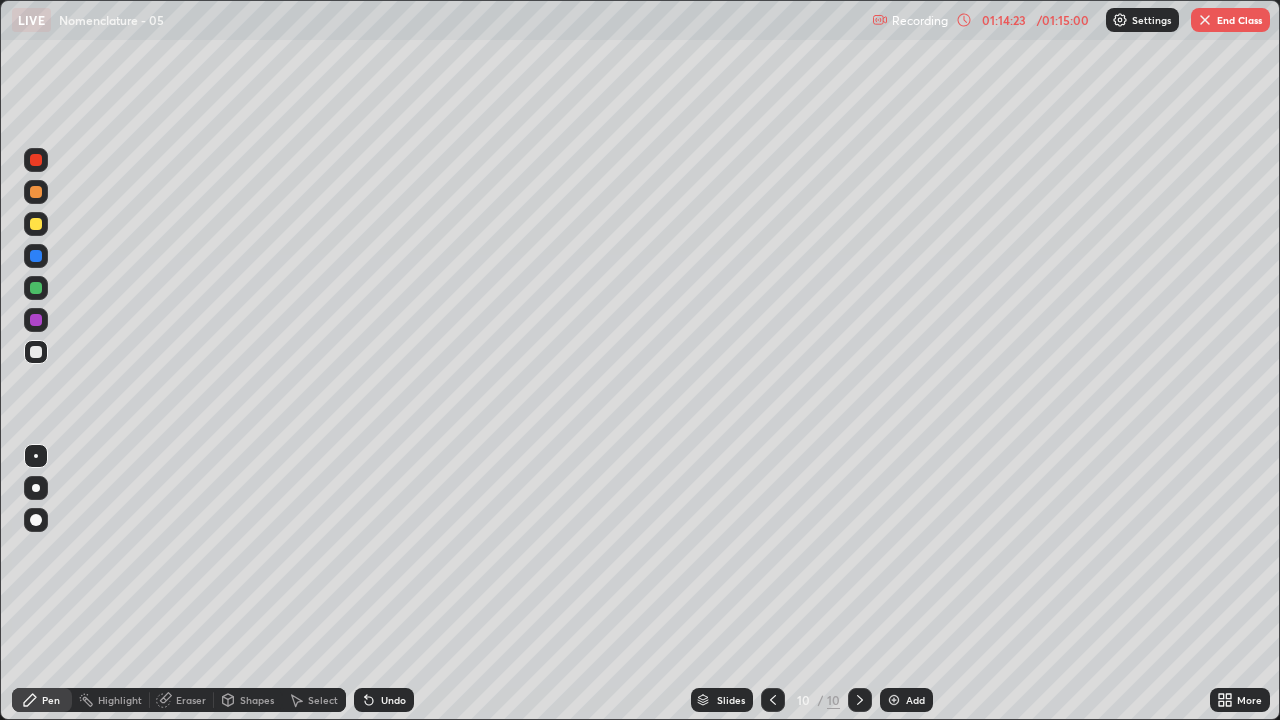 click on "End Class" at bounding box center (1230, 20) 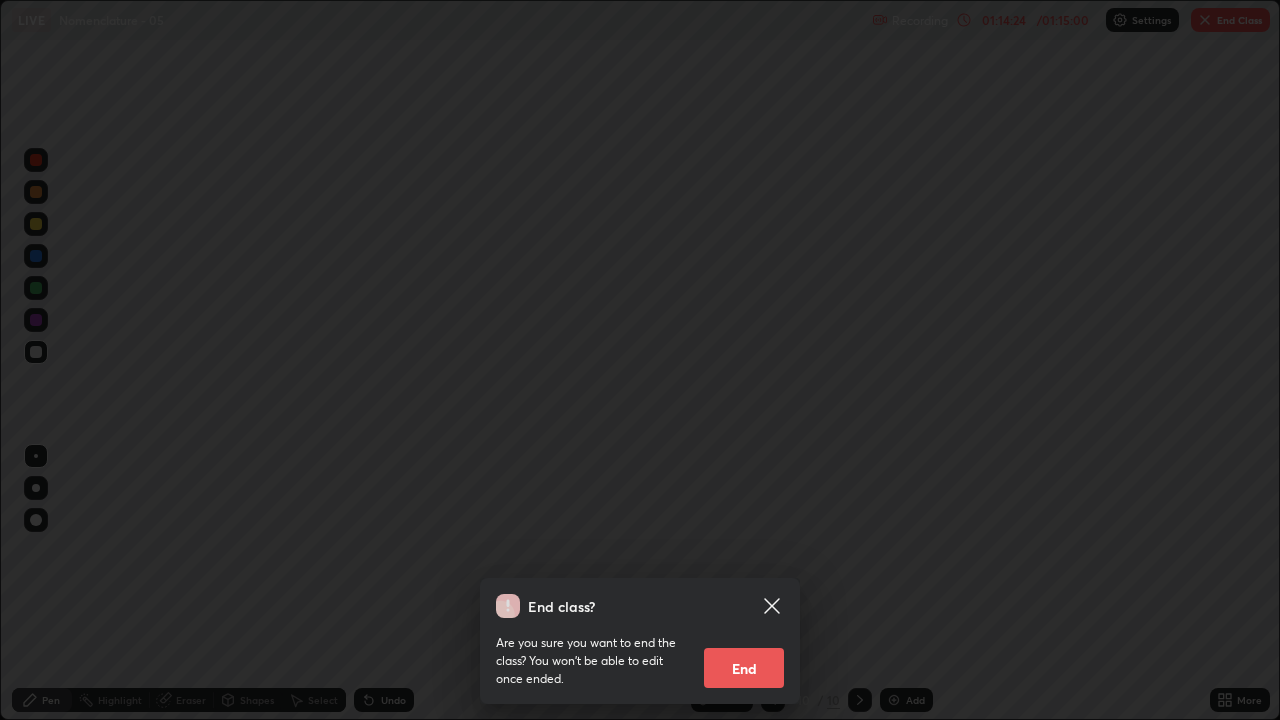 click on "End" at bounding box center (744, 668) 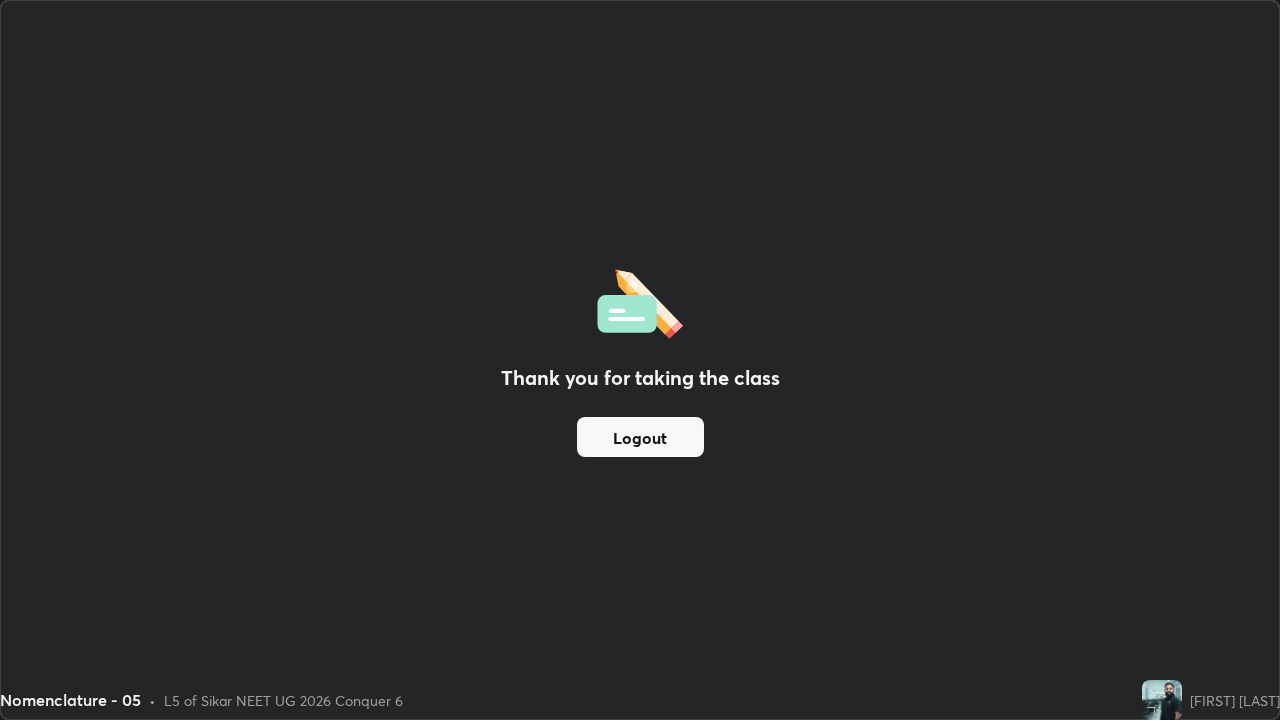 click on "Logout" at bounding box center [640, 437] 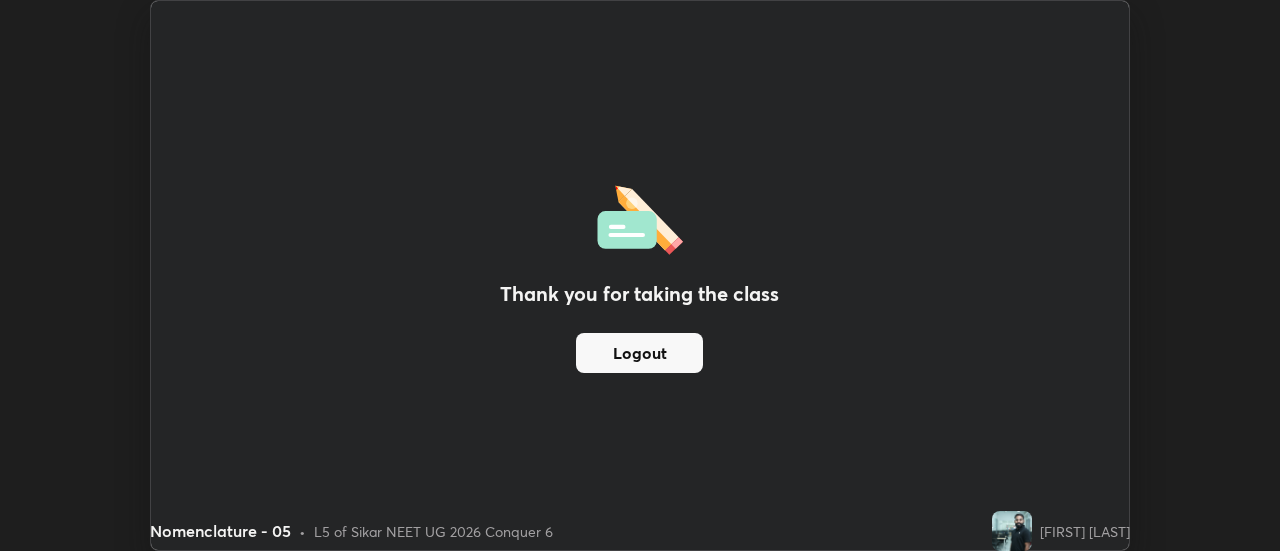 scroll, scrollTop: 551, scrollLeft: 1280, axis: both 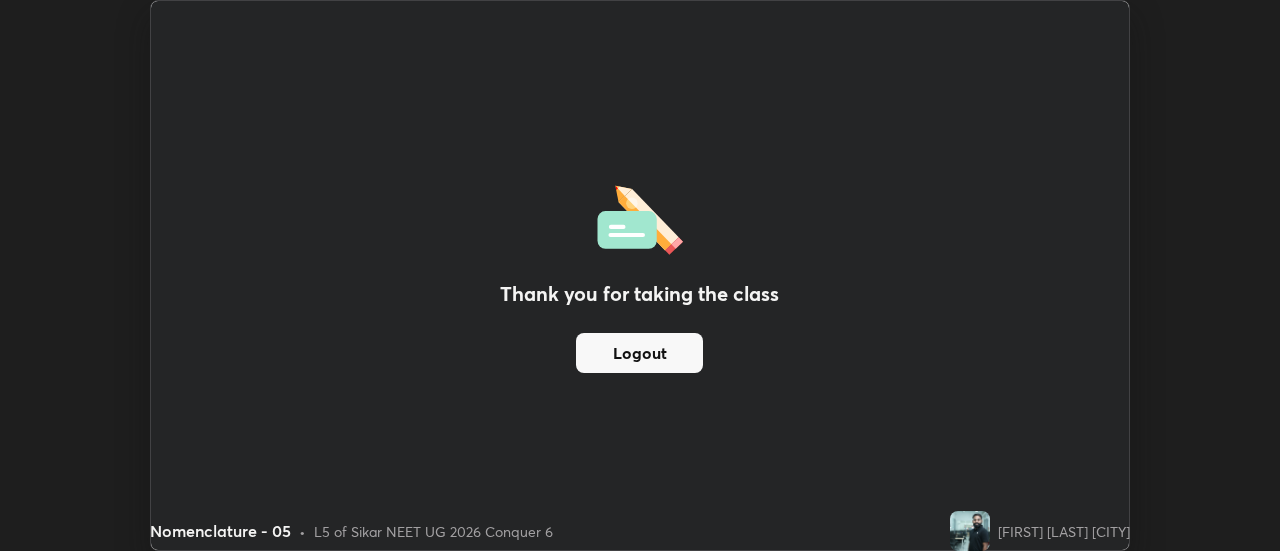 click on "Logout" at bounding box center (639, 353) 